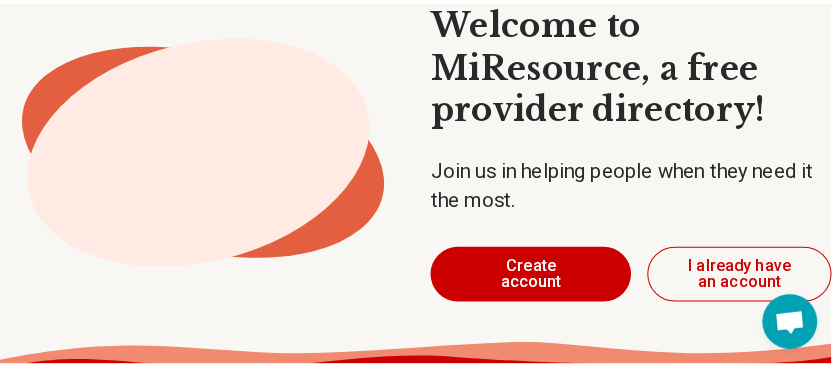 scroll, scrollTop: 100, scrollLeft: 0, axis: vertical 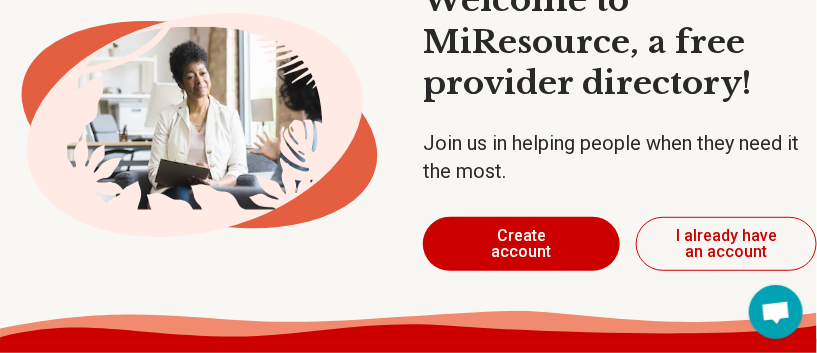 click on "Create account" at bounding box center (521, 244) 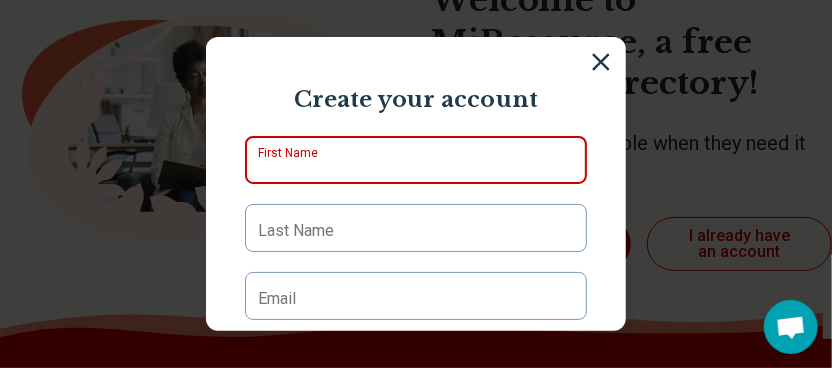 click on "First Name" at bounding box center (416, 160) 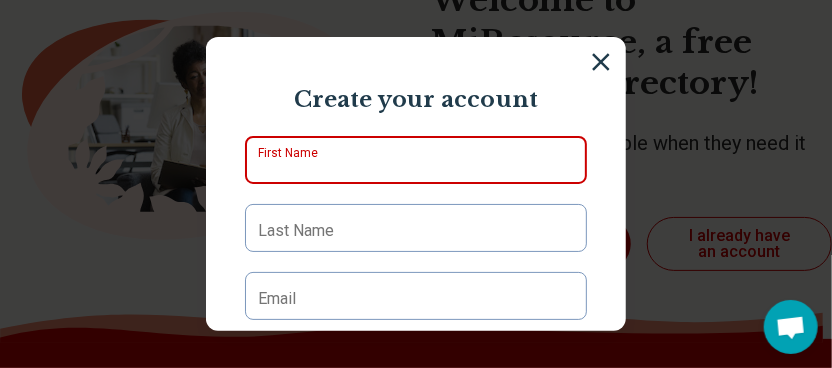 type on "****" 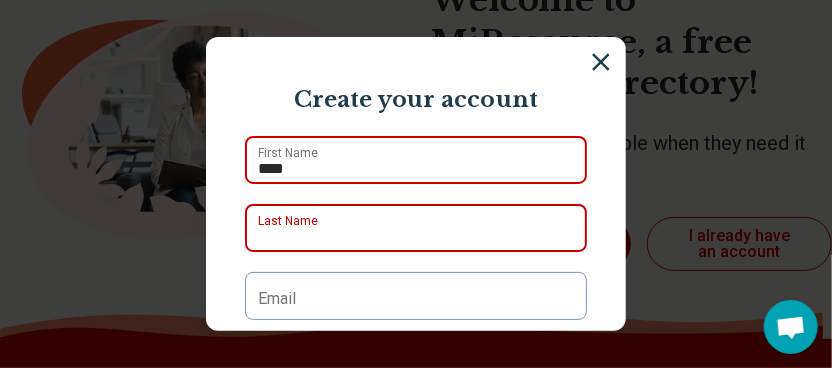 type on "*******" 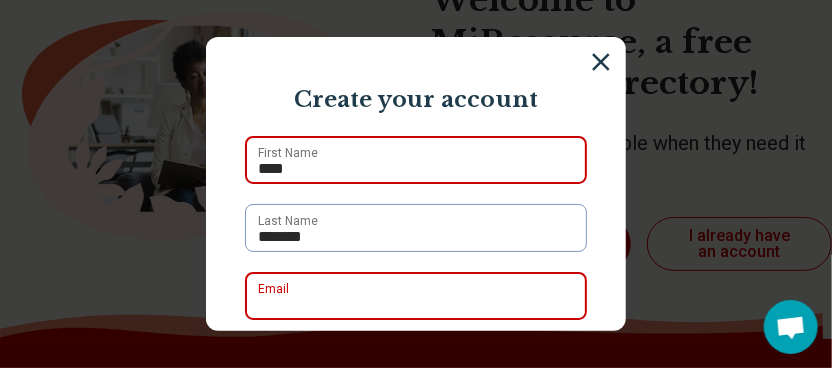 type on "**********" 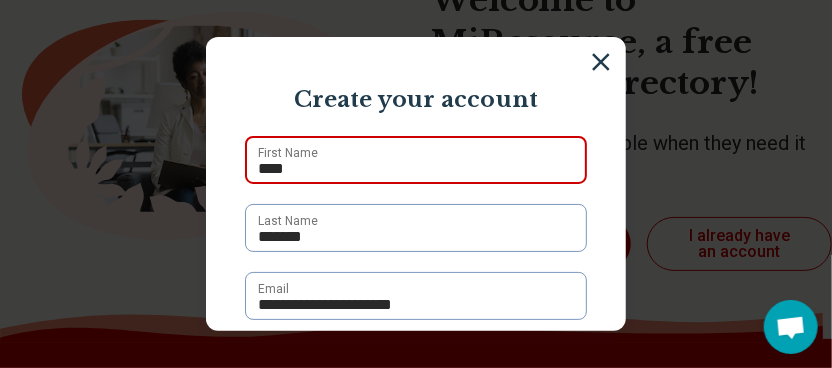 type on "**********" 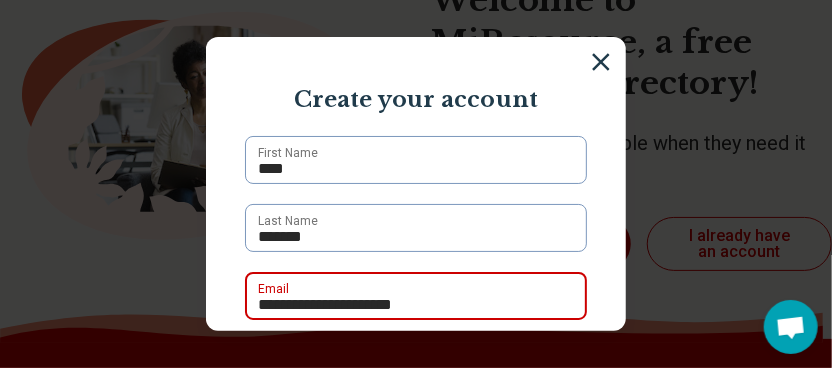 drag, startPoint x: 435, startPoint y: 305, endPoint x: 239, endPoint y: 312, distance: 196.12495 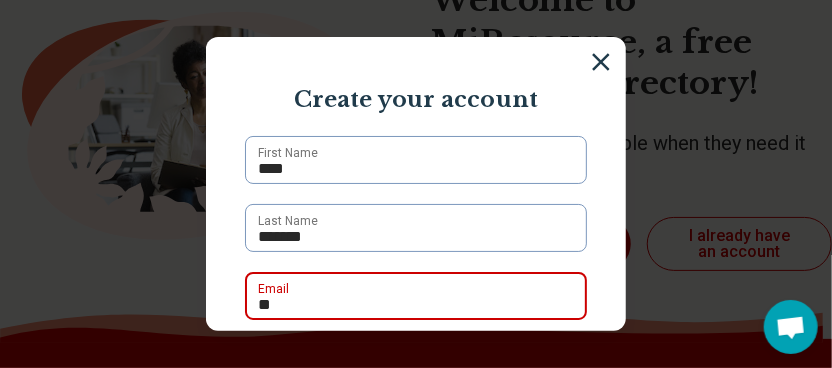 type on "*" 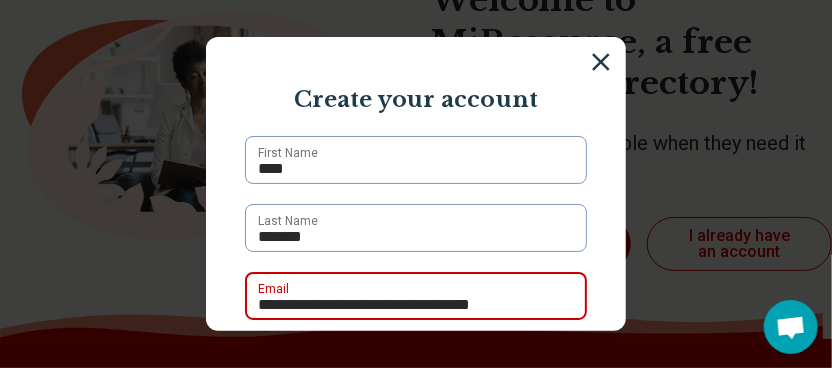 type on "**********" 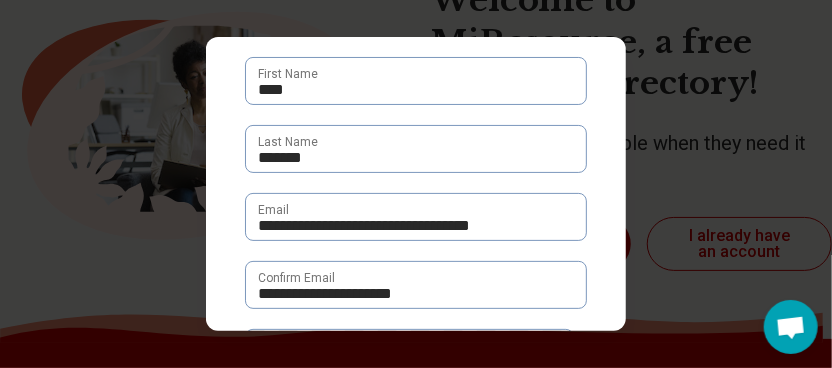scroll, scrollTop: 120, scrollLeft: 0, axis: vertical 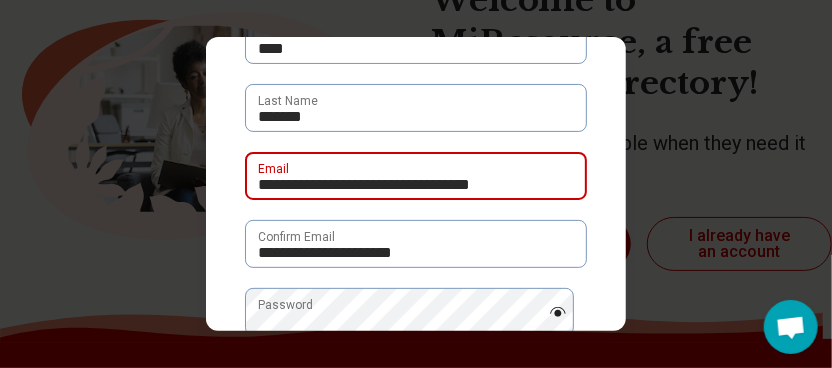 drag, startPoint x: 249, startPoint y: 185, endPoint x: 549, endPoint y: 159, distance: 301.12457 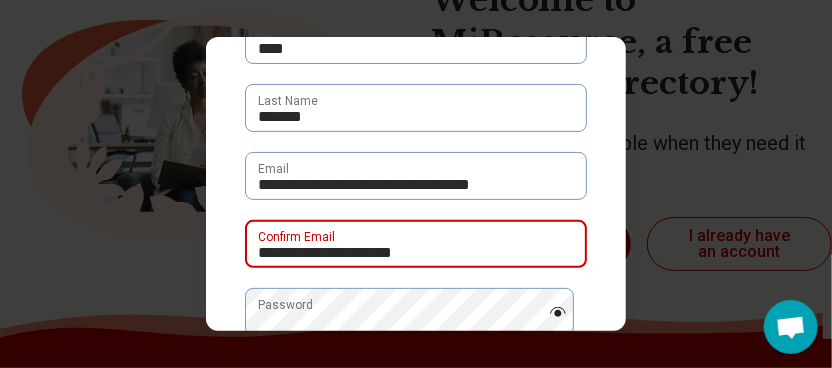 drag, startPoint x: 453, startPoint y: 253, endPoint x: 220, endPoint y: 275, distance: 234.03632 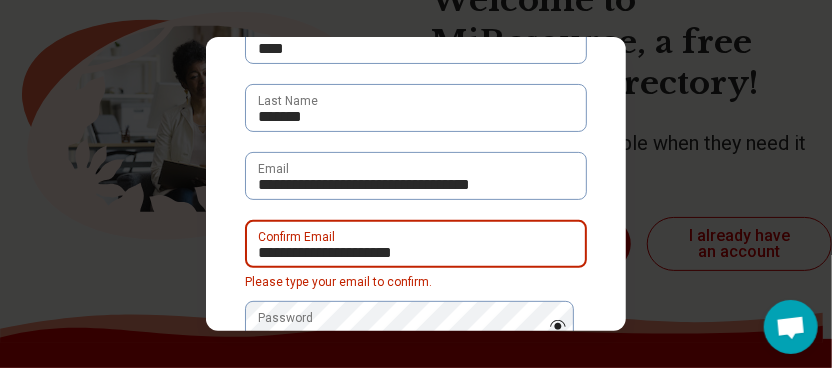 click on "**********" at bounding box center [416, 244] 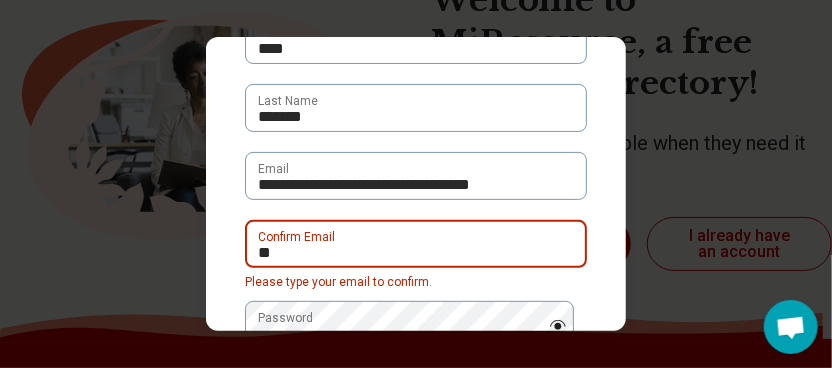 type on "*" 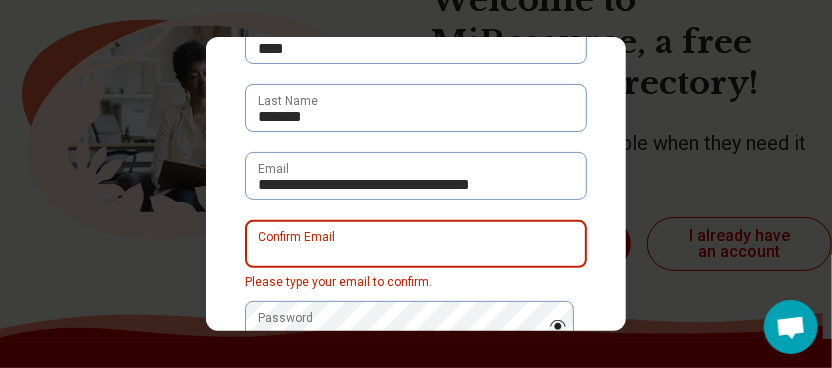 paste on "*" 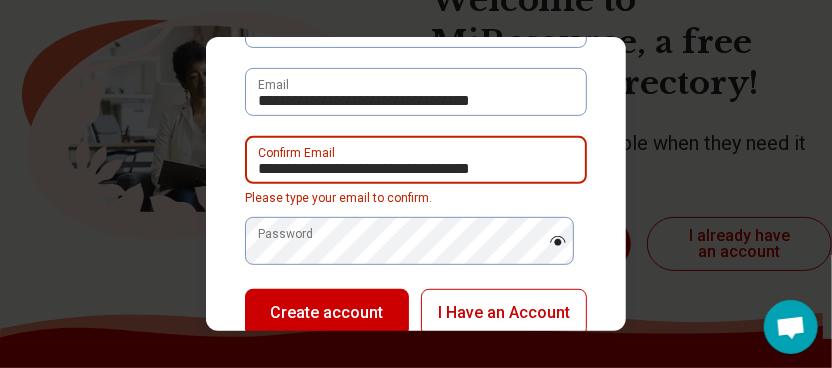 scroll, scrollTop: 219, scrollLeft: 0, axis: vertical 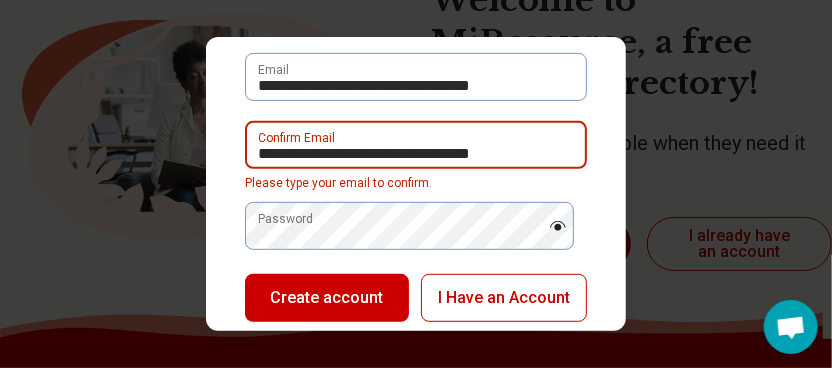 type on "**********" 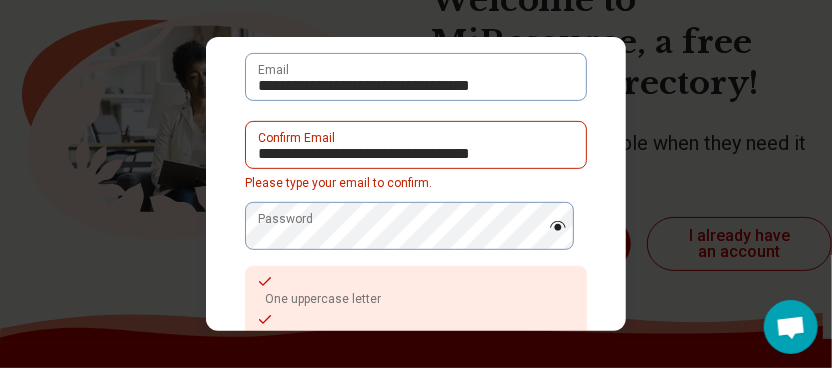 click at bounding box center [558, 226] 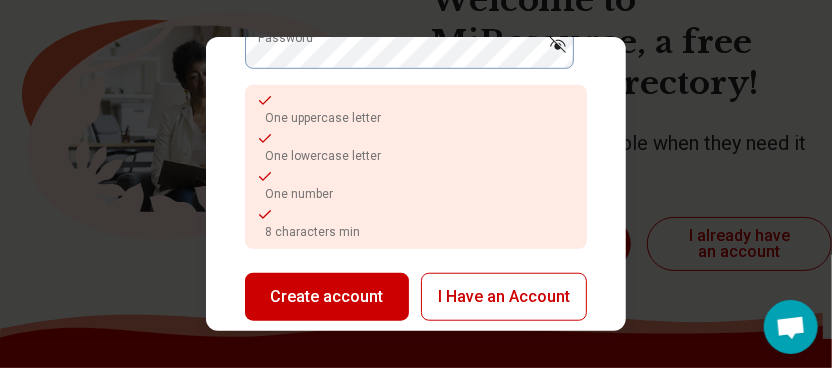 scroll, scrollTop: 420, scrollLeft: 0, axis: vertical 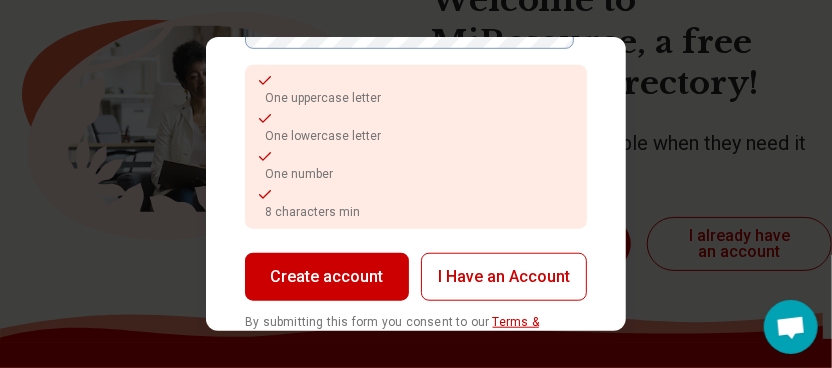 click on "Create account" at bounding box center (327, 277) 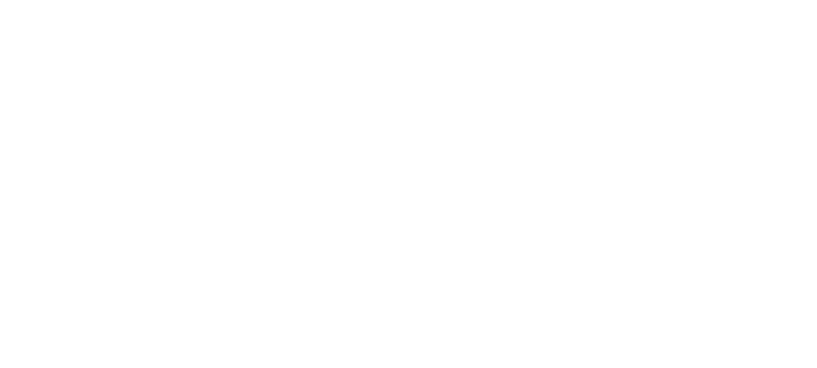scroll, scrollTop: 0, scrollLeft: 0, axis: both 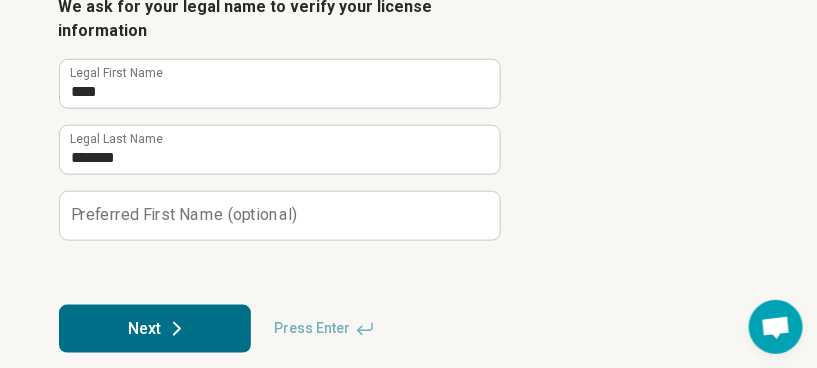 click on "Next" at bounding box center [155, 329] 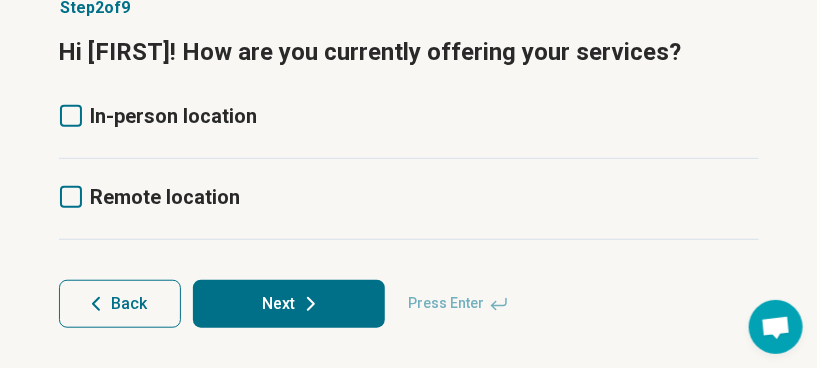scroll, scrollTop: 174, scrollLeft: 0, axis: vertical 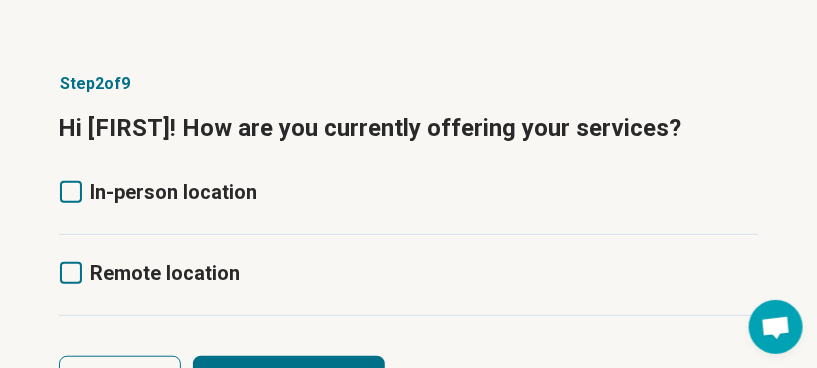 click 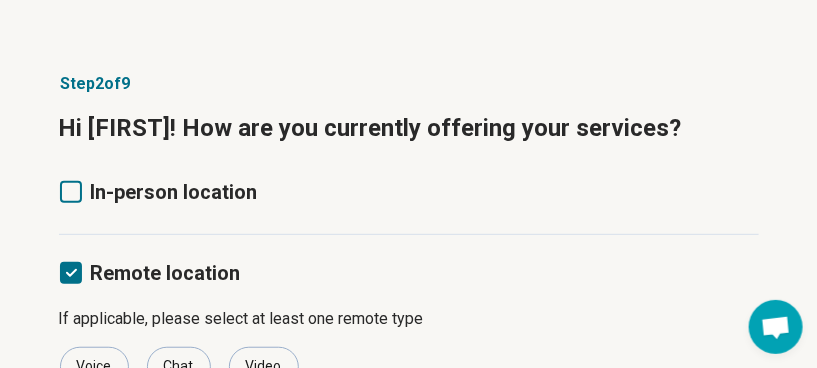 scroll, scrollTop: 10, scrollLeft: 0, axis: vertical 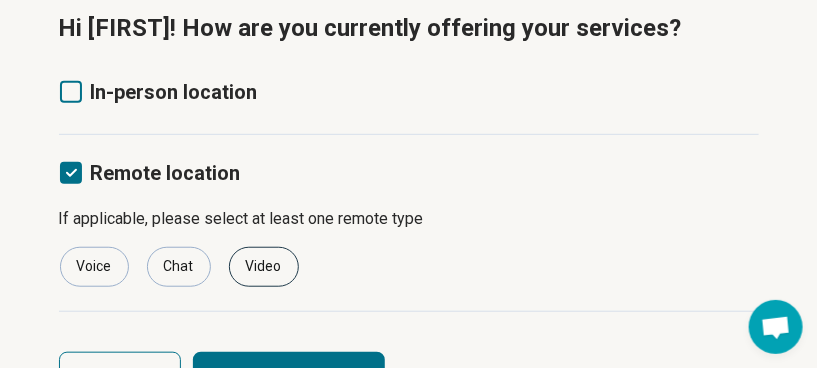 click on "Video" at bounding box center [264, 267] 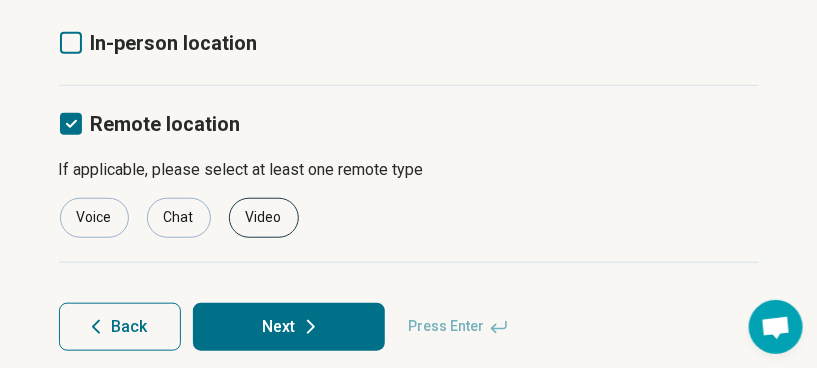 scroll, scrollTop: 270, scrollLeft: 0, axis: vertical 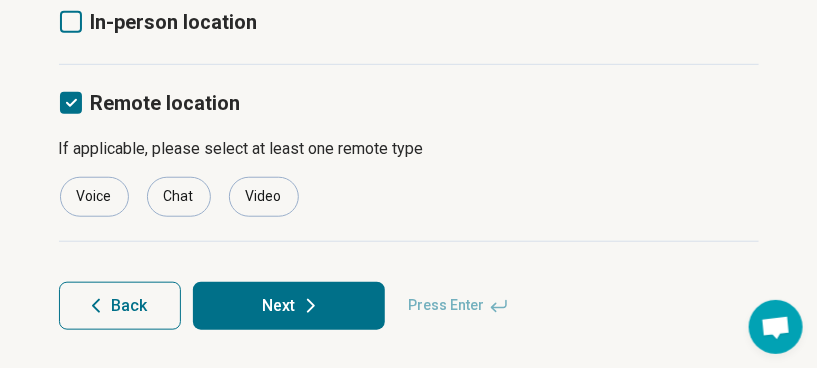 click on "Next" at bounding box center [289, 306] 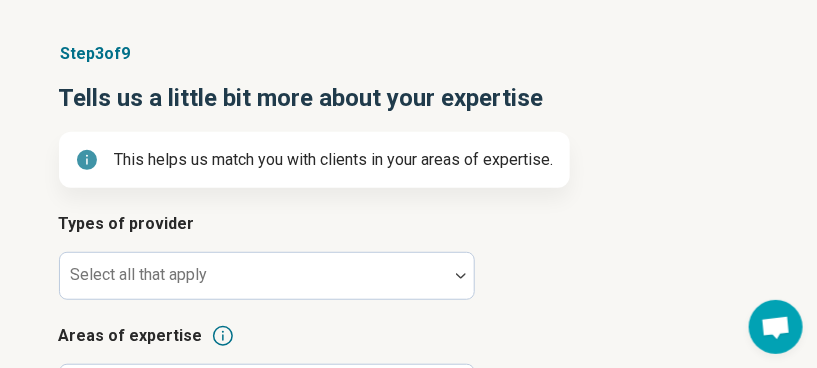 scroll, scrollTop: 100, scrollLeft: 0, axis: vertical 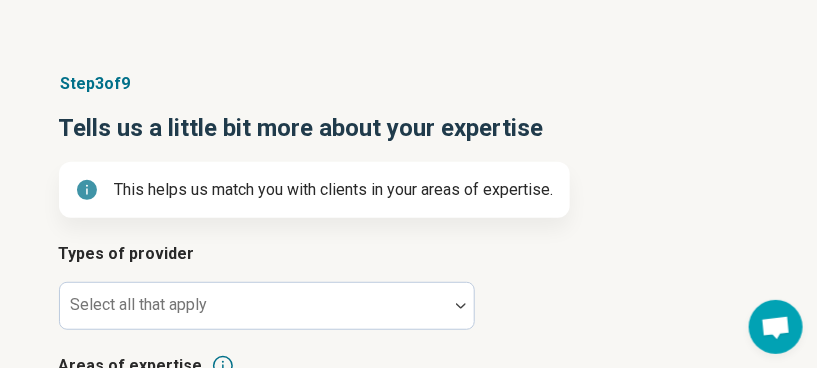 click on "This helps us match you with clients in your areas of expertise." at bounding box center (334, 190) 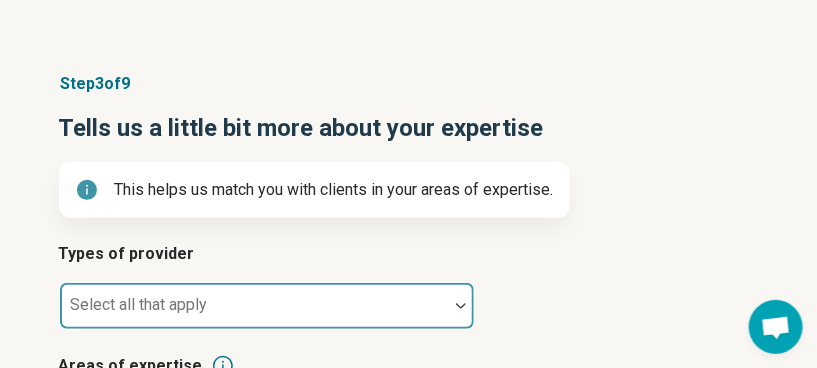 click at bounding box center (461, 306) 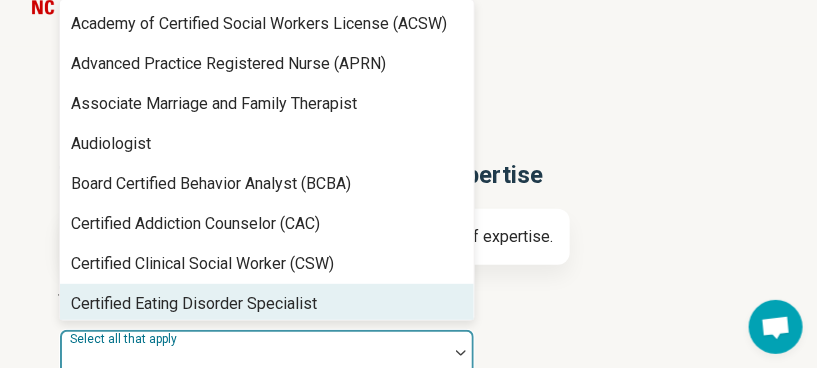 scroll, scrollTop: 43, scrollLeft: 0, axis: vertical 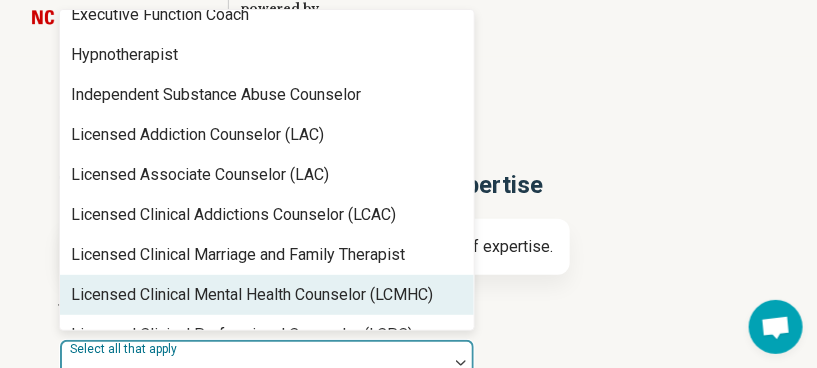 click on "Licensed Clinical Mental Health Counselor (LCMHC)" at bounding box center (253, 295) 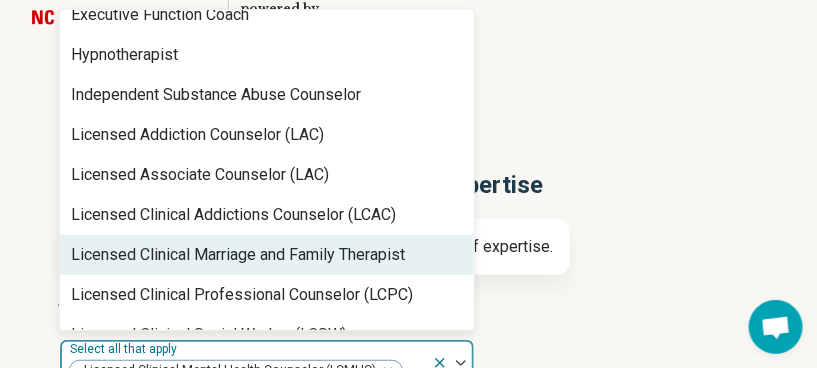 click on "Step  3  of  9 Tells us a little bit more about your expertise This helps us match you with clients in your areas of expertise. Types of provider option Licensed Clinical Mental Health Counselor (LCMHC), selected. [NUMBER] results available. Use Up and Down to choose options, press Enter to select the currently focused option, press Escape to exit the menu, press Tab to select the option and exit the menu. Select all that apply Licensed Clinical Mental Health Counselor (LCMHC) Academy of Certified Social Workers License (ACSW) Advanced Practice Registered Nurse (APRN) Associate Marriage and Family Therapist Audiologist Board Certified Behavior Analyst (BCBA) Certified Addiction Counselor (CAC) Certified Clinical Social Worker (CSW) Certified Eating Disorder Specialist Certified Group Psychotherapist (CGP) Certified Mental Performance Consultant Certified Social Worker (CSW) Certified Trauma Professional Community Resource Counselor Credentialed Sexual Abuse Youth Clinician (CSAYC) Education Specialist (EdS) Other" at bounding box center [409, 483] 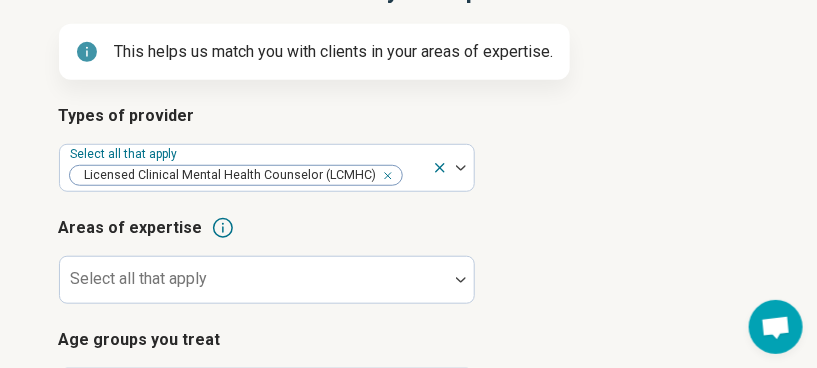 scroll, scrollTop: 243, scrollLeft: 0, axis: vertical 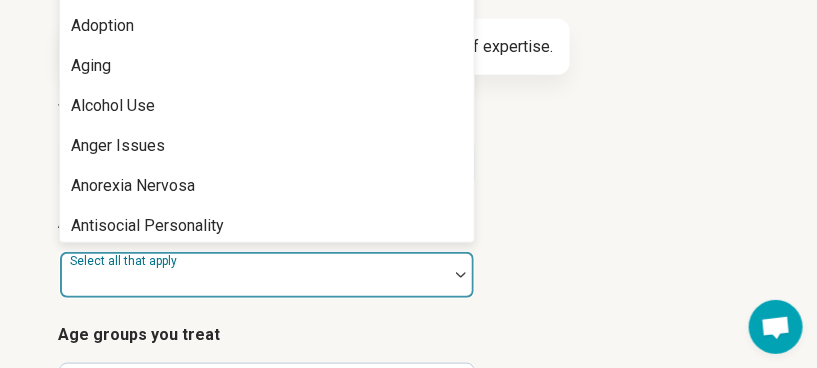 click at bounding box center [461, 275] 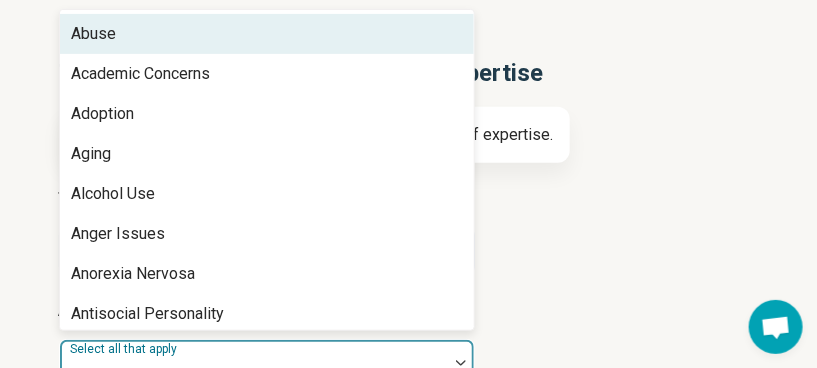 click on "Abuse" at bounding box center [94, 34] 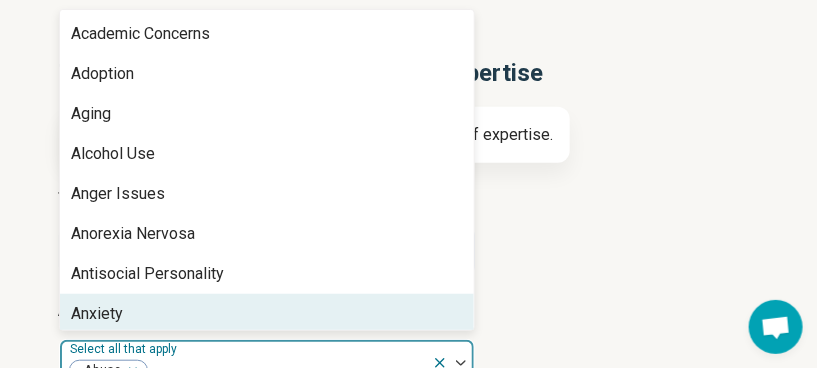 click on "Anxiety" at bounding box center (267, 314) 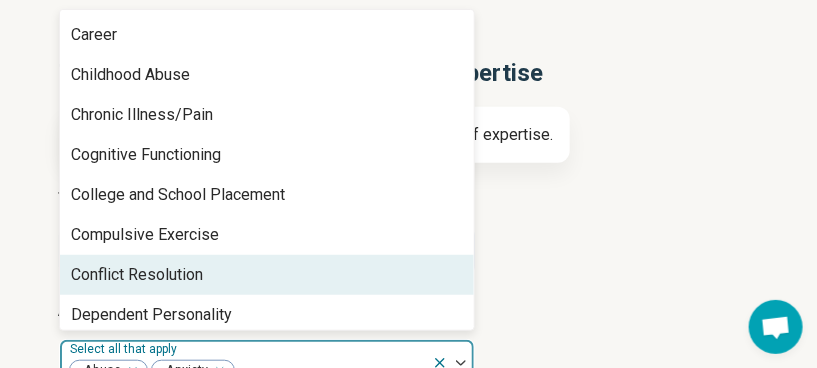 scroll, scrollTop: 900, scrollLeft: 0, axis: vertical 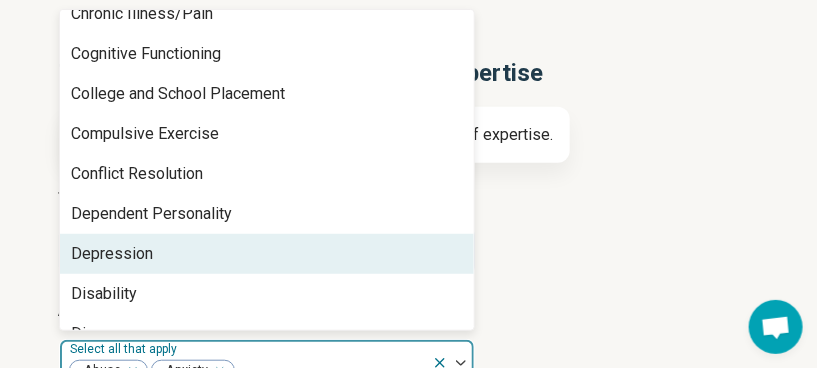 click on "Depression" at bounding box center (267, 254) 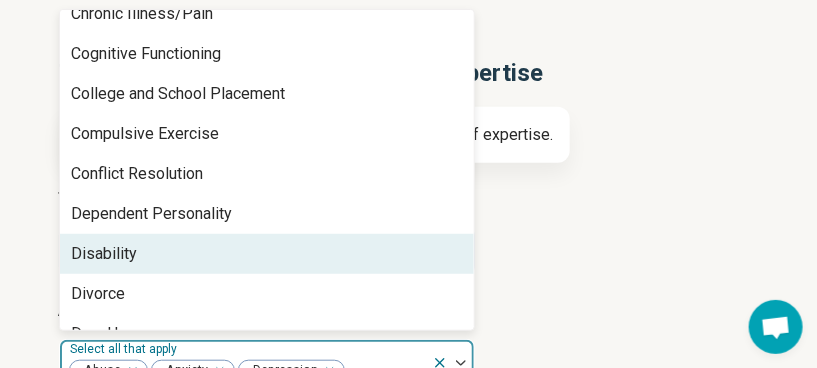 scroll, scrollTop: 1000, scrollLeft: 0, axis: vertical 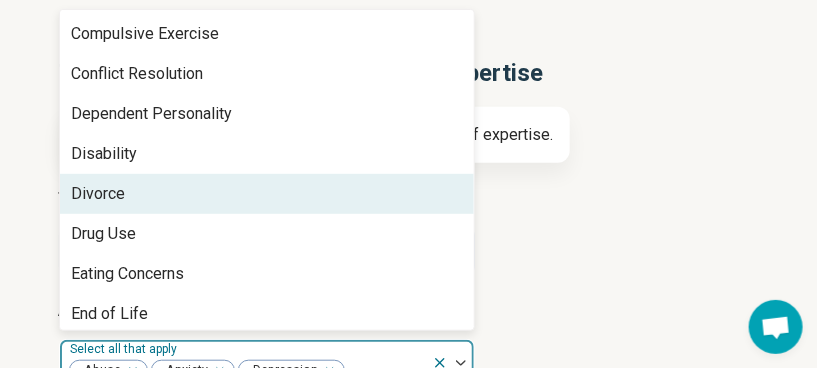click on "Divorce" at bounding box center [267, 194] 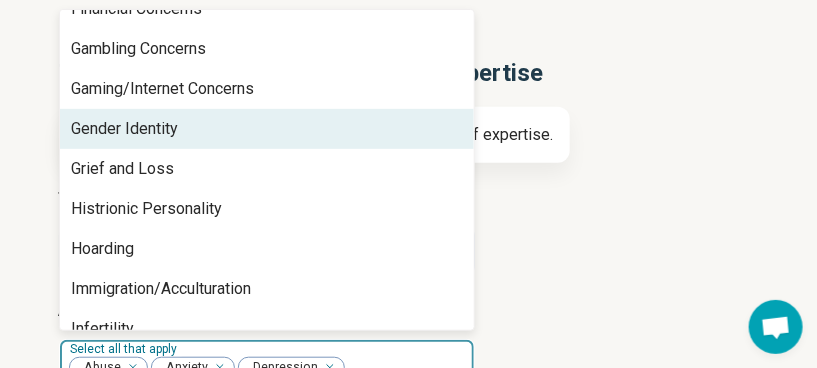 scroll, scrollTop: 1400, scrollLeft: 0, axis: vertical 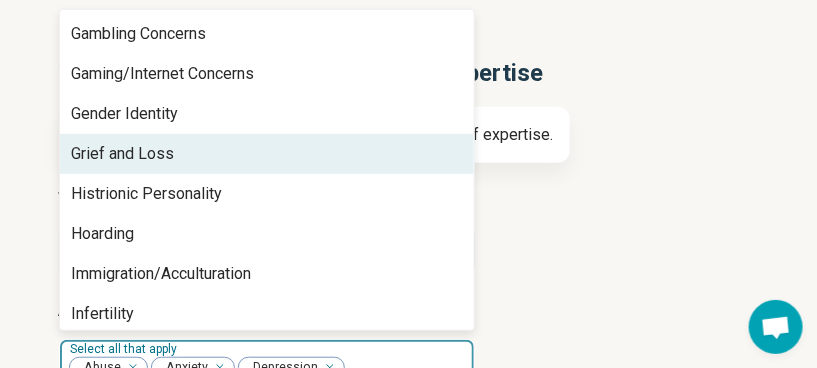 click on "Grief and Loss" at bounding box center (123, 154) 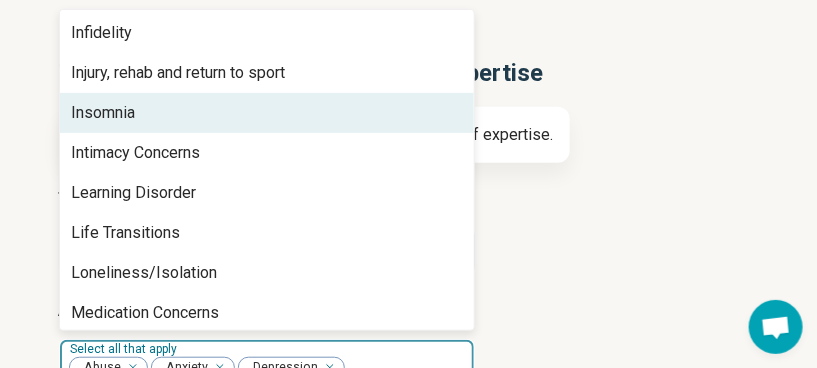 scroll, scrollTop: 1700, scrollLeft: 0, axis: vertical 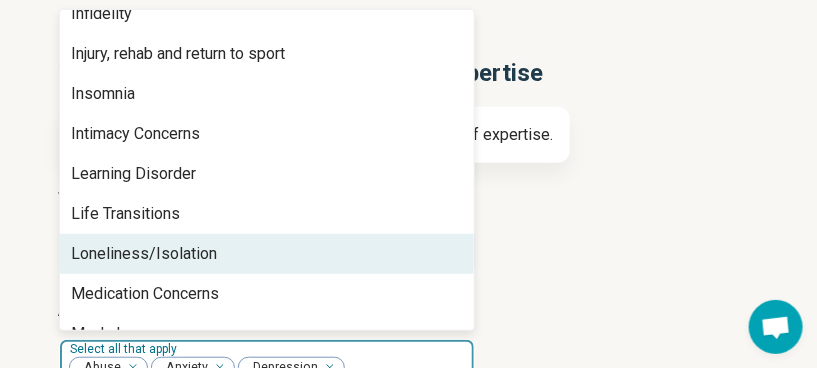 click on "Loneliness/Isolation" at bounding box center [145, 254] 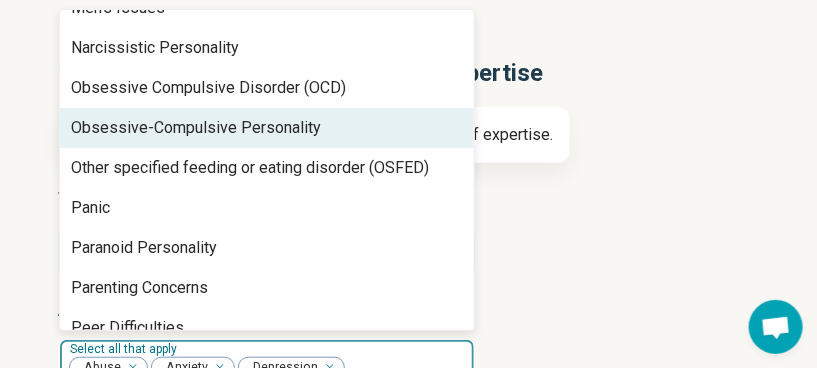 scroll, scrollTop: 1999, scrollLeft: 0, axis: vertical 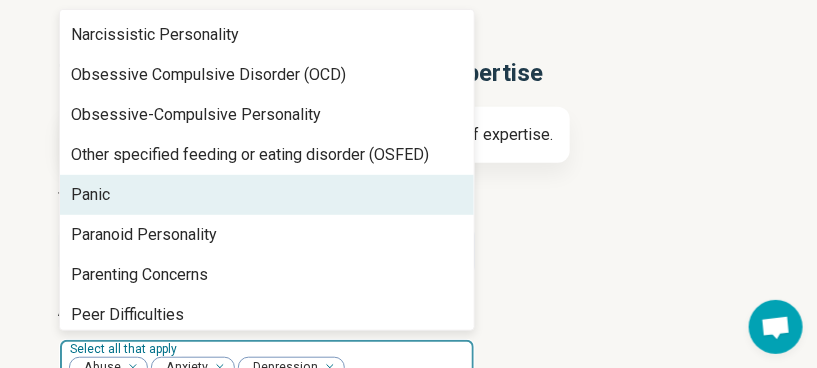 click on "Panic" at bounding box center [267, 195] 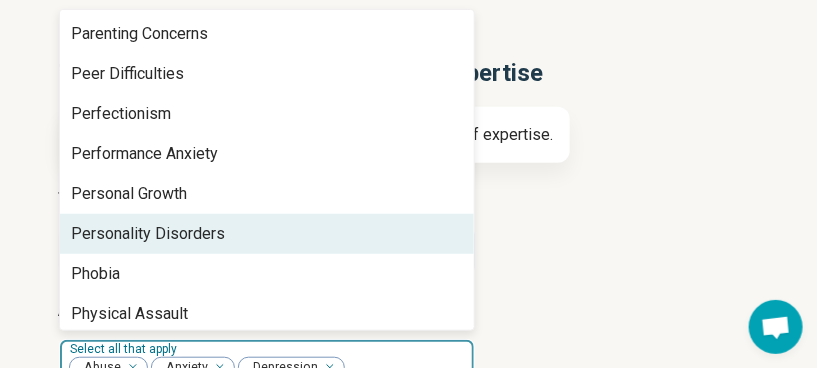 scroll, scrollTop: 2299, scrollLeft: 0, axis: vertical 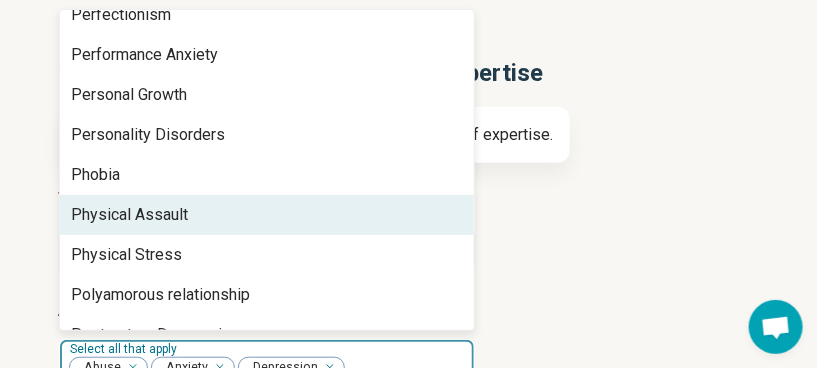 click on "Physical Assault" at bounding box center [267, 215] 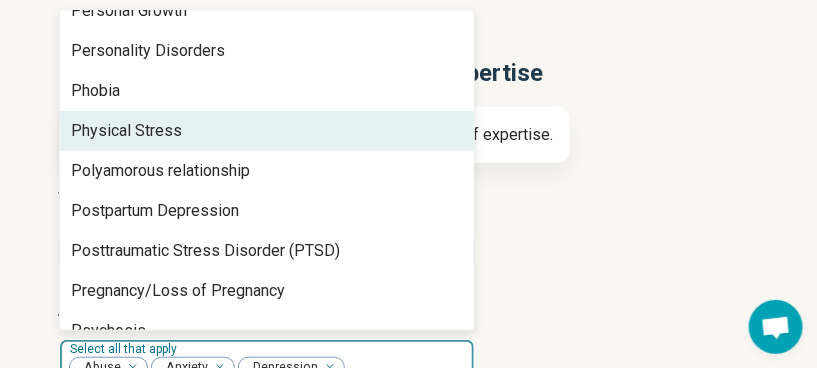 scroll, scrollTop: 2399, scrollLeft: 0, axis: vertical 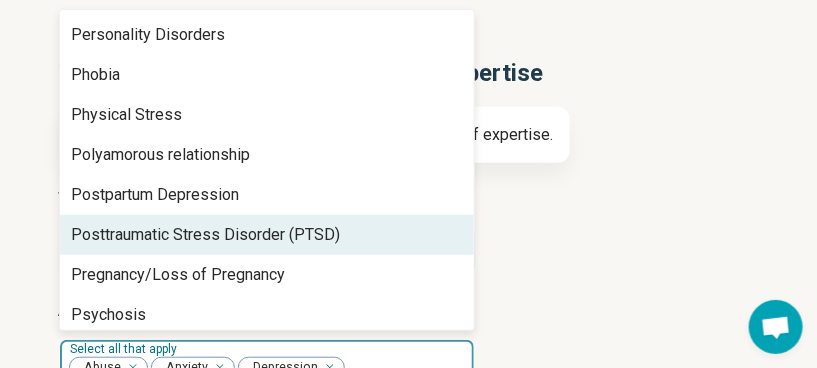 click on "Posttraumatic Stress Disorder (PTSD)" at bounding box center [206, 235] 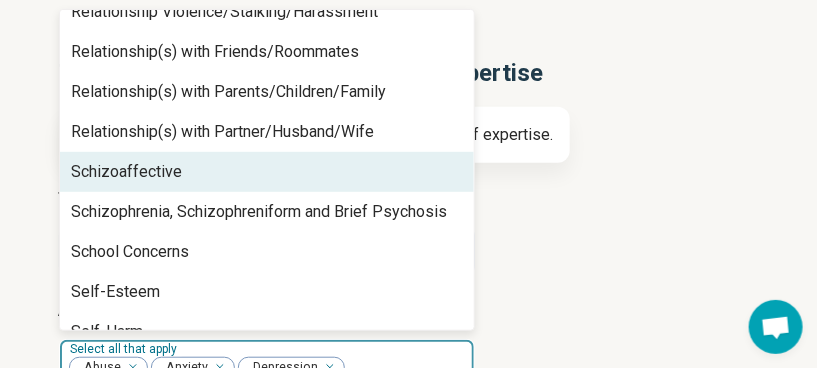scroll, scrollTop: 2799, scrollLeft: 0, axis: vertical 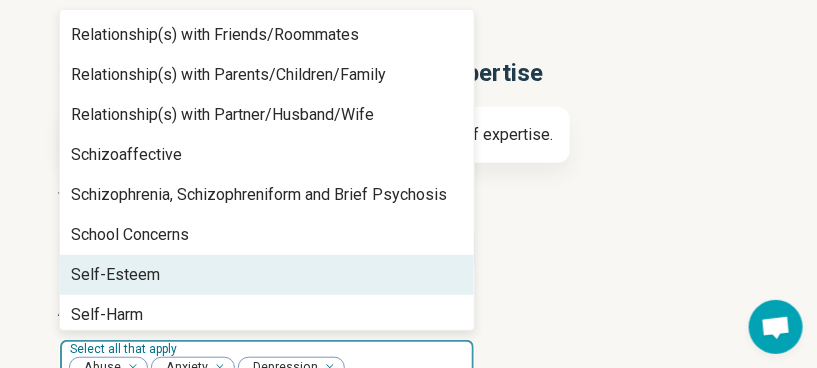 click on "Self-Esteem" at bounding box center [116, 275] 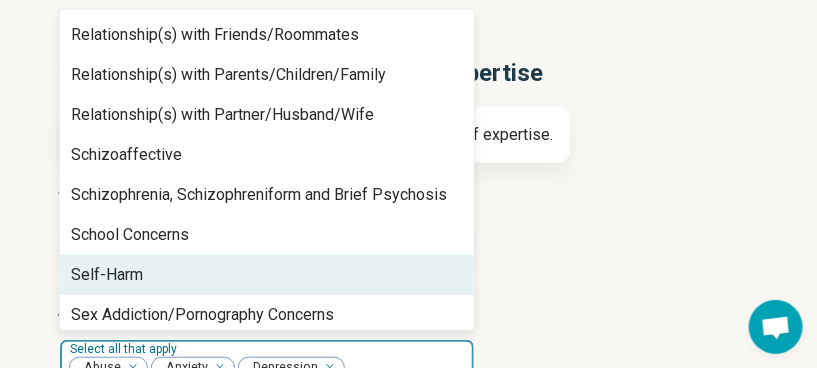 click on "Self-Harm" at bounding box center (108, 275) 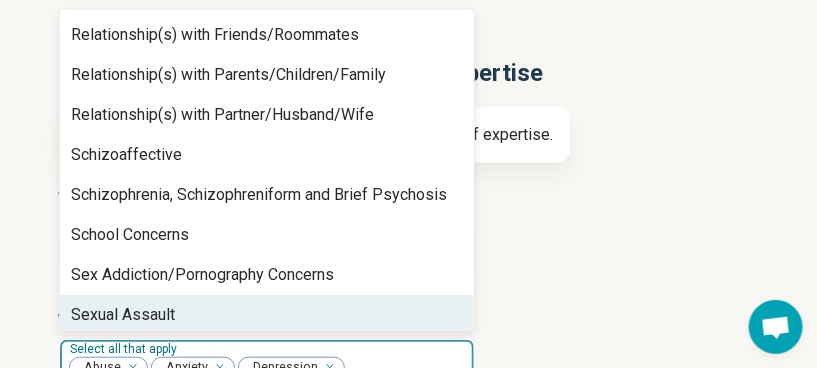 click on "Sexual Assault" at bounding box center (124, 315) 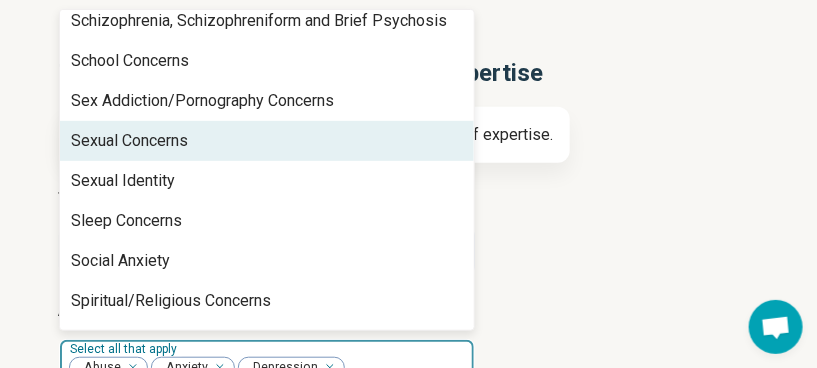 scroll, scrollTop: 3000, scrollLeft: 0, axis: vertical 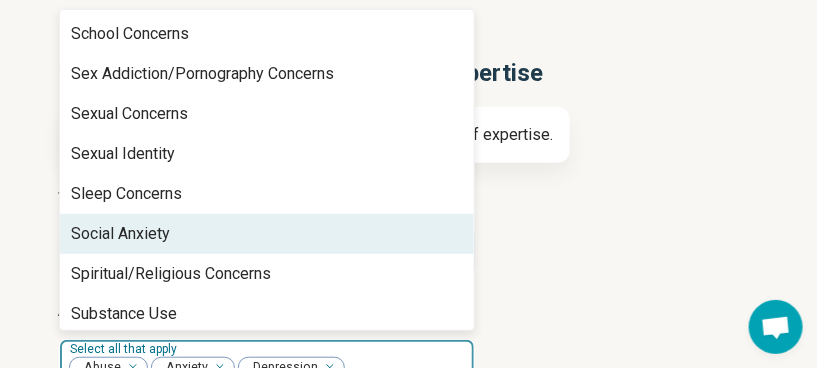 click on "Social Anxiety" at bounding box center [267, 234] 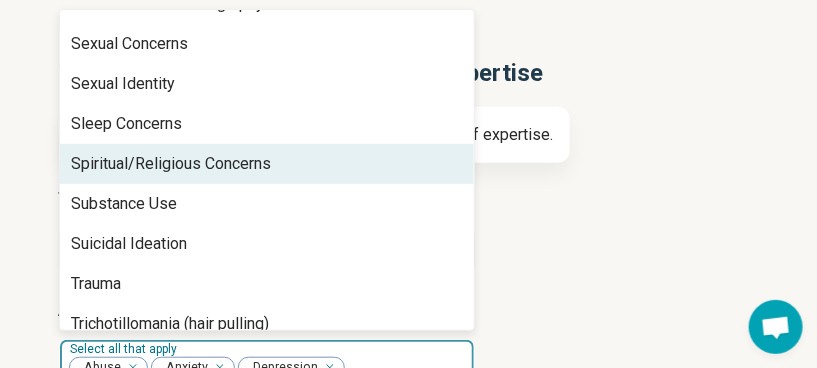 scroll, scrollTop: 3099, scrollLeft: 0, axis: vertical 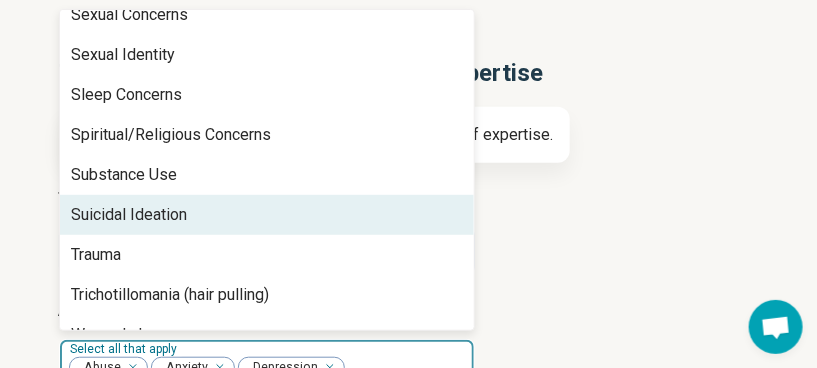 click on "Suicidal Ideation" at bounding box center [130, 215] 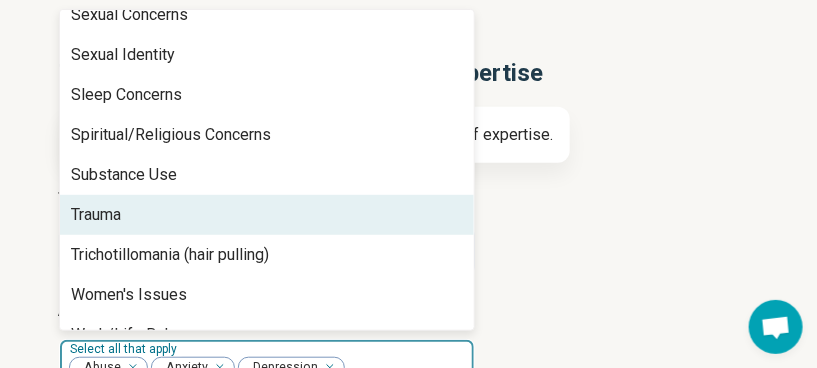 click on "Trauma" at bounding box center (267, 215) 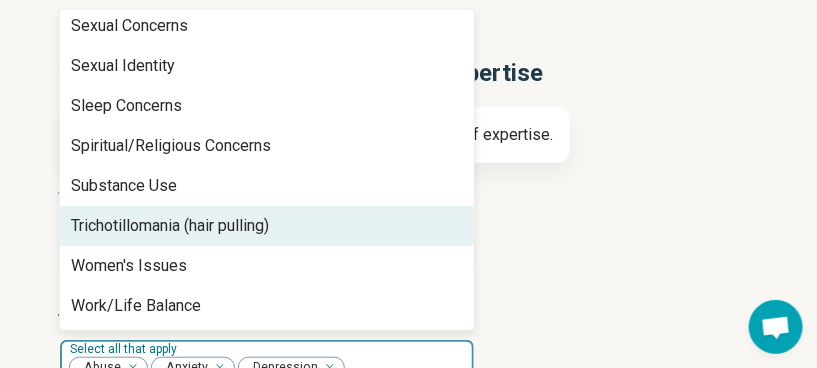 scroll, scrollTop: 3087, scrollLeft: 0, axis: vertical 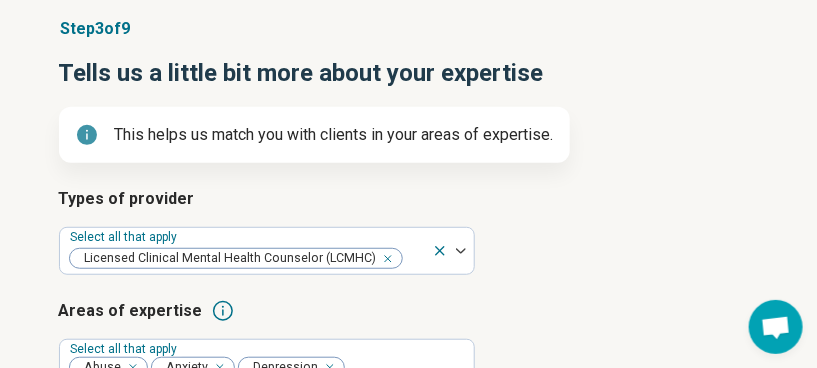 click on "Types of provider Select all that apply Licensed Clinical Mental Health Counselor (LCMHC)" at bounding box center (409, 231) 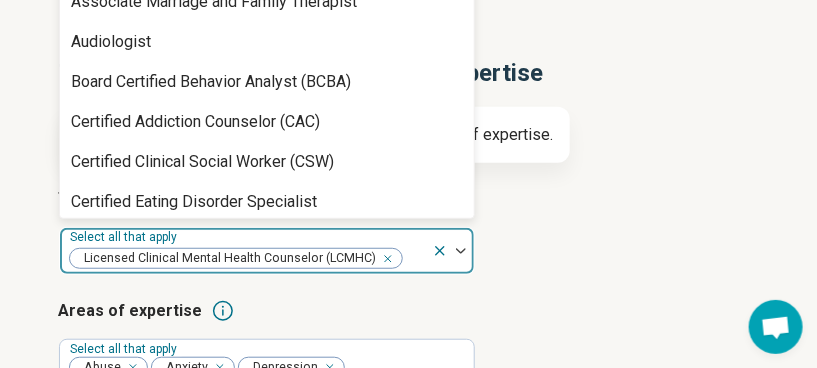 click at bounding box center [461, 251] 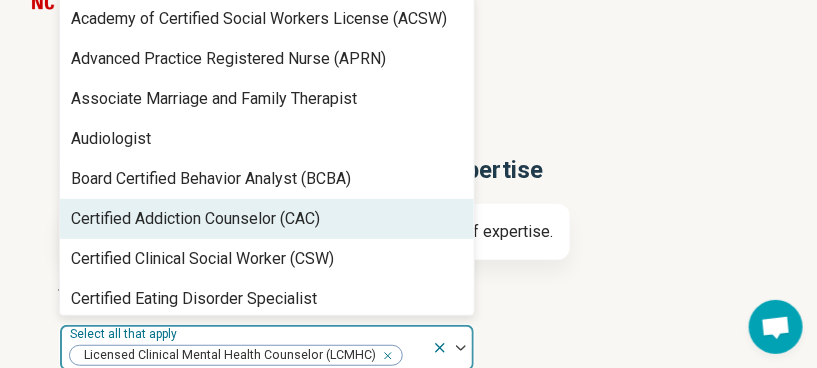 scroll, scrollTop: 43, scrollLeft: 0, axis: vertical 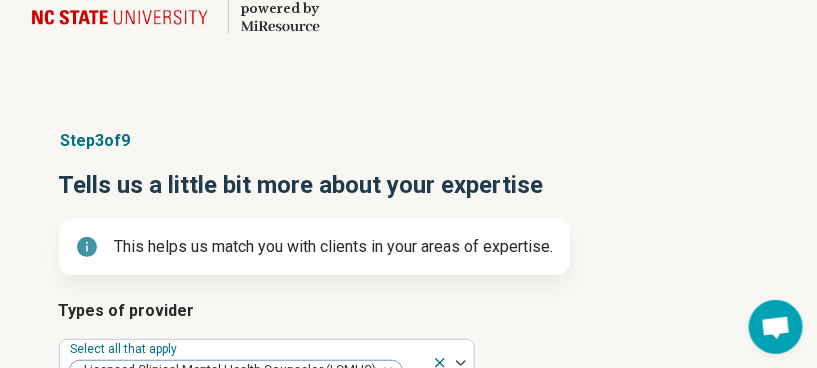 click on "Tells us a little bit more about your expertise" at bounding box center [409, 186] 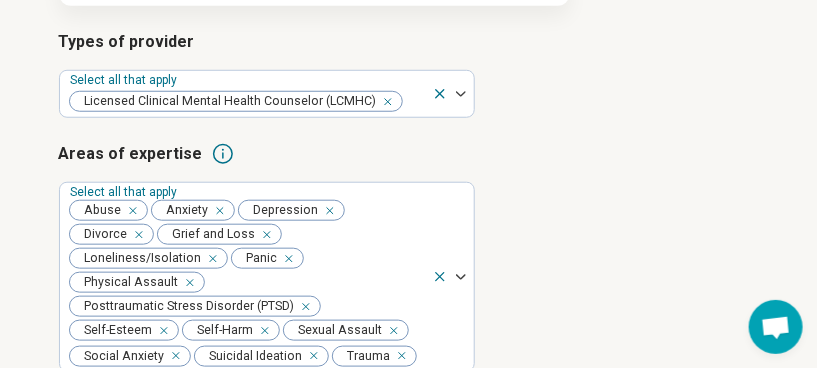 scroll, scrollTop: 343, scrollLeft: 0, axis: vertical 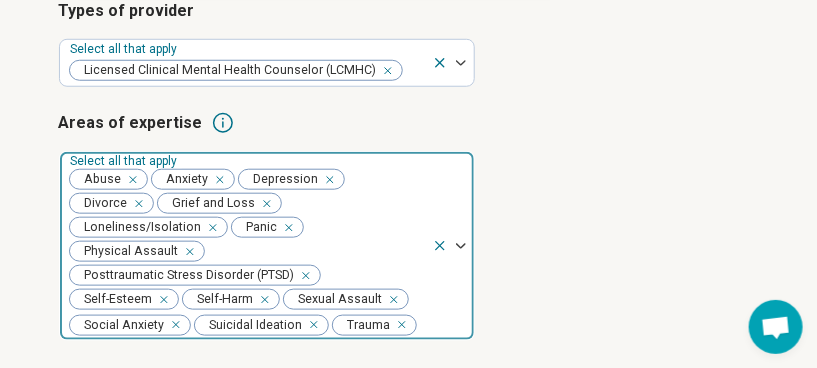 click 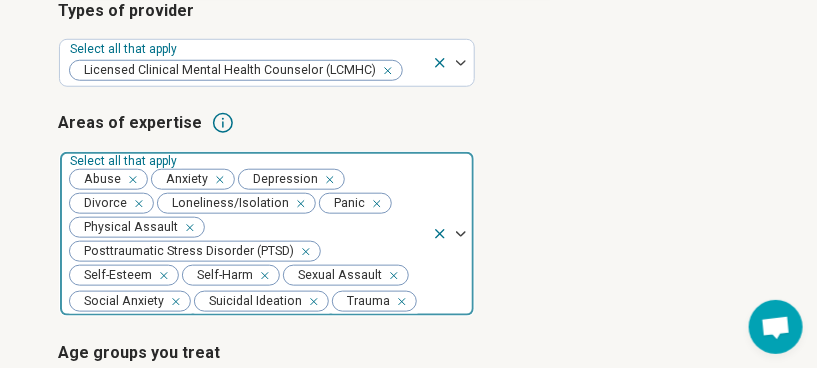 click on "Areas of expertise Select all that apply Abuse Anxiety Depression Divorce Loneliness/Isolation Panic Physical Assault Posttraumatic Stress Disorder (PTSD) Self-Esteem Self-Harm Sexual Assault Social Anxiety Suicidal Ideation Trauma" at bounding box center (409, 214) 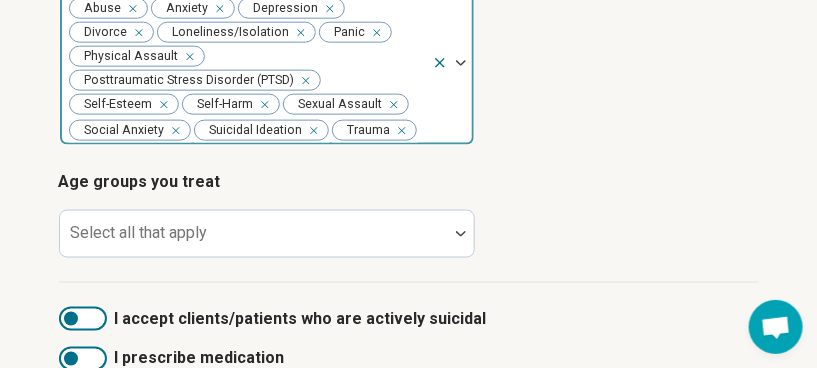 scroll, scrollTop: 543, scrollLeft: 0, axis: vertical 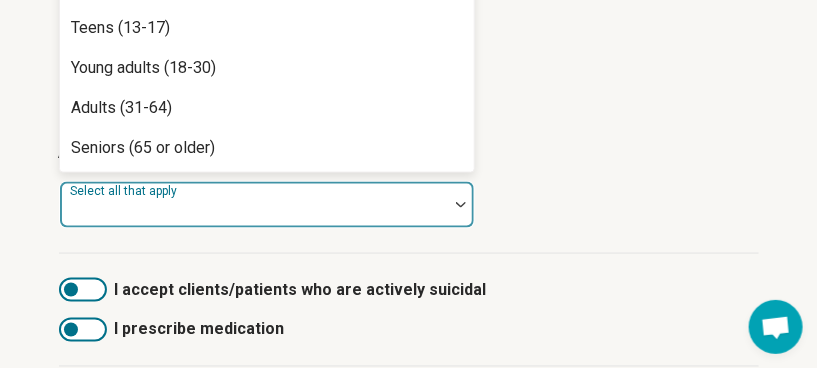 click at bounding box center [461, 205] 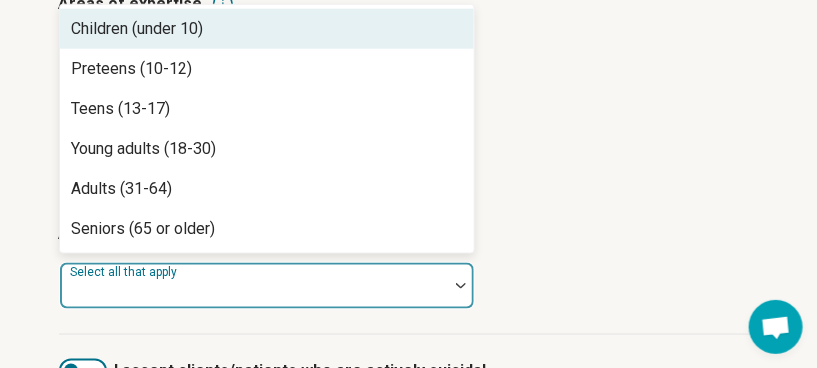 scroll, scrollTop: 459, scrollLeft: 0, axis: vertical 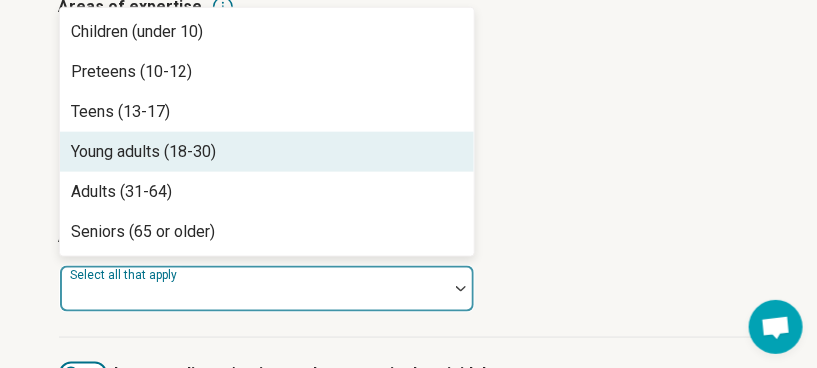 click on "Young adults (18-30)" at bounding box center [267, 152] 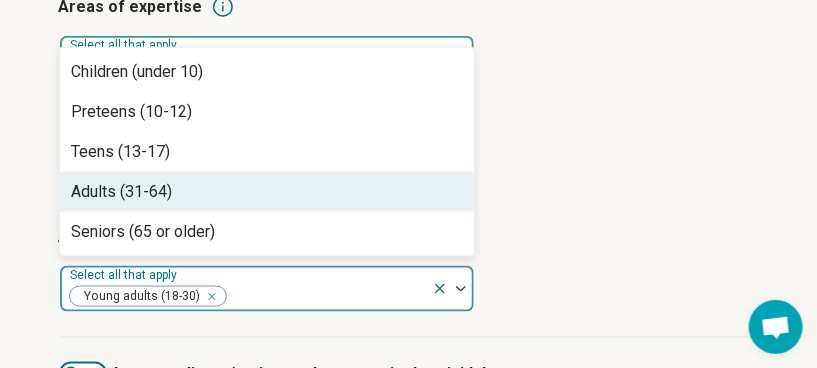 click on "Adults (31-64)" at bounding box center [267, 192] 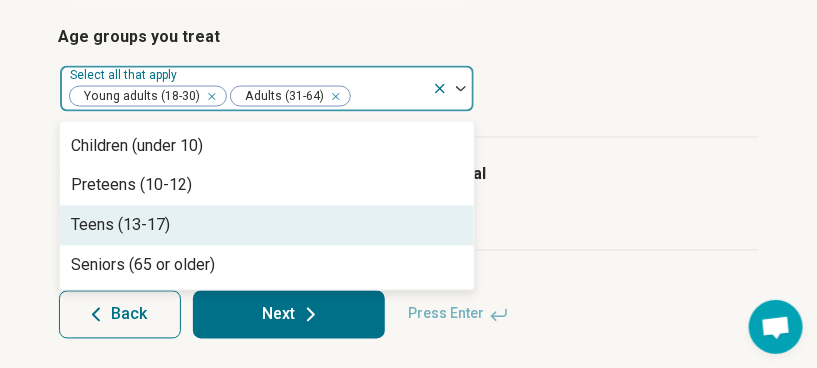 scroll, scrollTop: 659, scrollLeft: 0, axis: vertical 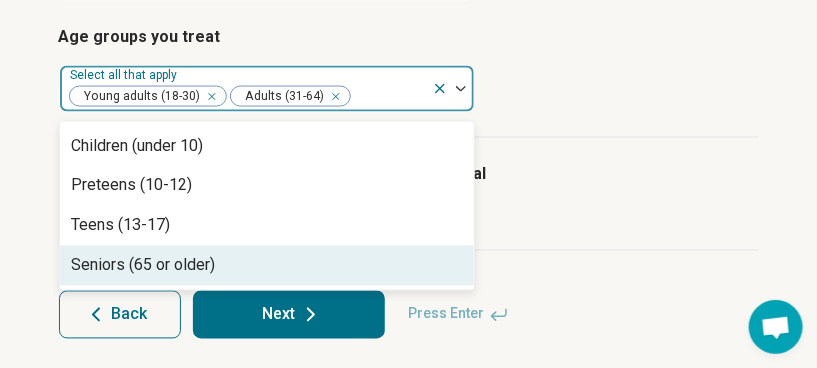 click on "Next" at bounding box center (289, 315) 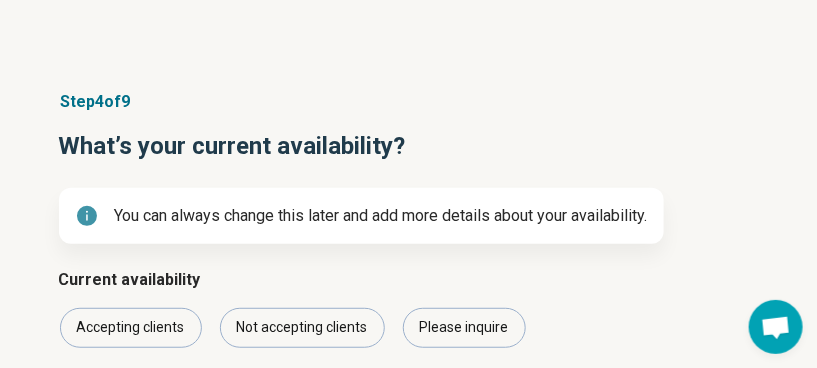 scroll, scrollTop: 100, scrollLeft: 0, axis: vertical 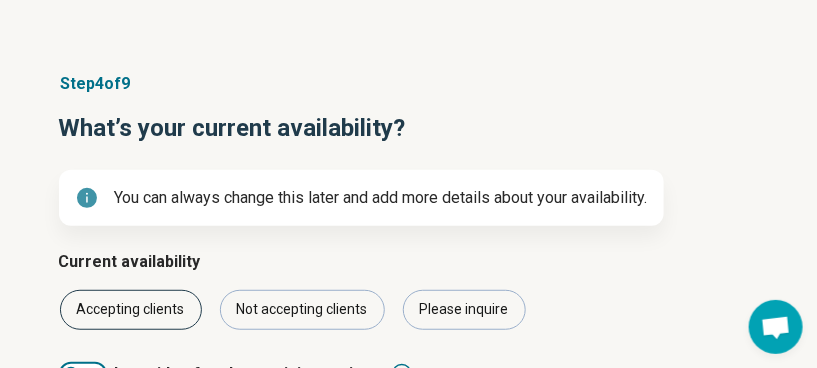 click on "Accepting clients" at bounding box center [131, 310] 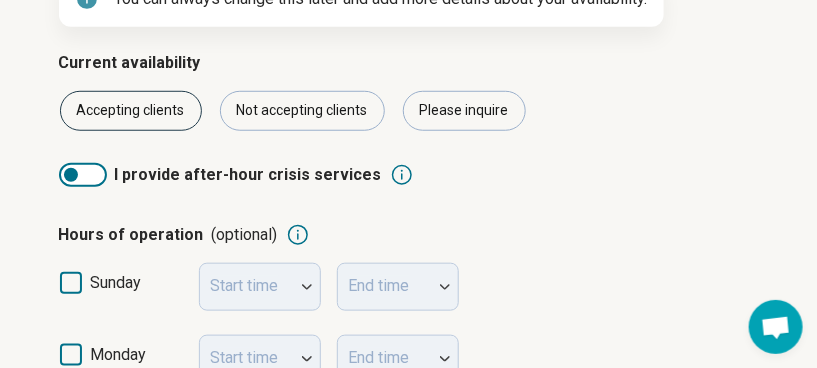 scroll, scrollTop: 399, scrollLeft: 0, axis: vertical 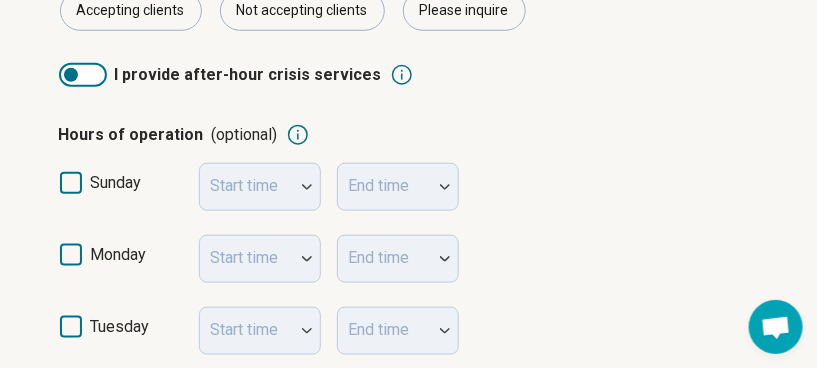 click 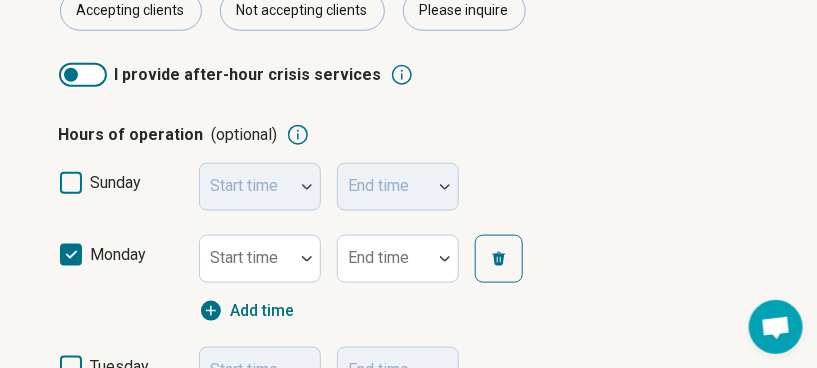 scroll, scrollTop: 10, scrollLeft: 0, axis: vertical 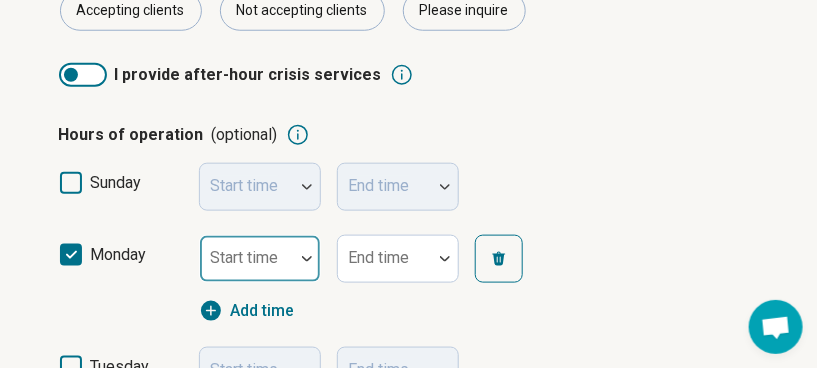 click at bounding box center [307, 259] 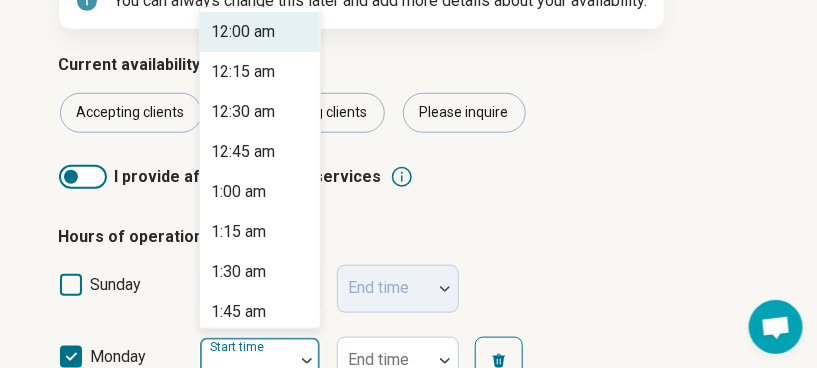 scroll, scrollTop: 295, scrollLeft: 0, axis: vertical 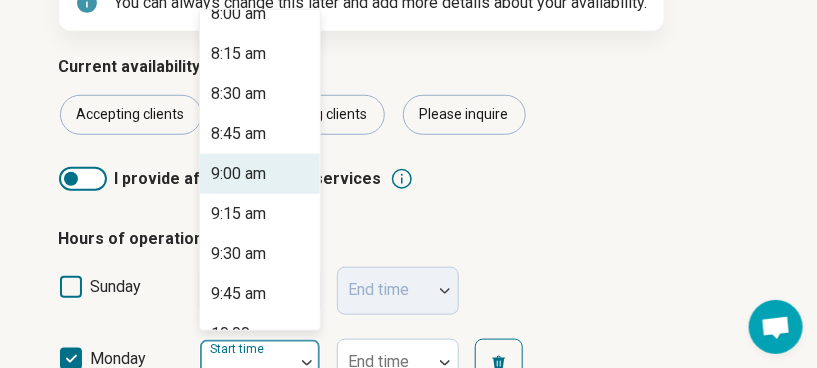 click on "9:00 am" at bounding box center [239, 174] 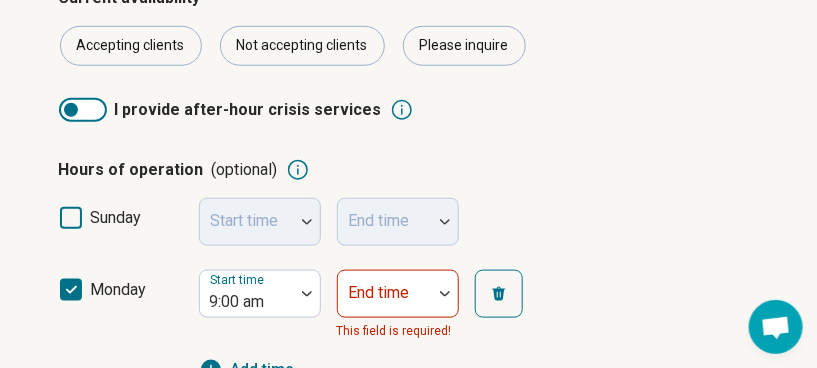 scroll, scrollTop: 396, scrollLeft: 0, axis: vertical 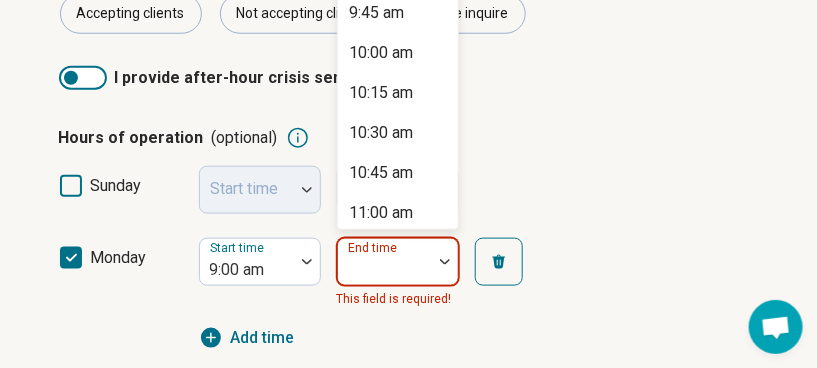 click at bounding box center (445, 262) 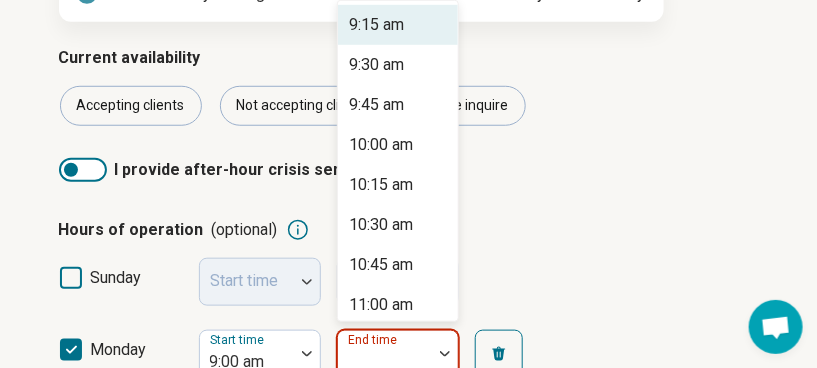 scroll, scrollTop: 295, scrollLeft: 0, axis: vertical 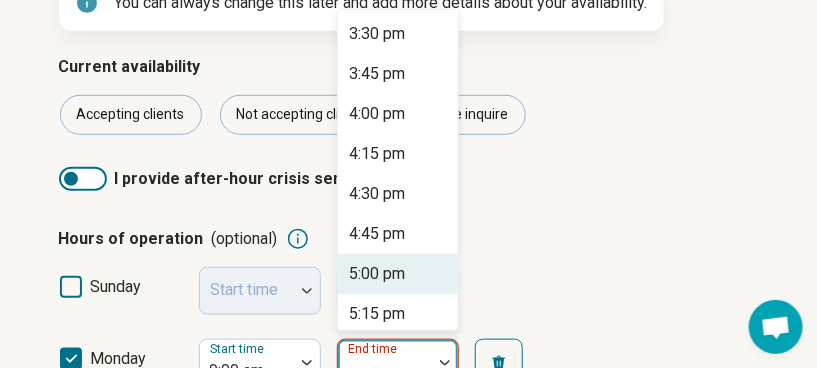 click on "5:00 pm" at bounding box center [398, 274] 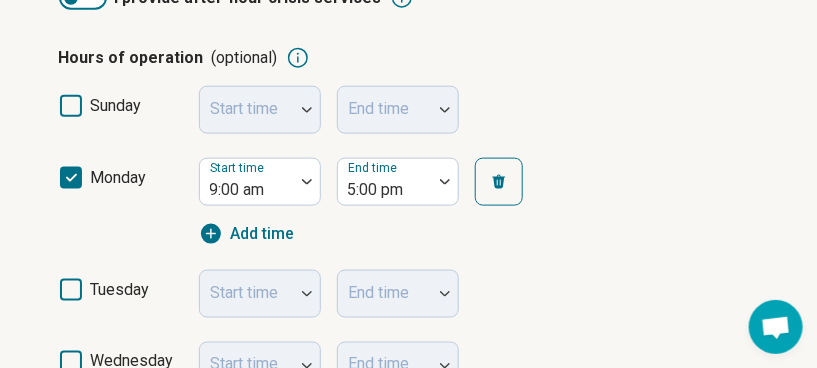 scroll, scrollTop: 496, scrollLeft: 0, axis: vertical 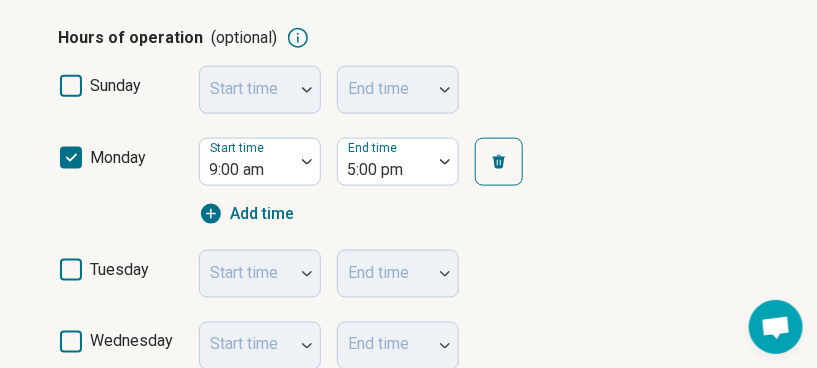 click on "Start time" at bounding box center (260, 274) 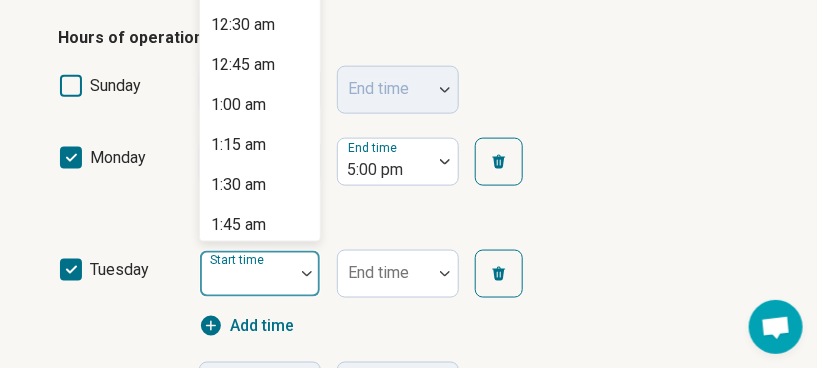 click at bounding box center (307, 274) 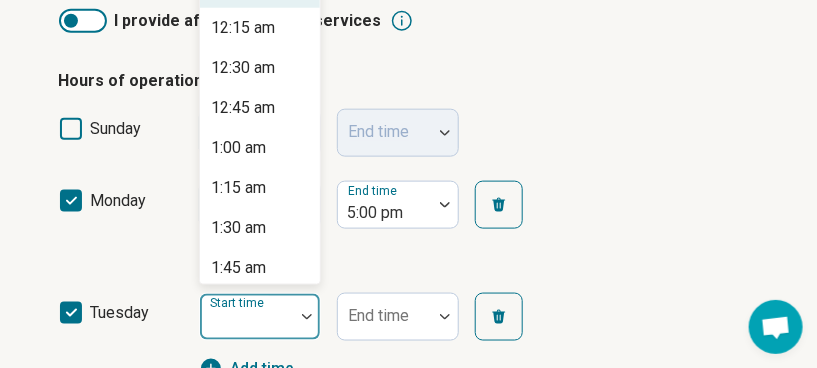 scroll, scrollTop: 407, scrollLeft: 0, axis: vertical 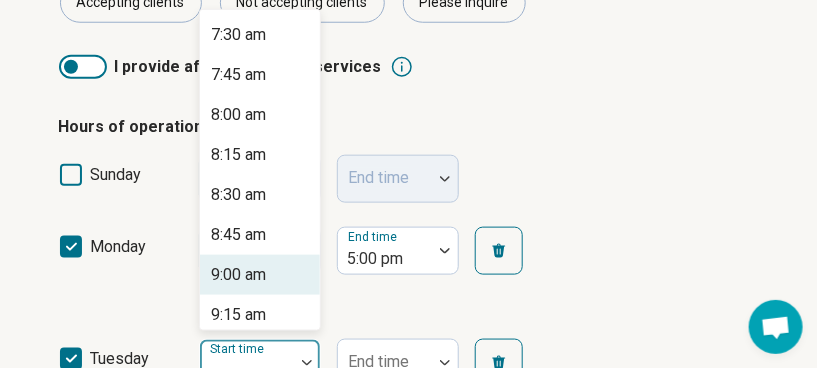 click on "9:00 am" at bounding box center (239, 275) 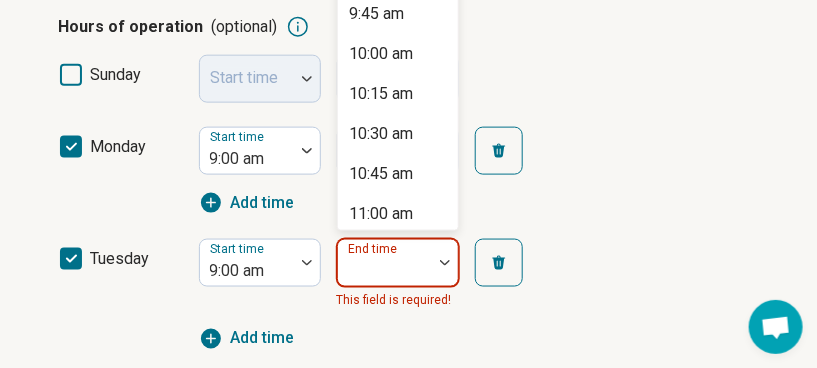 click on "End time" at bounding box center (398, 263) 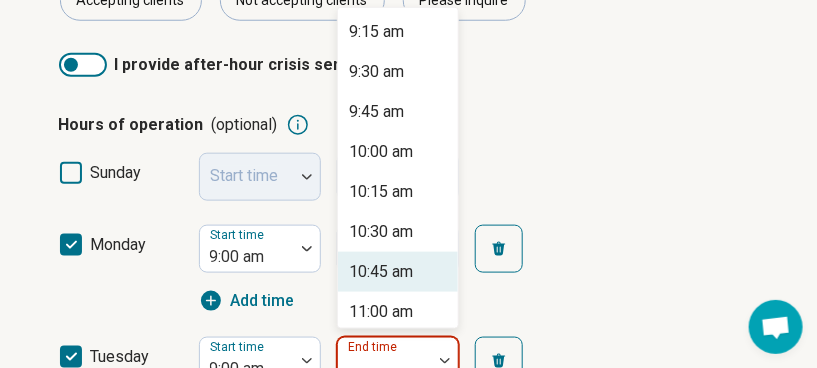 scroll, scrollTop: 407, scrollLeft: 0, axis: vertical 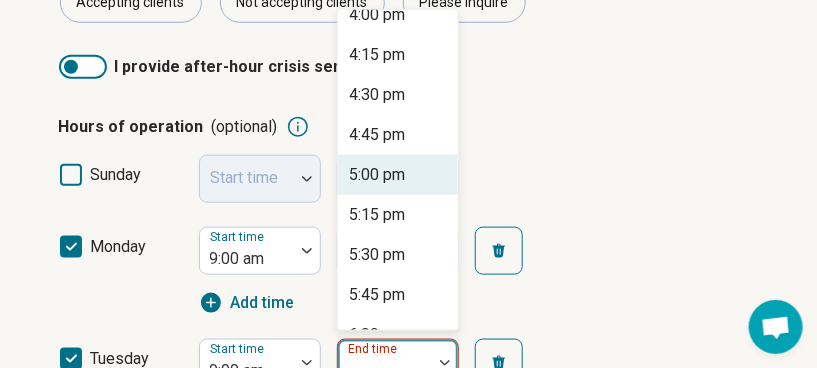 click on "5:00 pm" at bounding box center [378, 175] 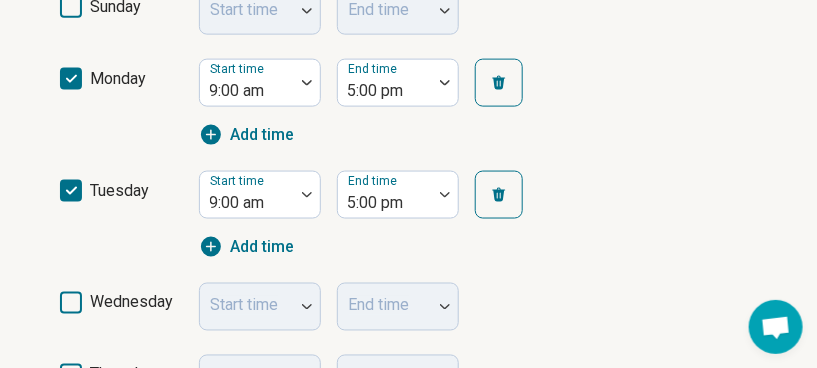 scroll, scrollTop: 608, scrollLeft: 0, axis: vertical 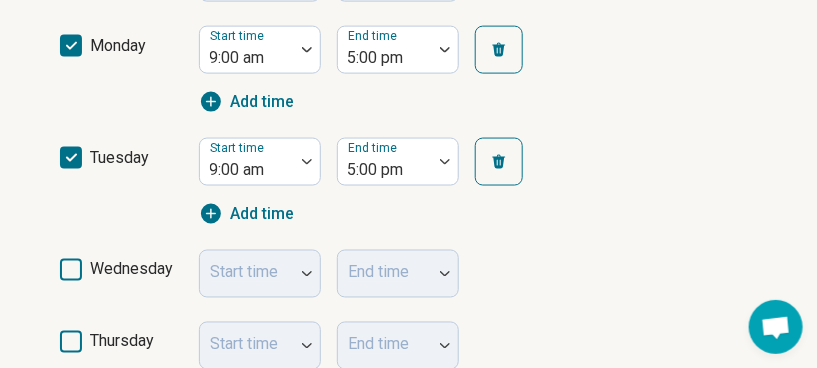 click 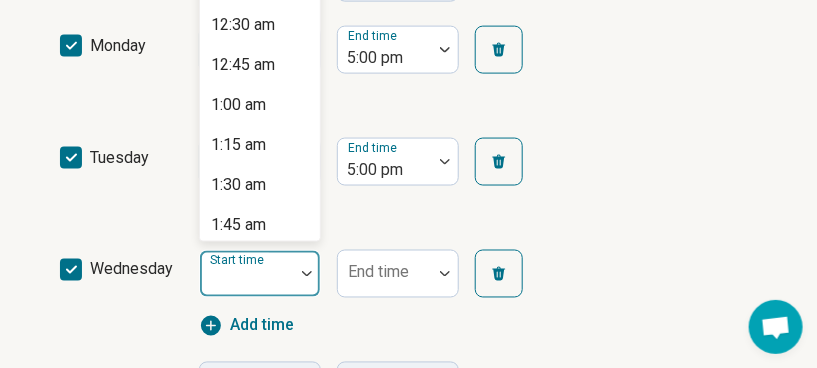 click at bounding box center (307, 274) 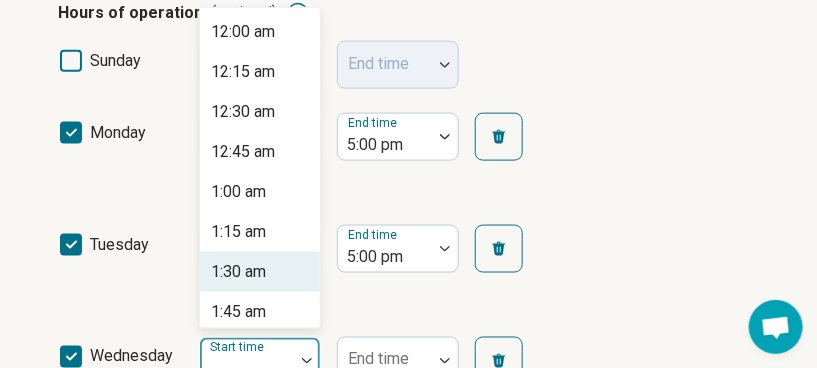 scroll, scrollTop: 519, scrollLeft: 0, axis: vertical 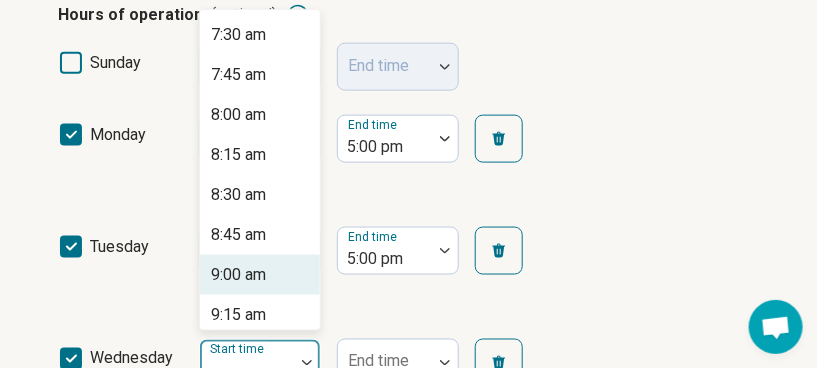 click on "9:00 am" at bounding box center (239, 275) 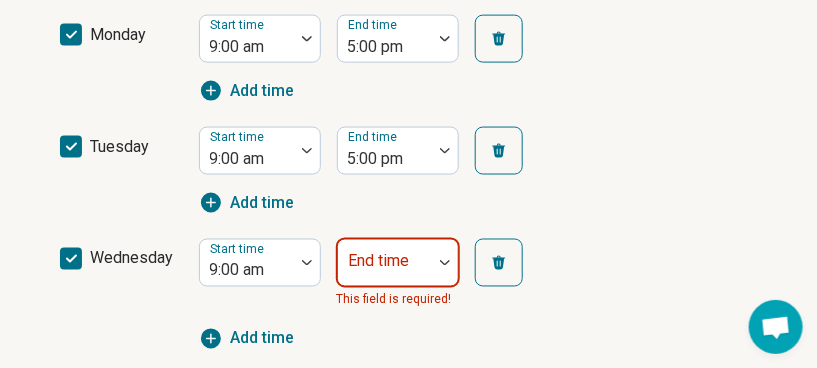 click at bounding box center (385, 271) 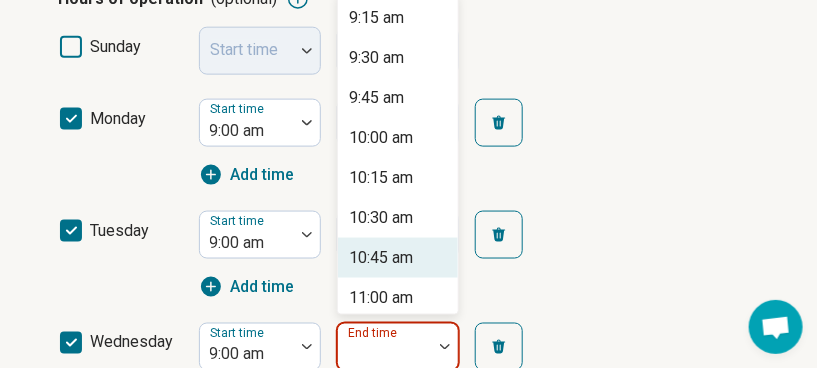 scroll, scrollTop: 519, scrollLeft: 0, axis: vertical 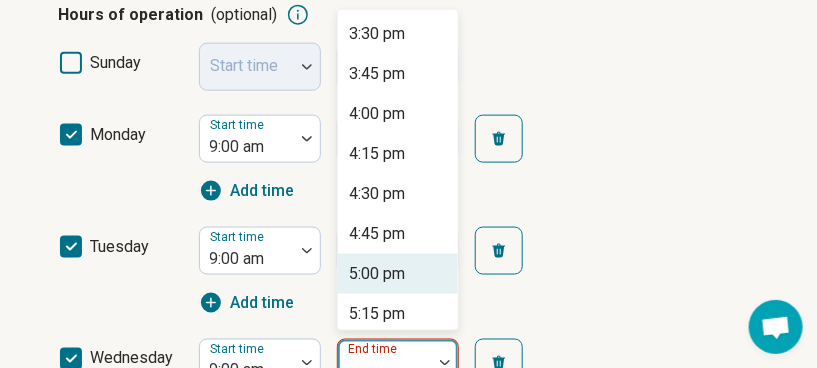 click on "5:00 pm" at bounding box center (398, 274) 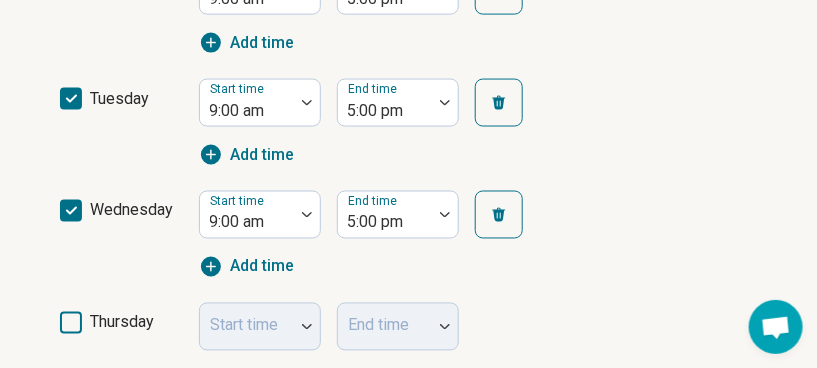 scroll, scrollTop: 719, scrollLeft: 0, axis: vertical 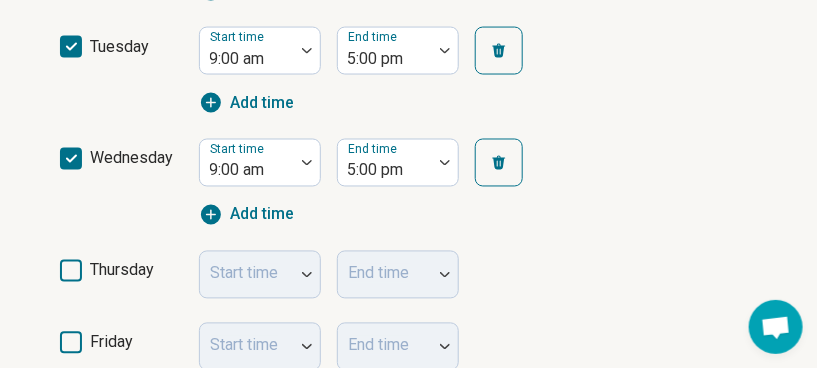 click 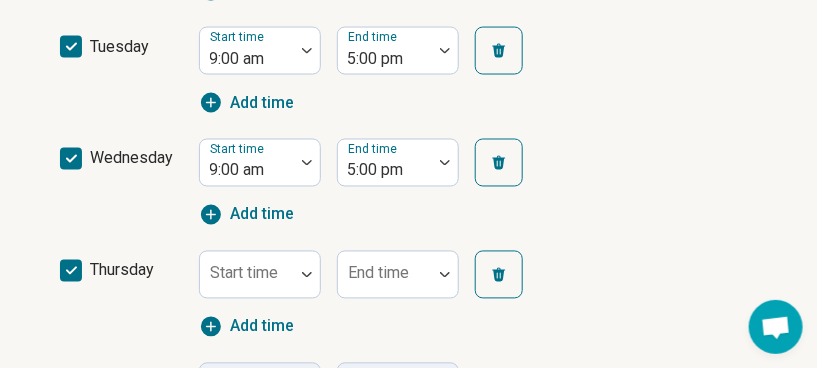 scroll, scrollTop: 10, scrollLeft: 0, axis: vertical 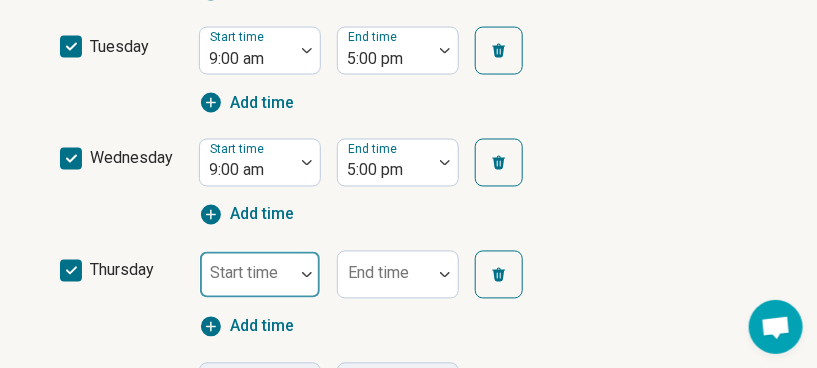 click at bounding box center [247, 275] 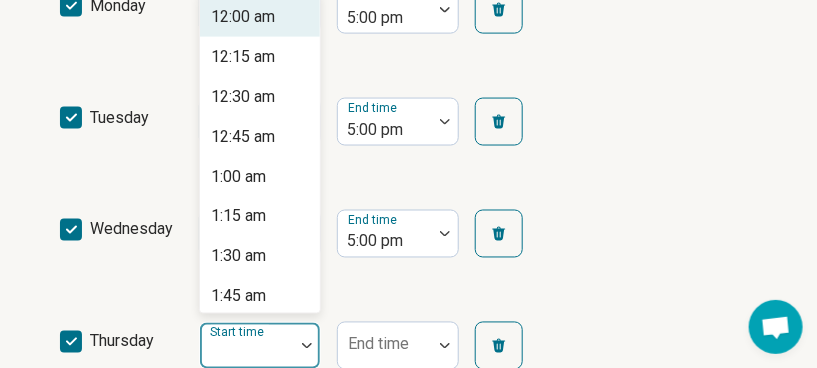 scroll, scrollTop: 631, scrollLeft: 0, axis: vertical 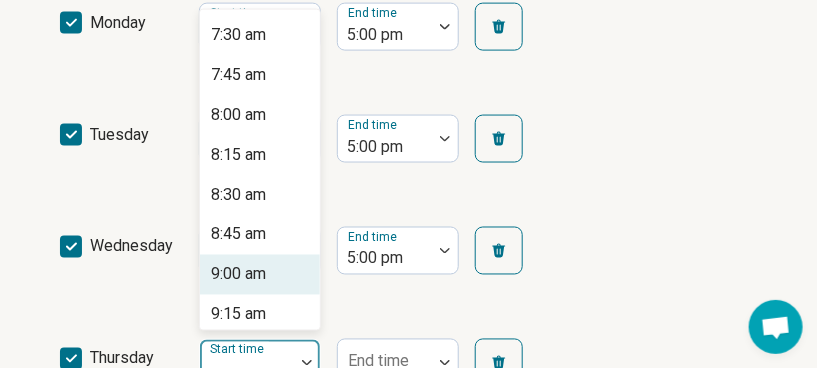 click on "9:00 am" at bounding box center (260, 275) 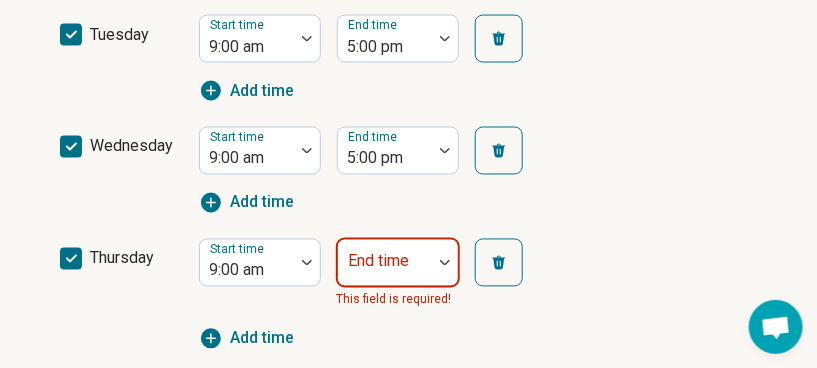 click on "End time" at bounding box center (398, 263) 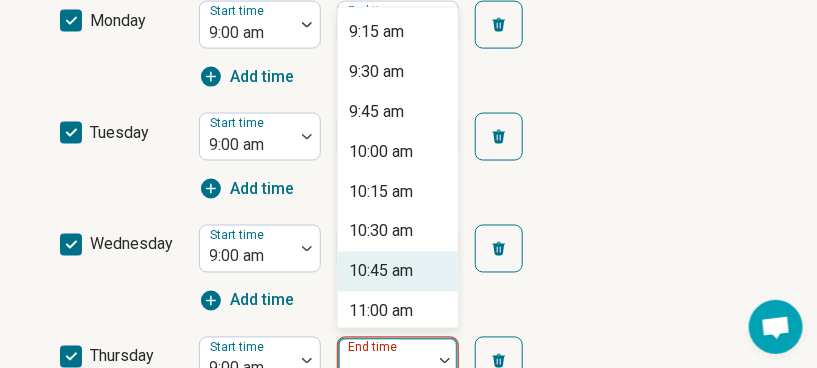 scroll, scrollTop: 631, scrollLeft: 0, axis: vertical 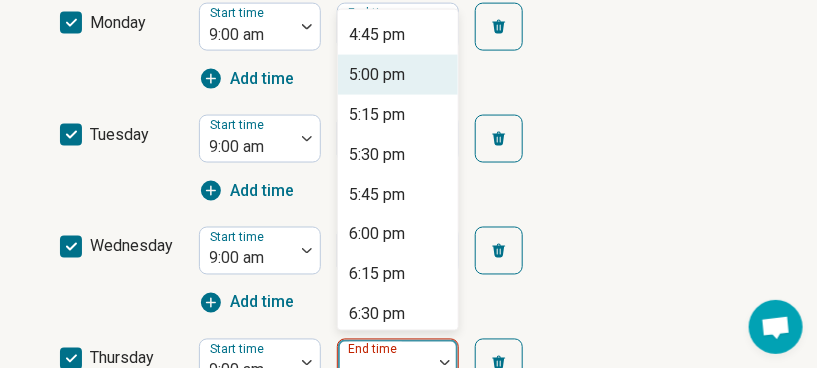 click on "5:00 pm" at bounding box center (378, 75) 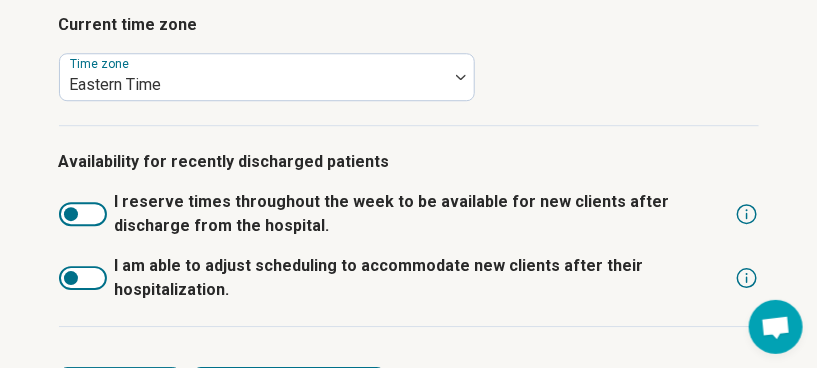 scroll, scrollTop: 1231, scrollLeft: 0, axis: vertical 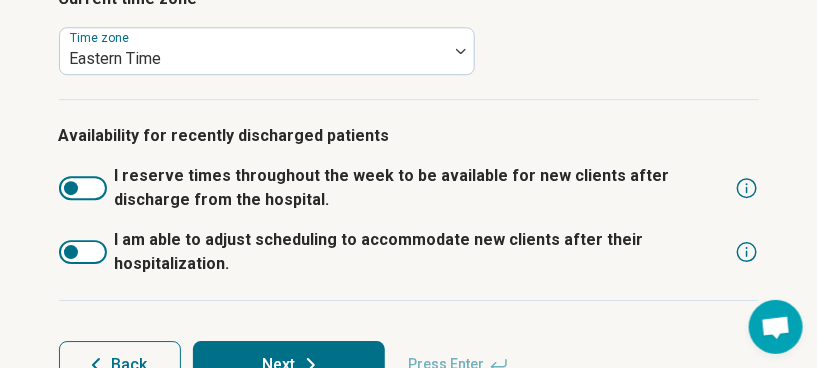 click at bounding box center (83, 252) 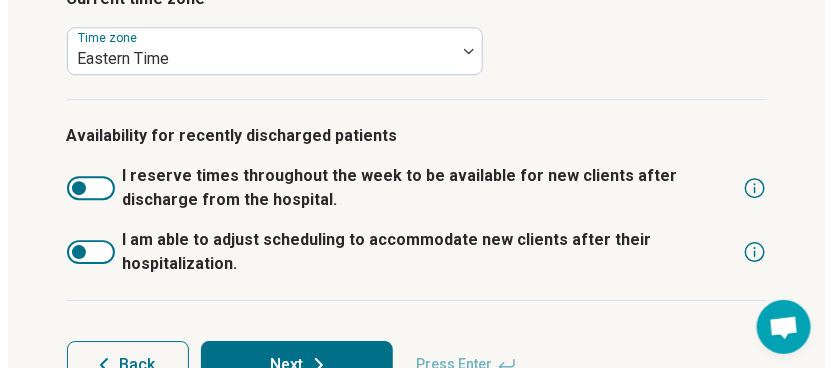scroll, scrollTop: 0, scrollLeft: 0, axis: both 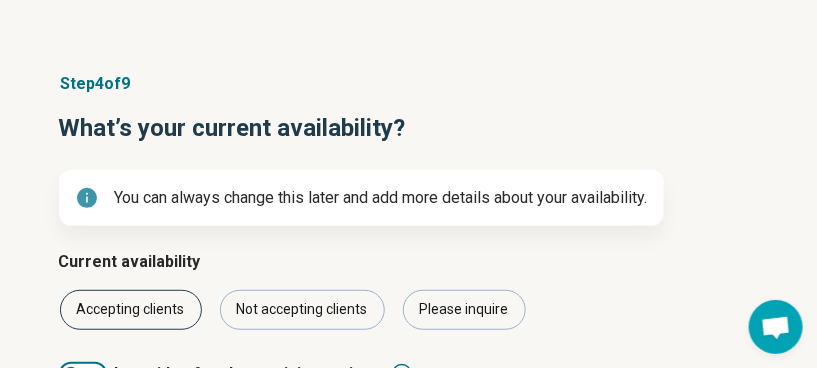 click on "Accepting clients" at bounding box center (131, 310) 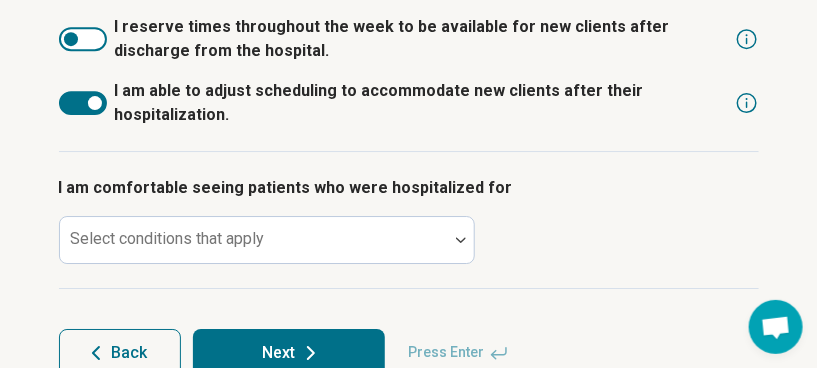scroll, scrollTop: 1400, scrollLeft: 0, axis: vertical 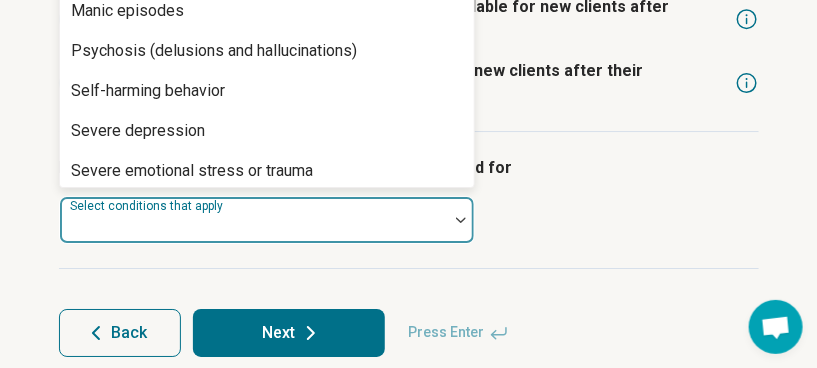 click at bounding box center (254, 228) 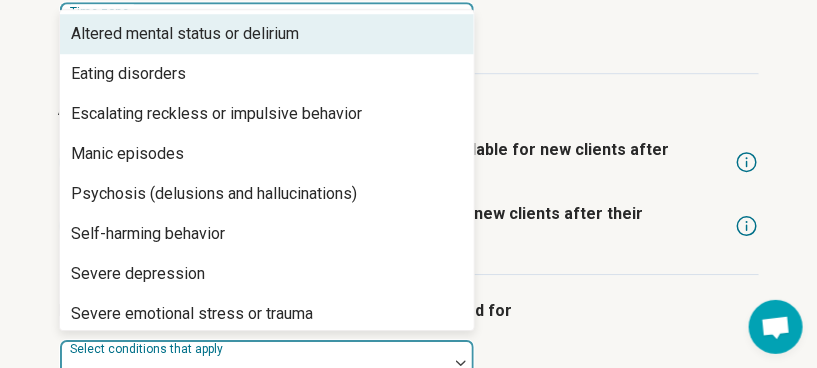 scroll, scrollTop: 1057, scrollLeft: 0, axis: vertical 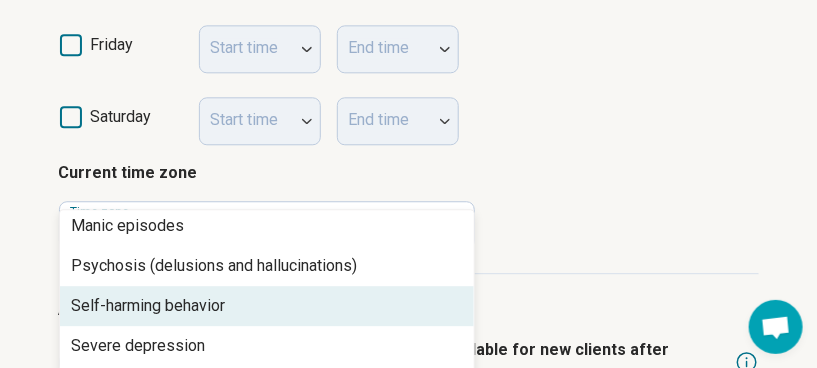 click on "Self-harming behavior" at bounding box center [149, 306] 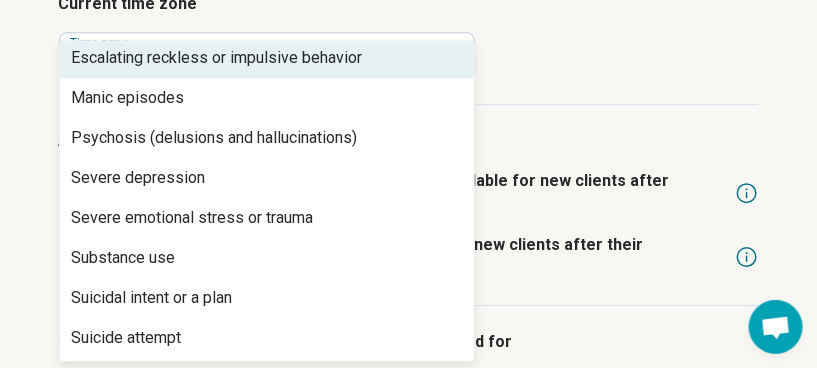 scroll, scrollTop: 1257, scrollLeft: 0, axis: vertical 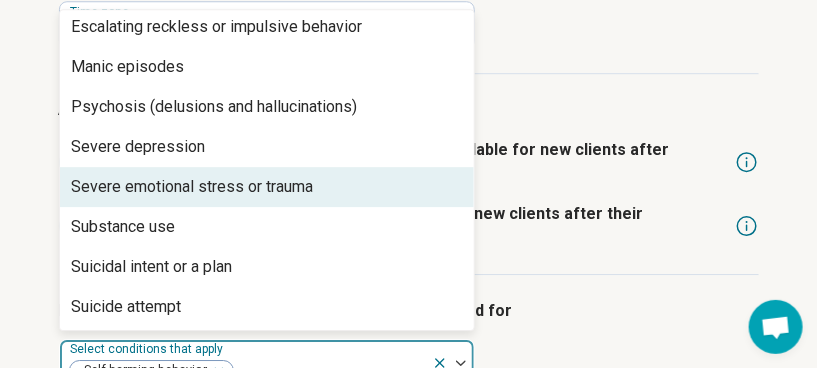 click on "Severe emotional stress or trauma" at bounding box center [193, 187] 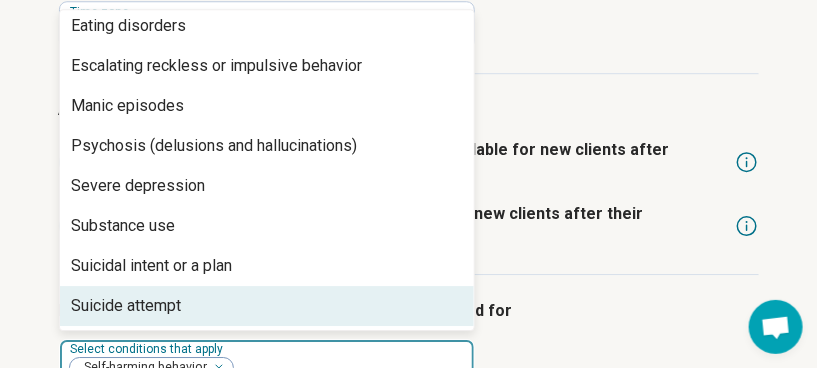click on "Suicide attempt" at bounding box center (267, 306) 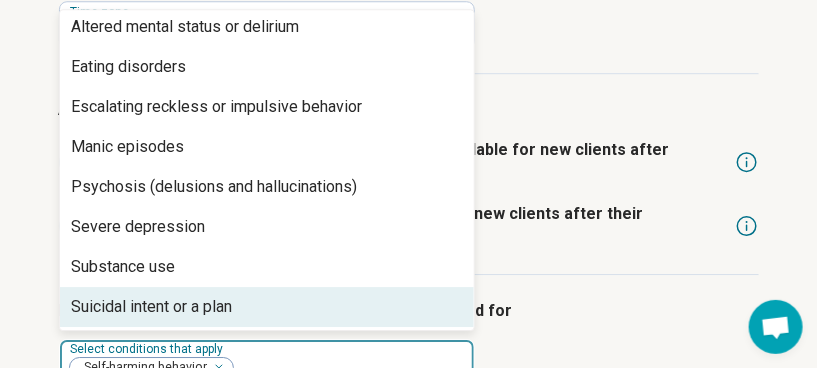 click on "Suicidal intent or a plan" at bounding box center (152, 307) 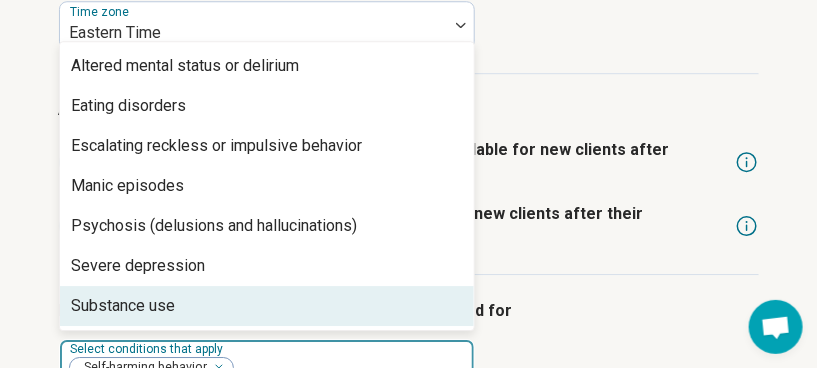 click on "Substance use" at bounding box center [124, 306] 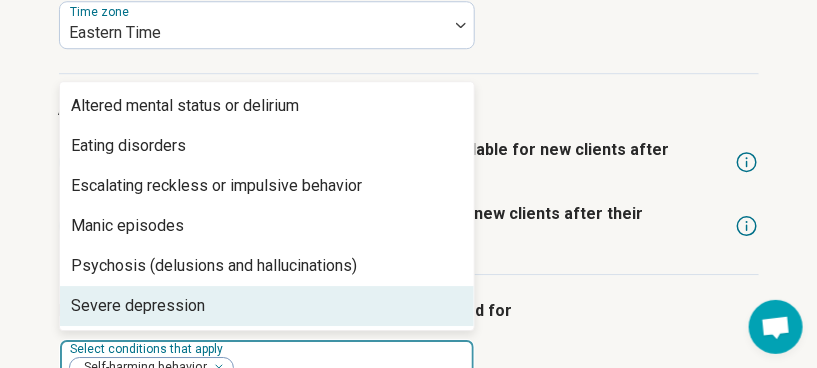 click on "Severe depression" at bounding box center (139, 306) 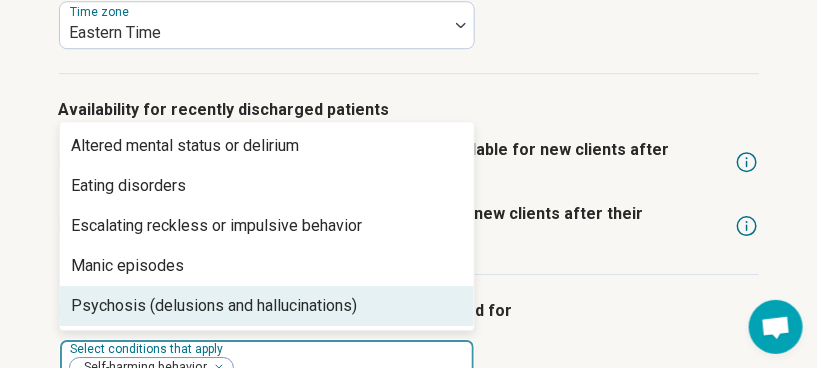 click on "Psychosis (delusions and hallucinations)" at bounding box center (215, 306) 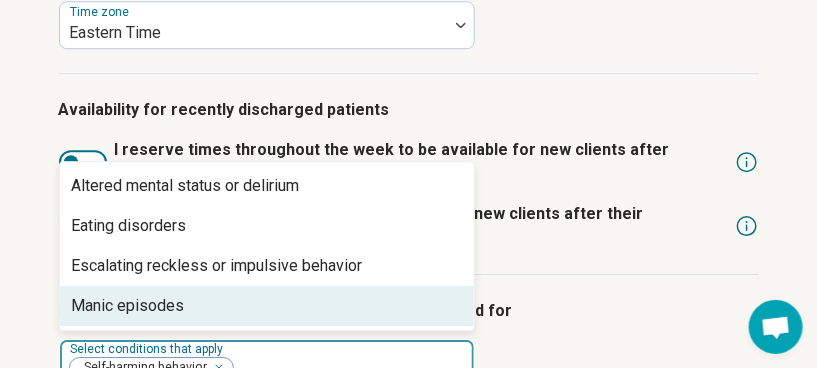 click on "Manic episodes" at bounding box center (128, 306) 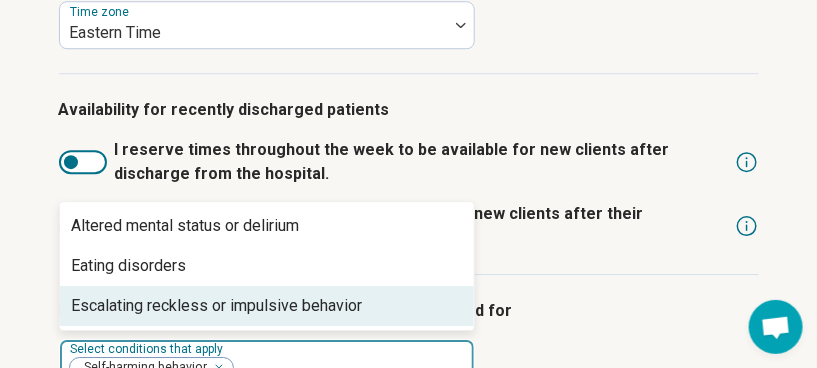 click on "Escalating reckless or impulsive behavior" at bounding box center [217, 306] 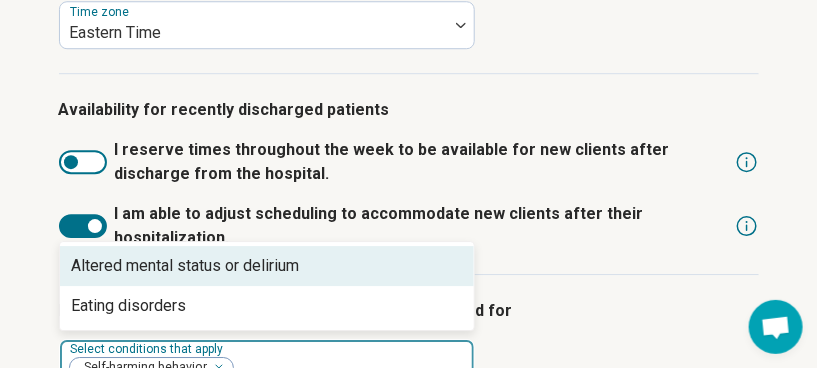 click on "I am able to adjust scheduling to accommodate new clients after their hospitalization." at bounding box center [421, 226] 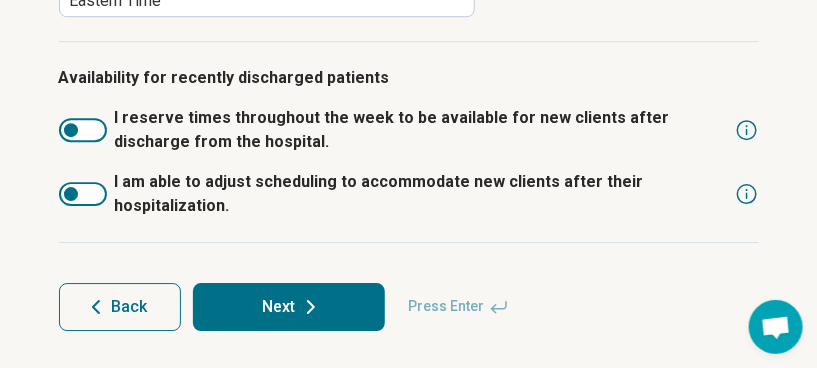 scroll, scrollTop: 1290, scrollLeft: 0, axis: vertical 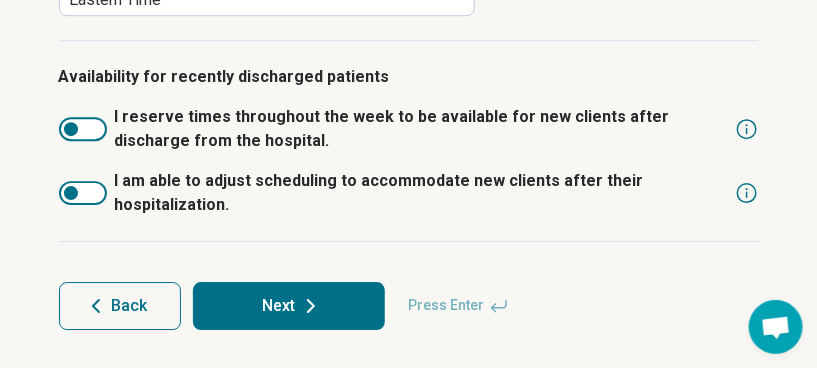 click at bounding box center [83, 193] 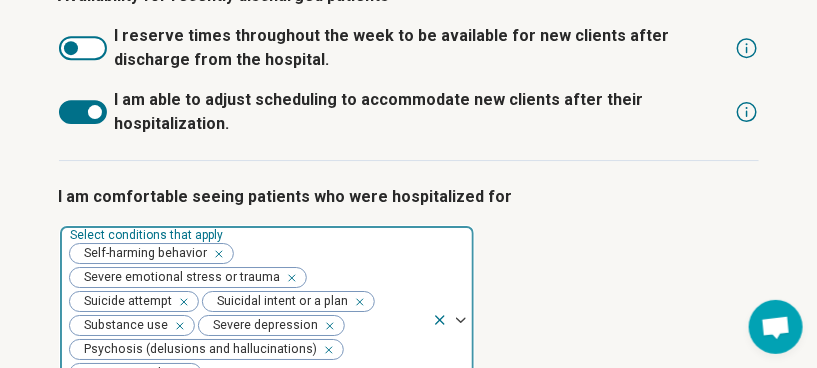 scroll, scrollTop: 1391, scrollLeft: 0, axis: vertical 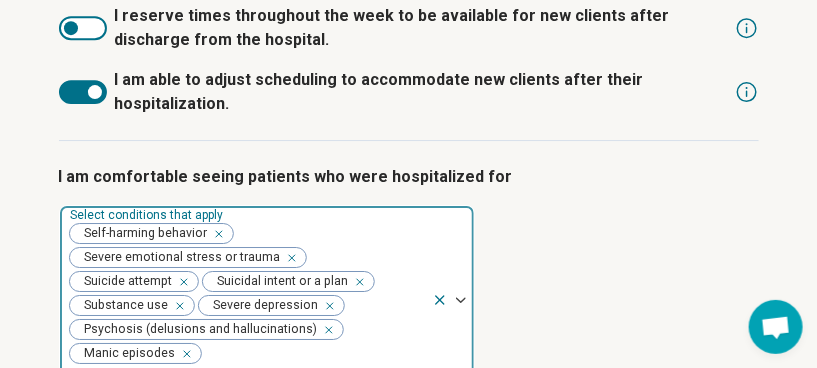 click 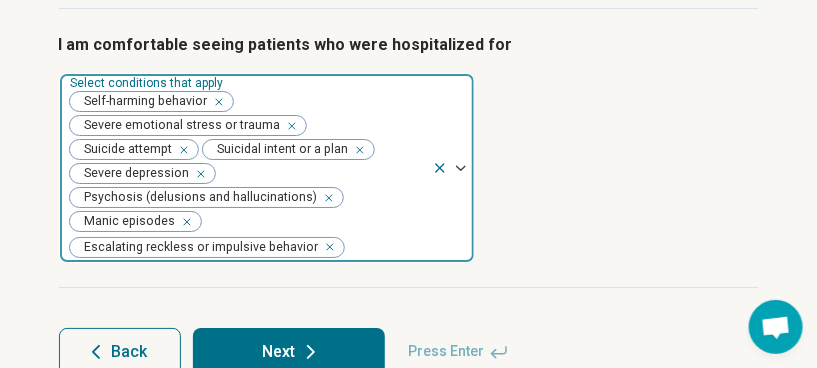 scroll, scrollTop: 1572, scrollLeft: 0, axis: vertical 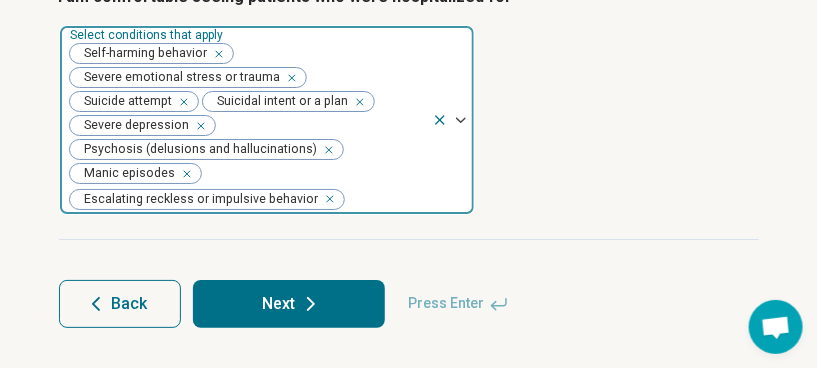 click 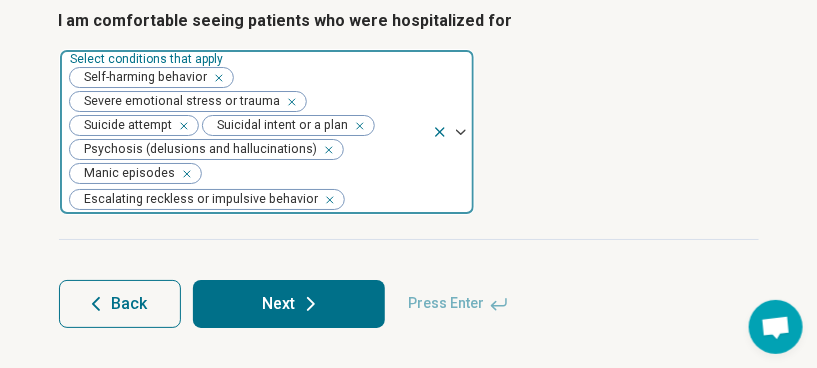 click 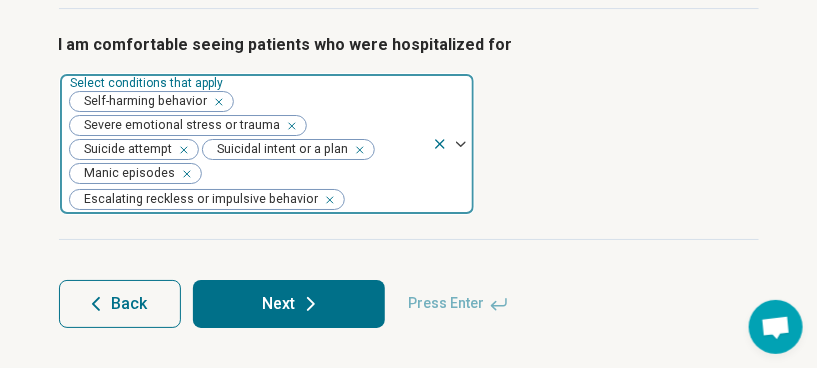 click 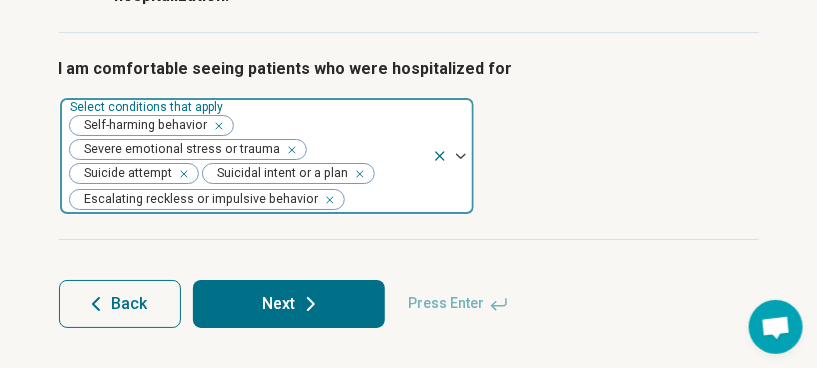 click 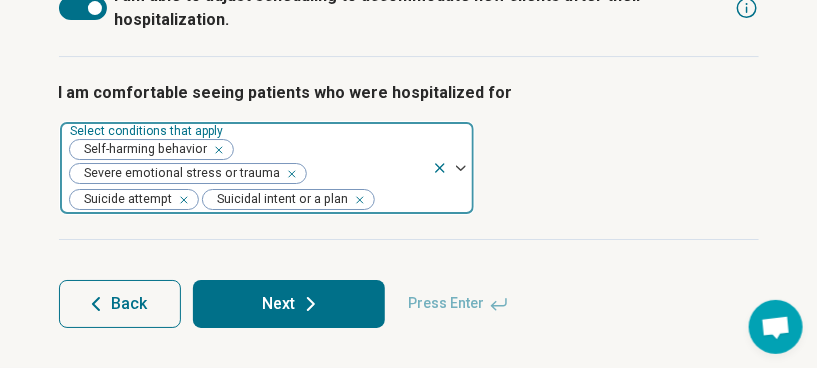 scroll, scrollTop: 1474, scrollLeft: 0, axis: vertical 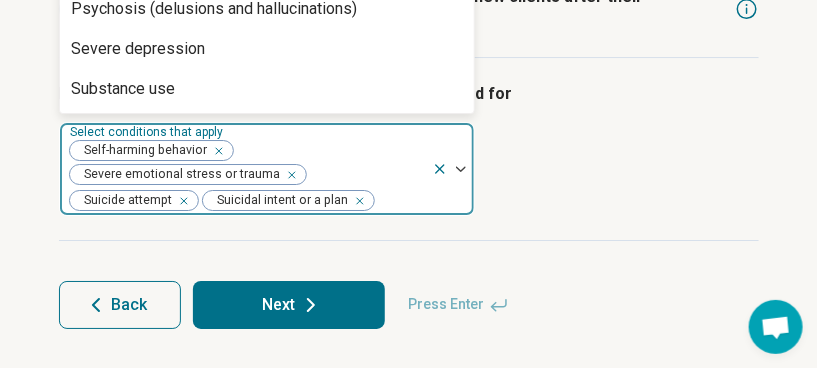 click at bounding box center [453, 169] 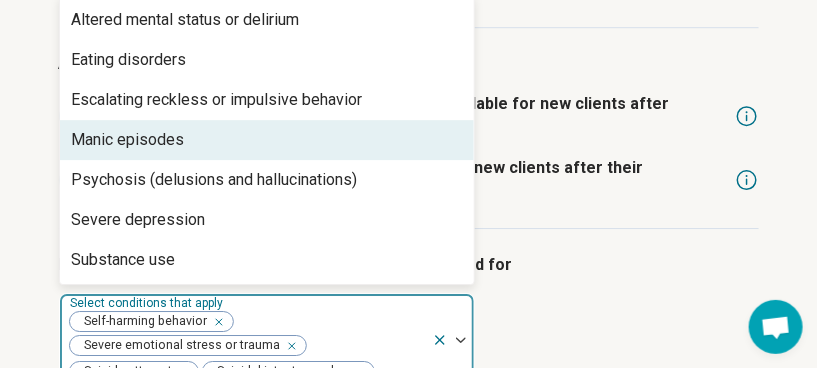 scroll, scrollTop: 1289, scrollLeft: 0, axis: vertical 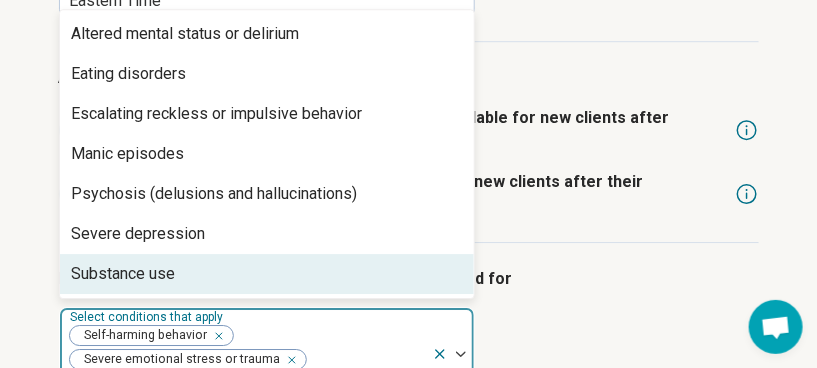 click on "Self-harming behavior Severe emotional stress or trauma Suicide attempt Suicidal intent or a plan" at bounding box center (246, 354) 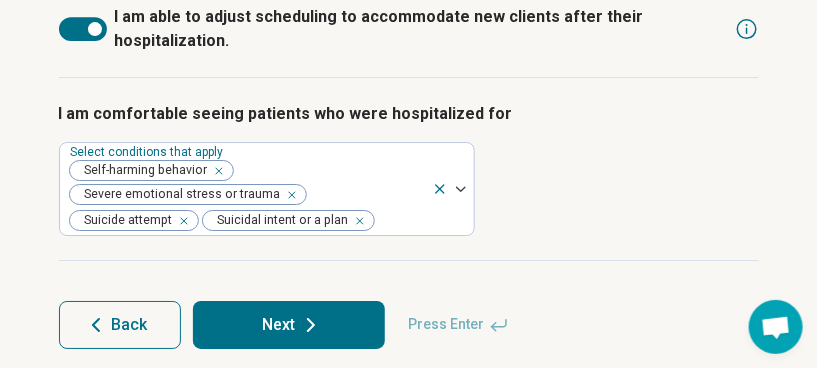 scroll, scrollTop: 1474, scrollLeft: 0, axis: vertical 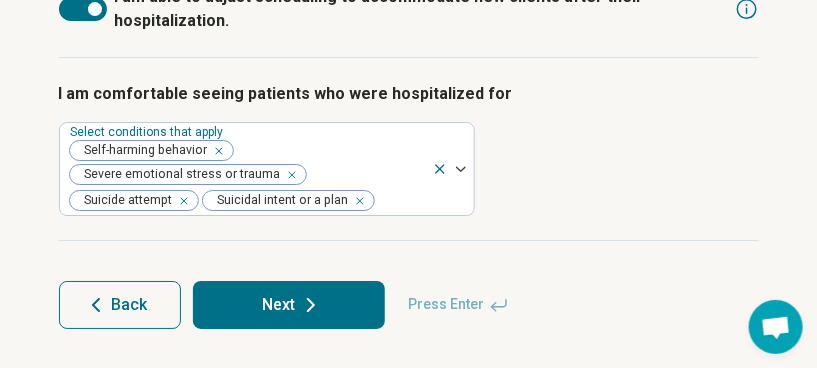 click 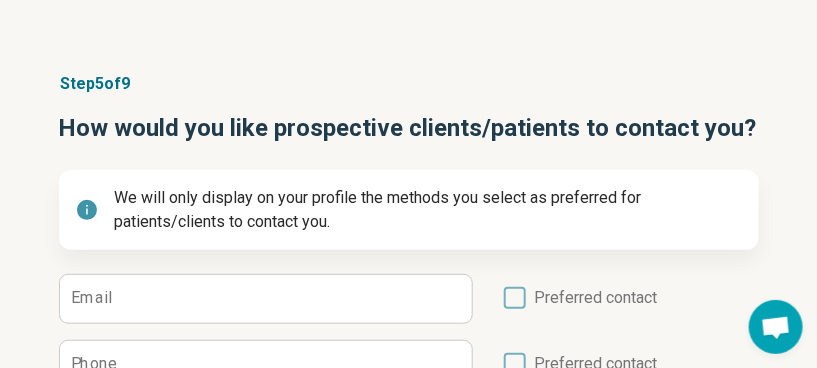 scroll, scrollTop: 200, scrollLeft: 0, axis: vertical 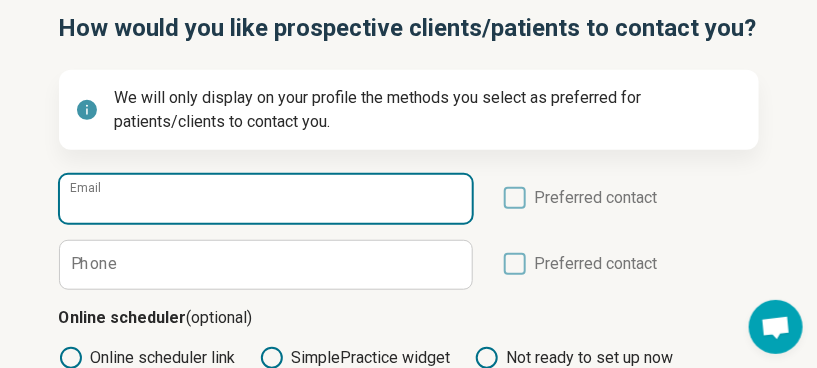 click on "Email" at bounding box center [266, 199] 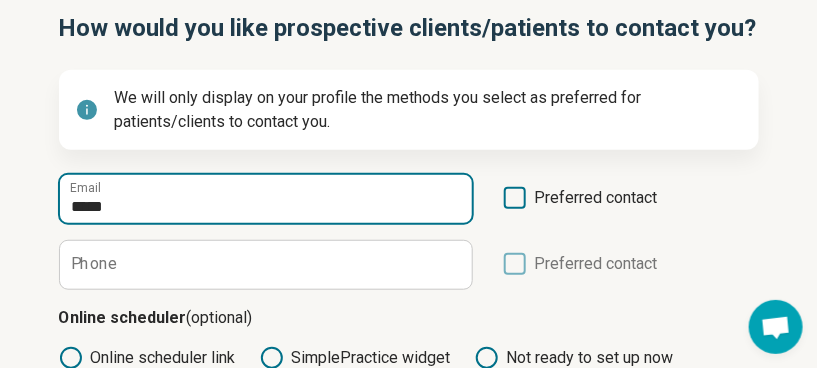 type on "**********" 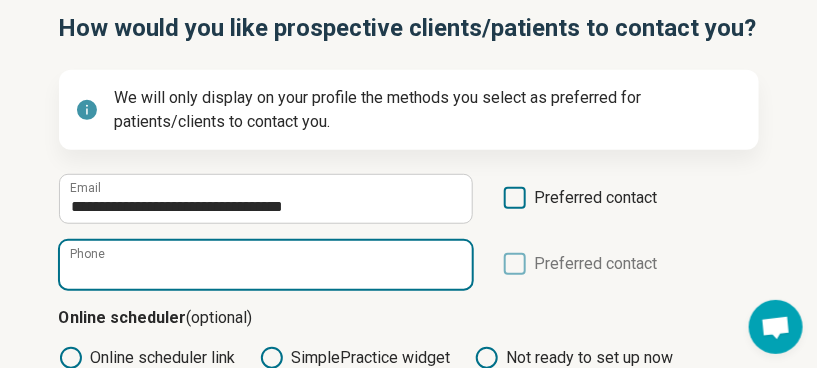 click on "Phone" at bounding box center [266, 265] 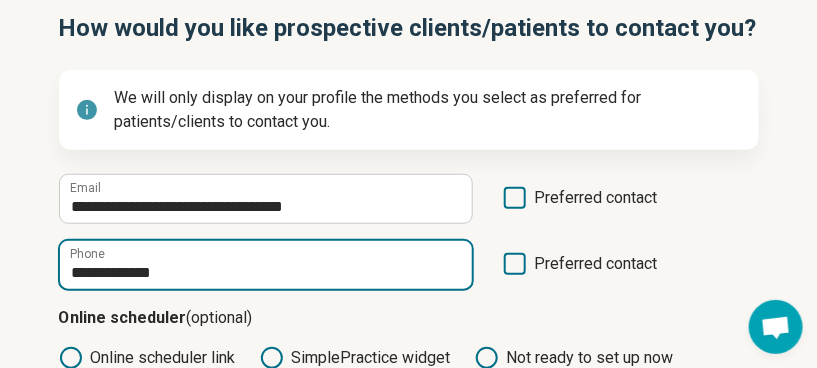 type on "**********" 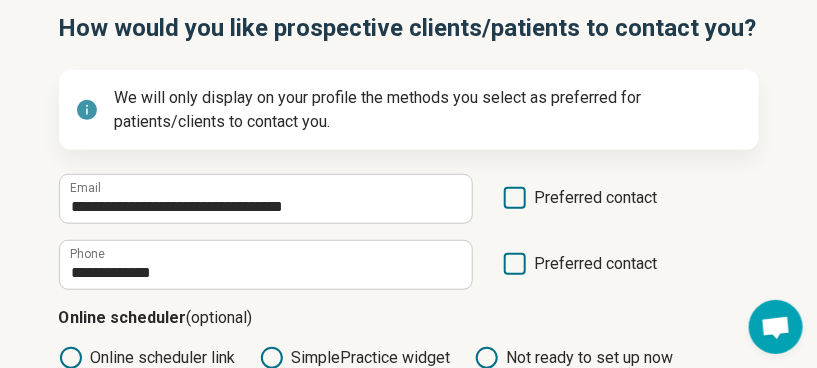 click 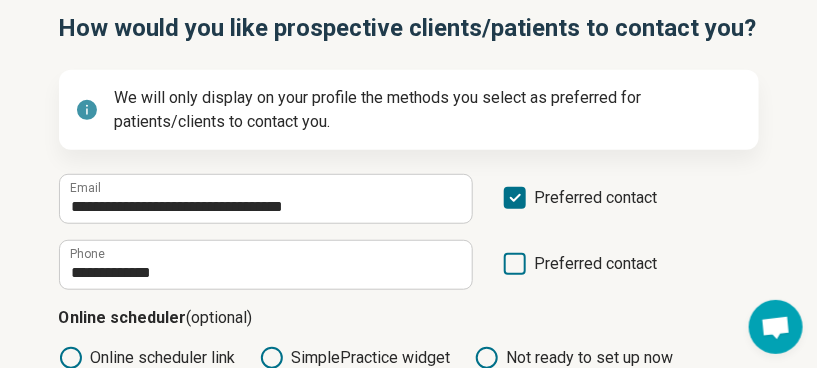 scroll, scrollTop: 10, scrollLeft: 0, axis: vertical 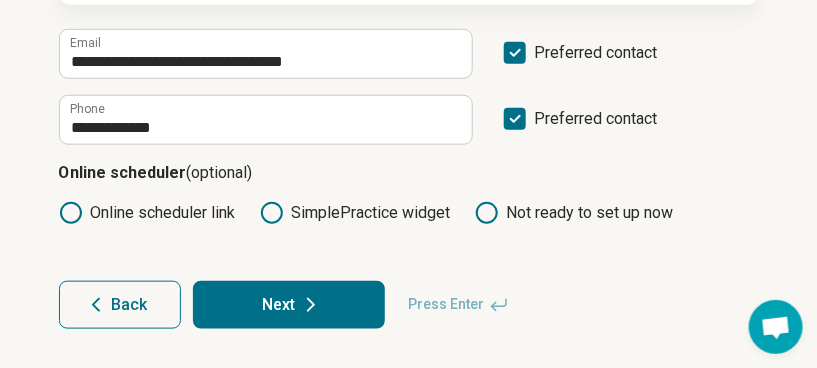 click 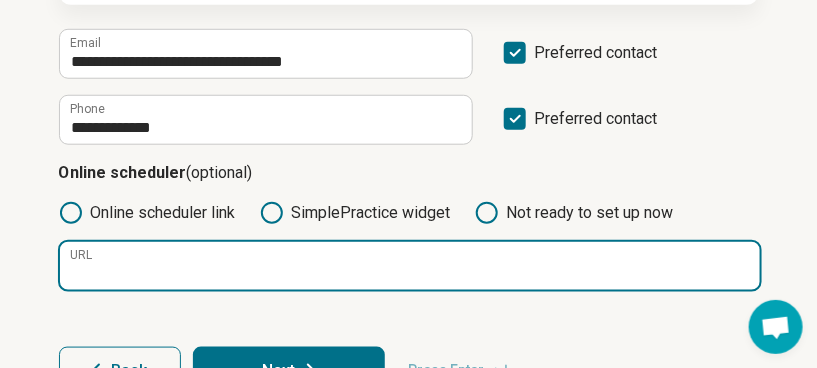 click on "URL" at bounding box center (410, 266) 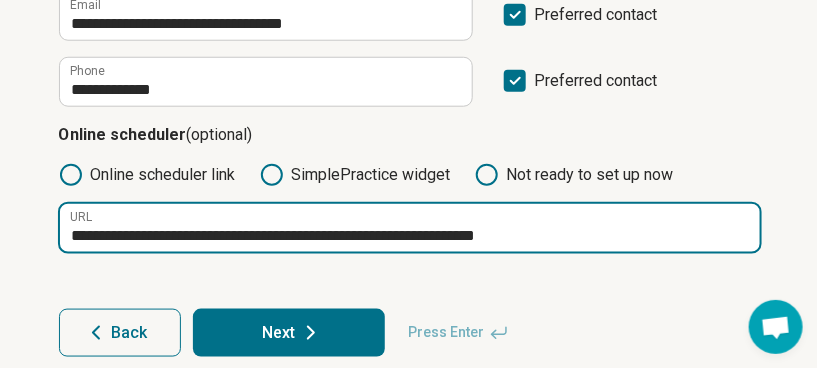 scroll, scrollTop: 411, scrollLeft: 0, axis: vertical 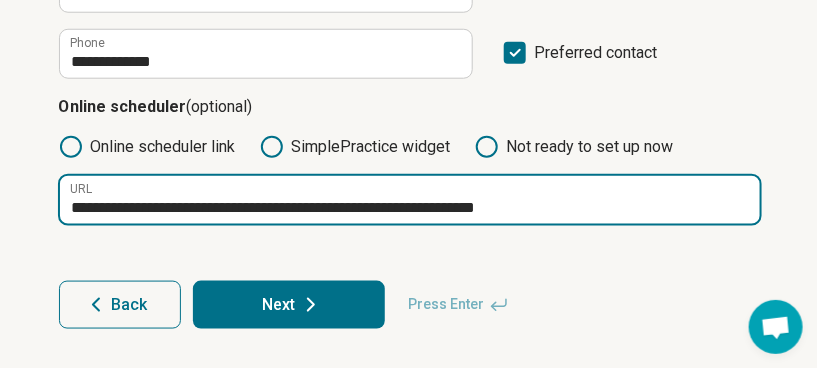 type on "**********" 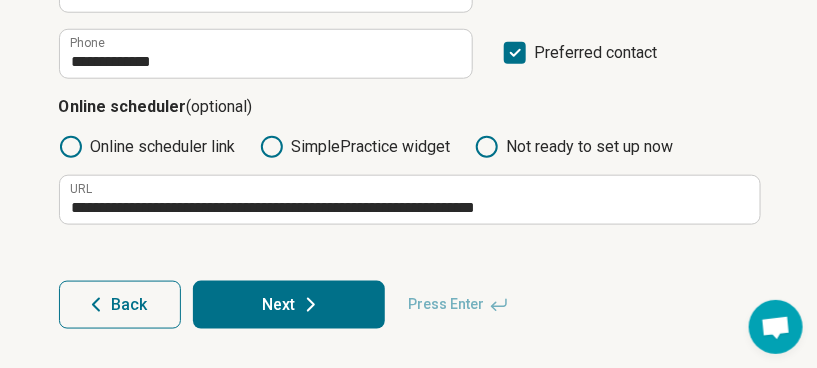 click on "Next" at bounding box center (289, 305) 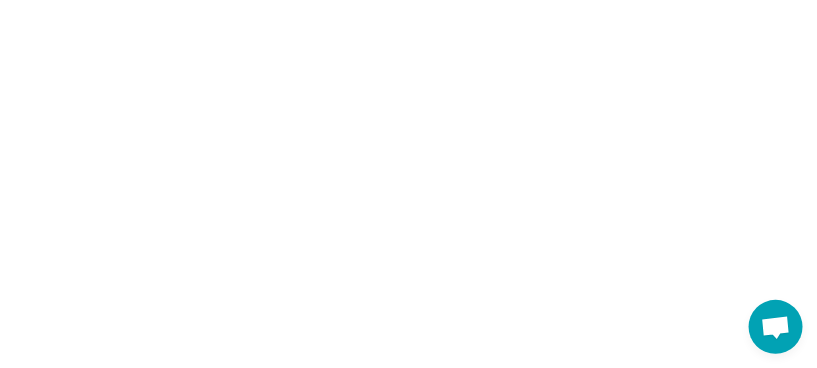 scroll, scrollTop: 0, scrollLeft: 0, axis: both 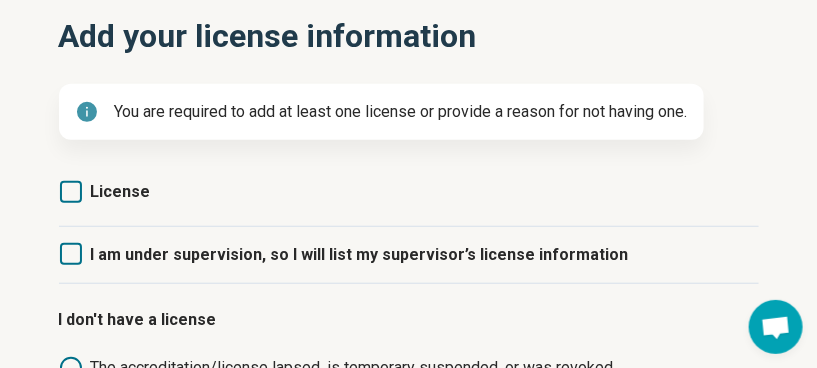 click 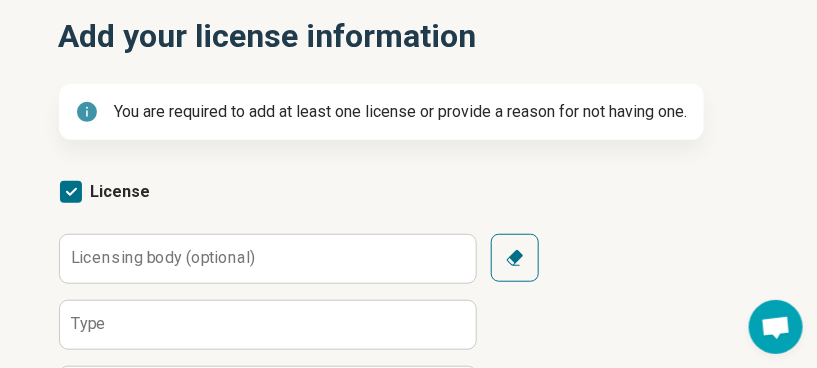 scroll, scrollTop: 10, scrollLeft: 0, axis: vertical 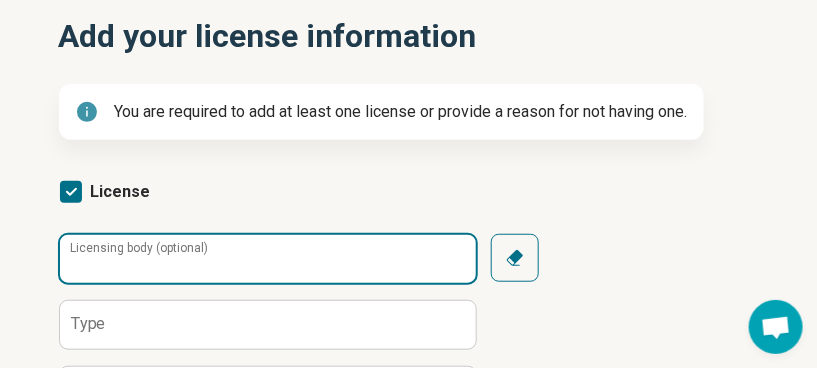 click on "Licensing body (optional)" at bounding box center (268, 259) 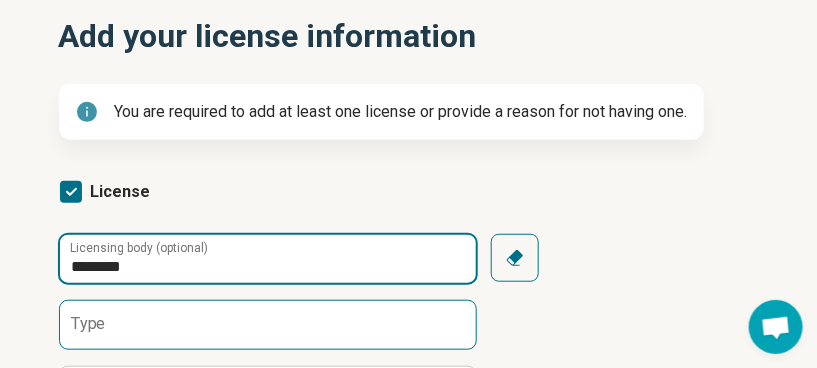 type on "********" 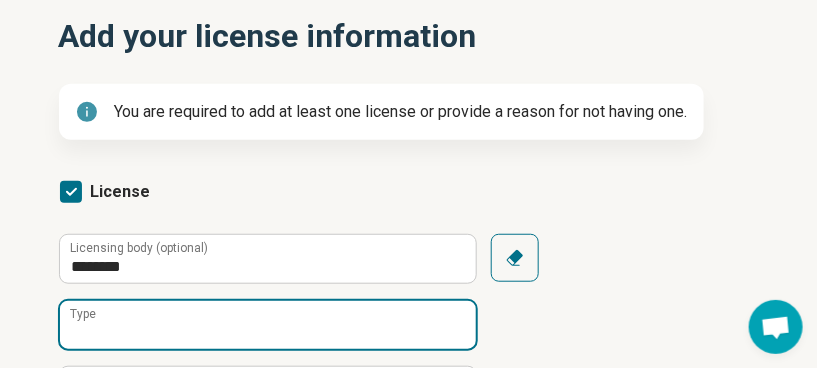 click on "Type" at bounding box center (268, 325) 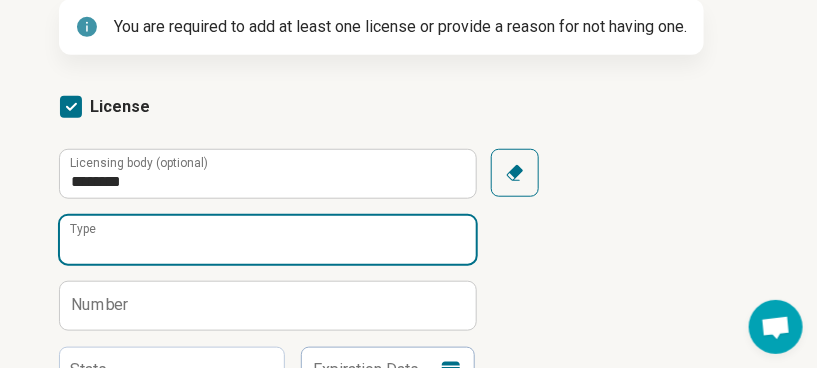 scroll, scrollTop: 299, scrollLeft: 0, axis: vertical 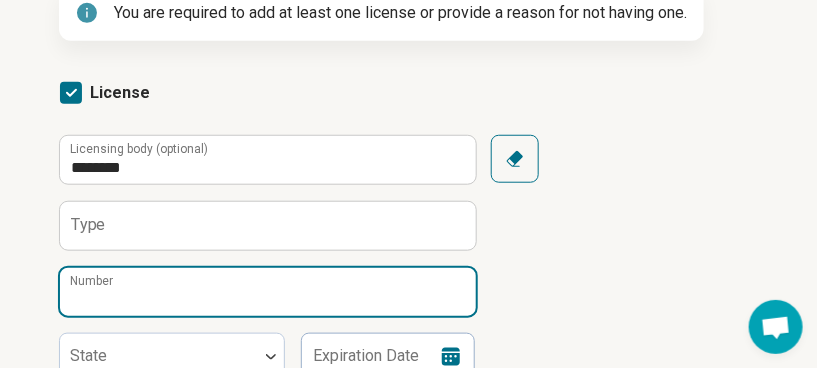 click on "Number" at bounding box center [268, 292] 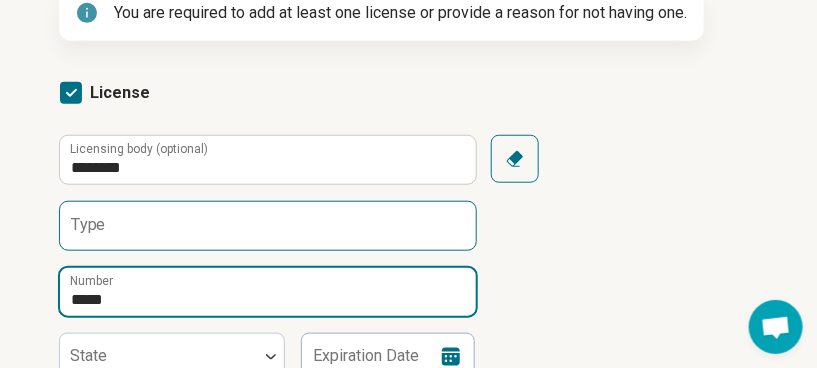 type on "*****" 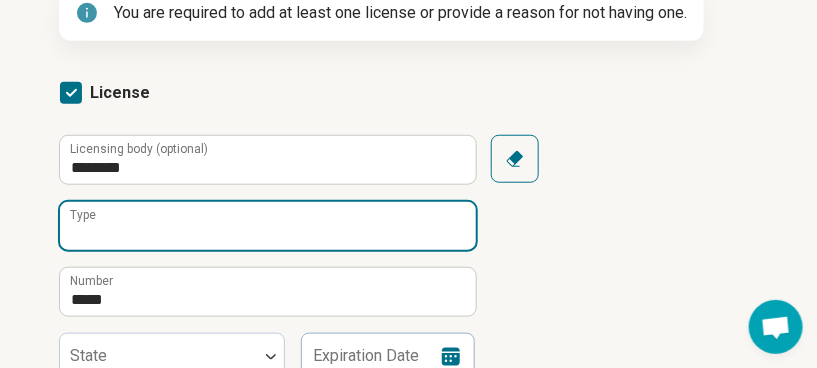 click on "Type" at bounding box center [268, 226] 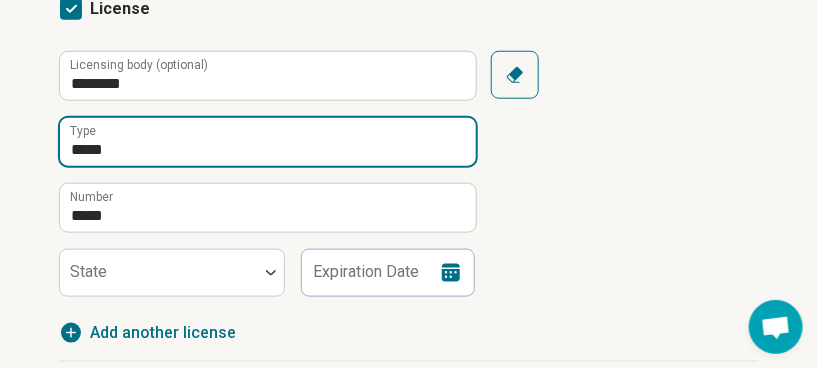 scroll, scrollTop: 399, scrollLeft: 0, axis: vertical 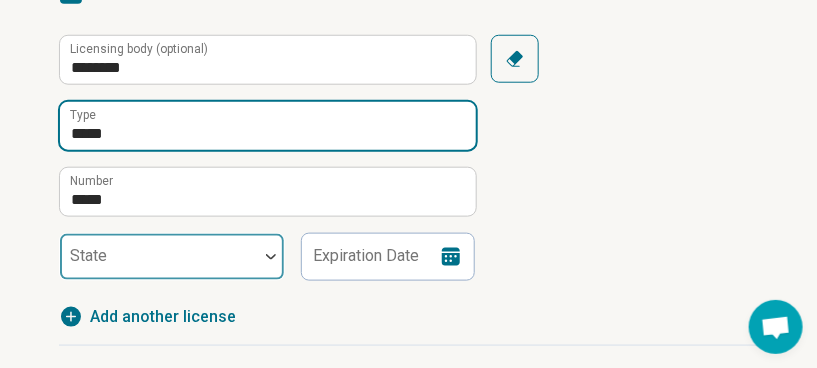 type on "*****" 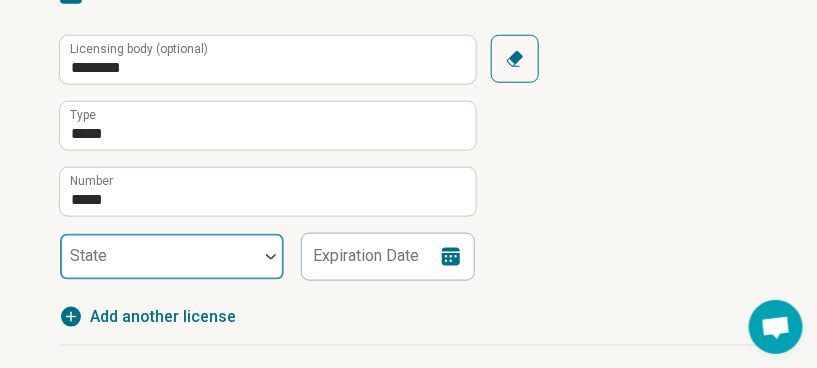 click at bounding box center (271, 257) 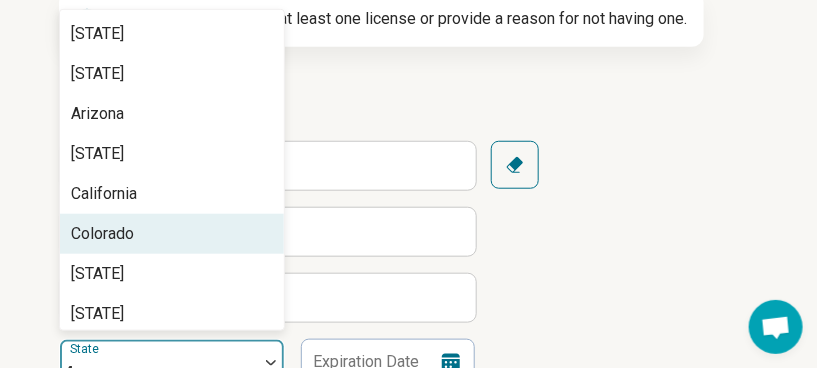 scroll, scrollTop: 304, scrollLeft: 0, axis: vertical 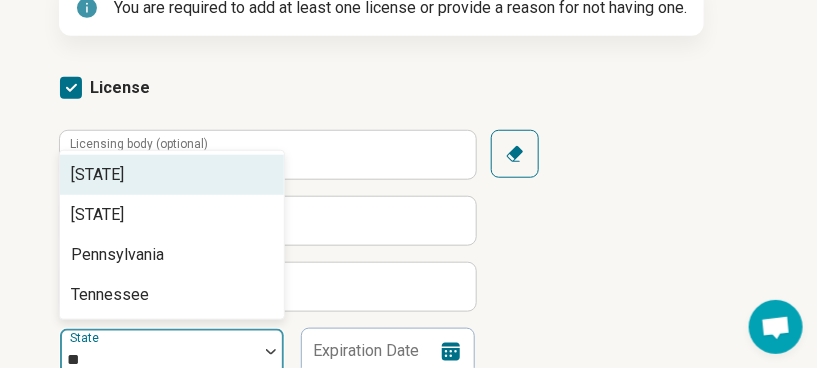 type on "*" 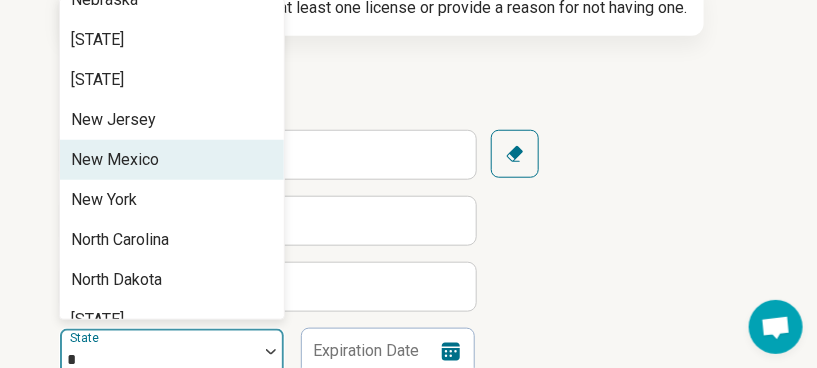 scroll, scrollTop: 600, scrollLeft: 0, axis: vertical 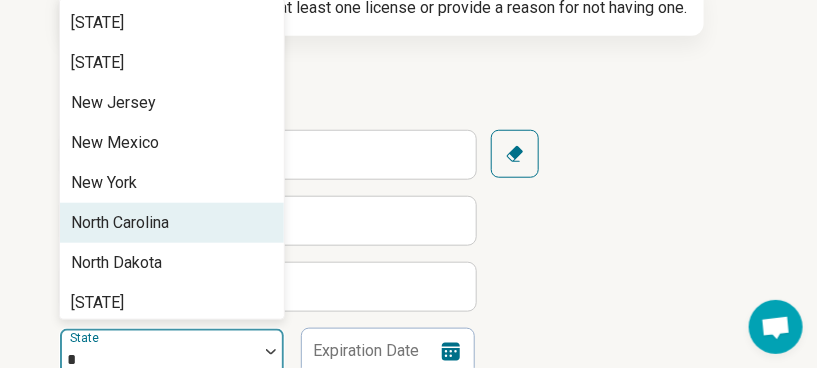 click on "North Carolina" at bounding box center (172, 223) 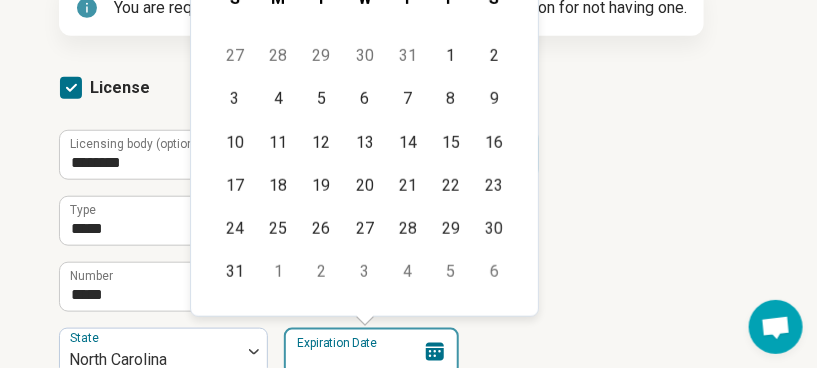 click on "Expiration Date" at bounding box center [371, 352] 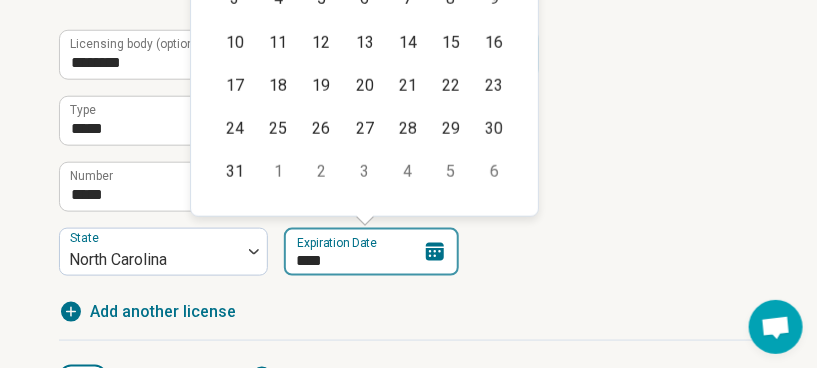 type on "*****" 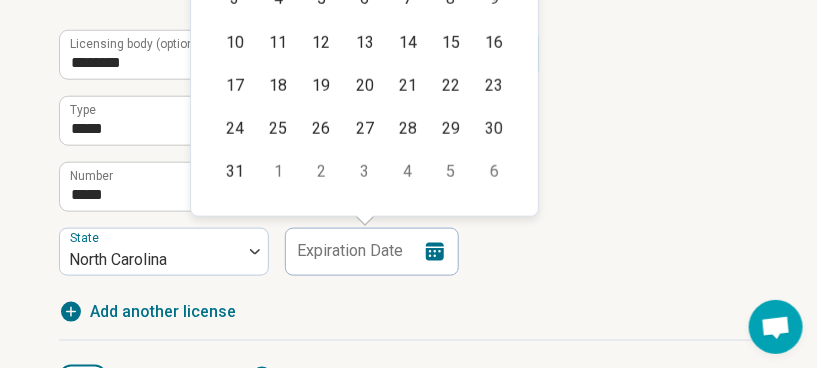 click on "******** Licensing body (optional) ***** Type ***** Number State [STATE] Expiration Date Previous Month Next Month August 2025 August 2025 S M T W T F S 27 28 29 30 31 1 2 3 4 5 6 7 8 9 10 11 12 13 14 15 16 17 18 19 20 21 22 23 24 25 26 27 28 29 30 31 1 2 3 4 5 6 Clear" at bounding box center (409, 153) 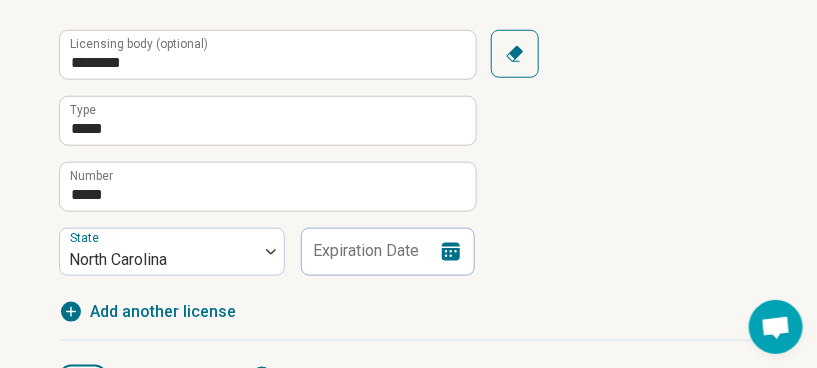 click 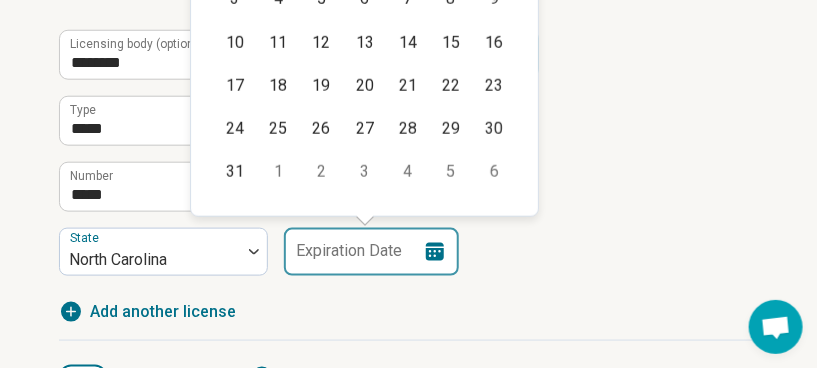 click on "Expiration Date" at bounding box center (371, 252) 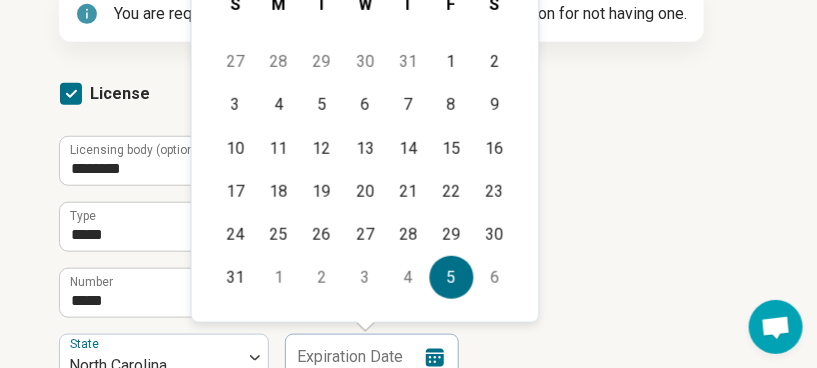 scroll, scrollTop: 204, scrollLeft: 0, axis: vertical 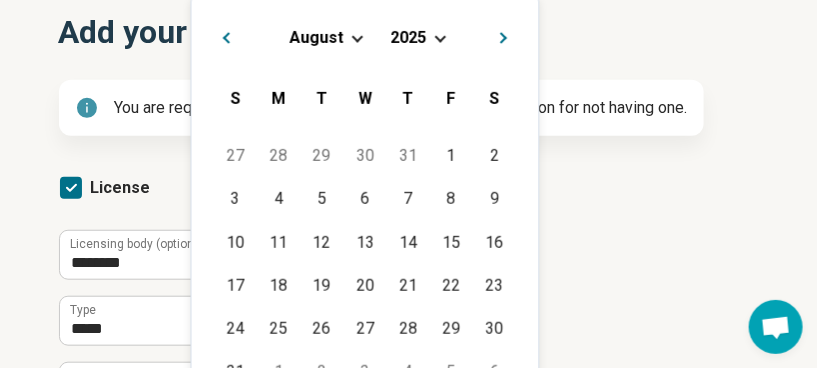 click at bounding box center [356, 36] 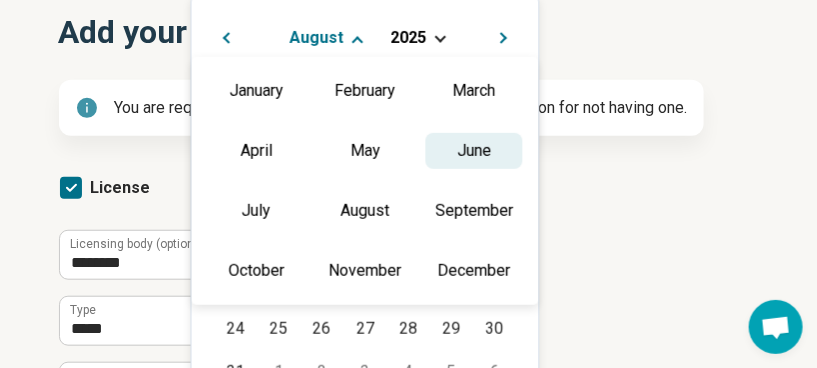 click on "June" at bounding box center [474, 151] 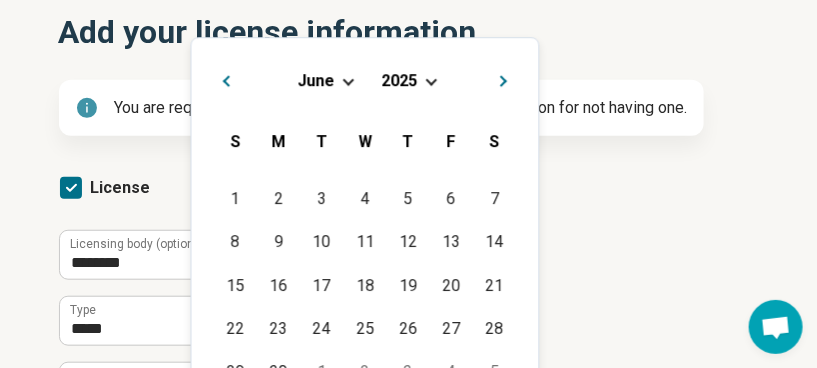 click on "June 2025" at bounding box center [365, 80] 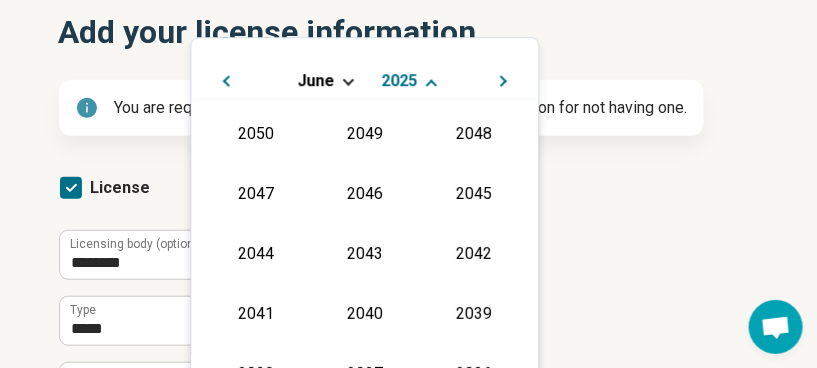scroll, scrollTop: 361, scrollLeft: 0, axis: vertical 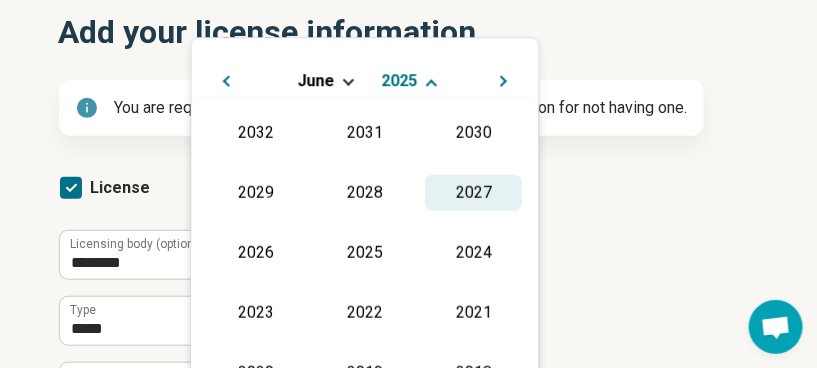 click on "2027" at bounding box center [474, 193] 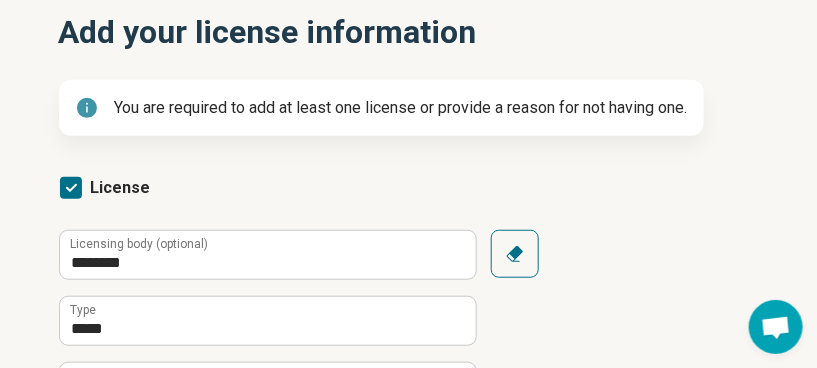 click on "License ******** Licensing body (optional) ***** Type ***** Number State [STATE] Expiration Date Clear Add another license Add license" at bounding box center (409, 350) 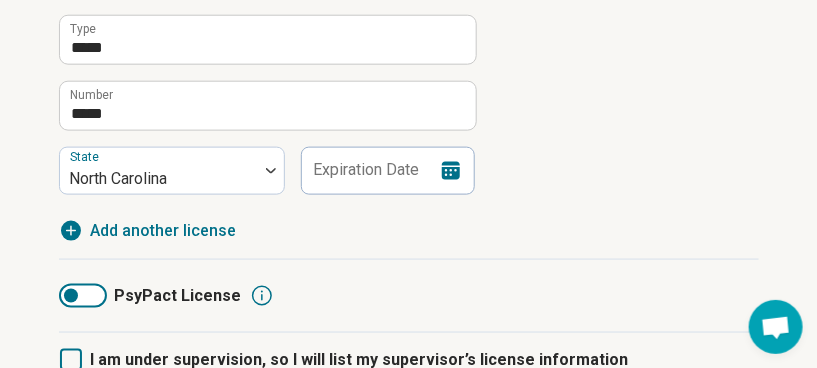 scroll, scrollTop: 504, scrollLeft: 0, axis: vertical 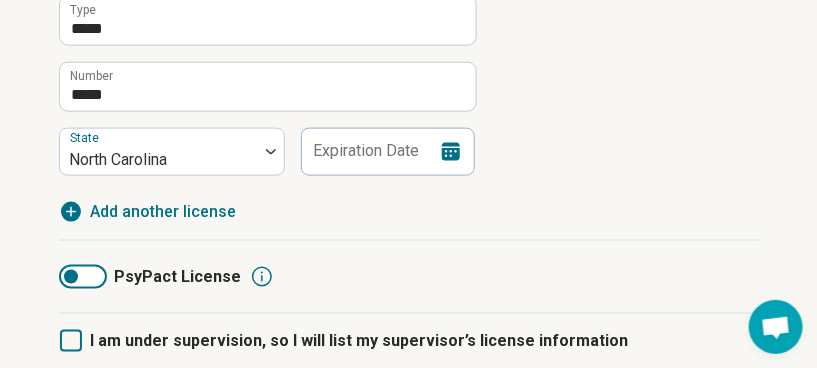 click 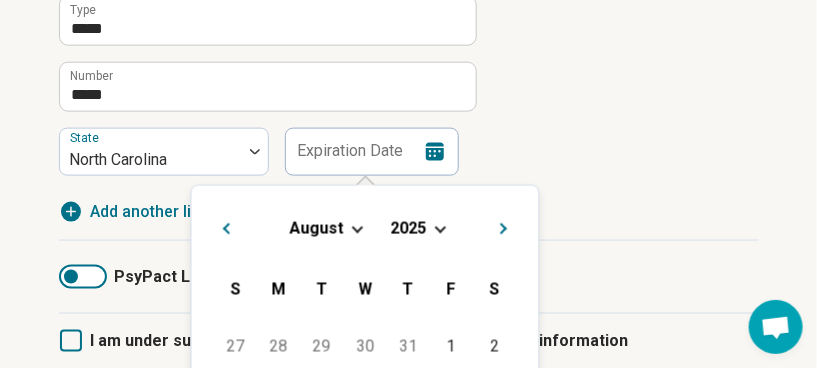click on "August 2025" at bounding box center (365, 228) 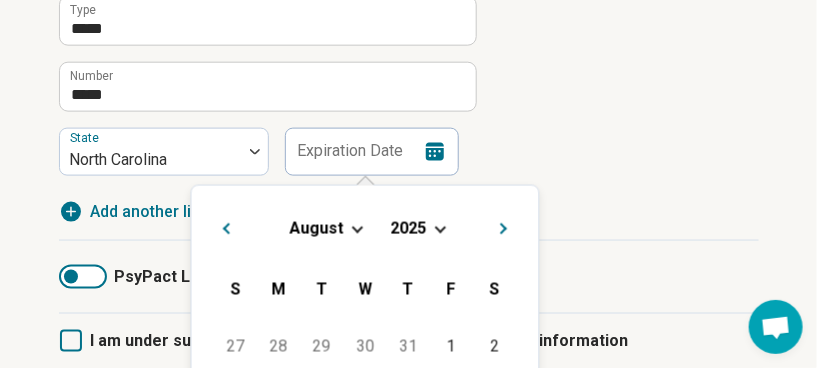 click at bounding box center (356, 227) 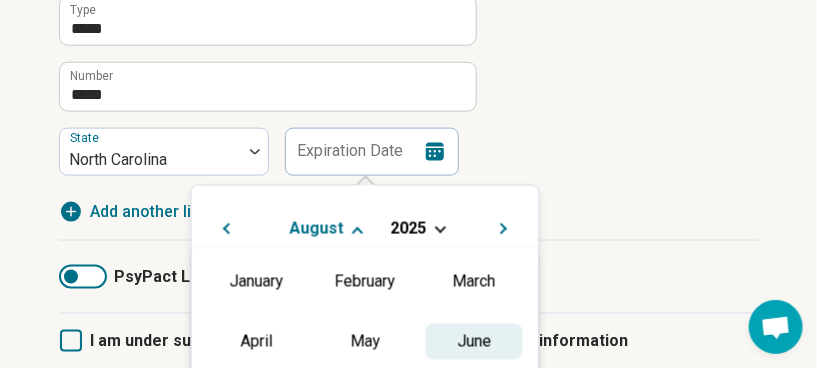 click on "June" at bounding box center (474, 342) 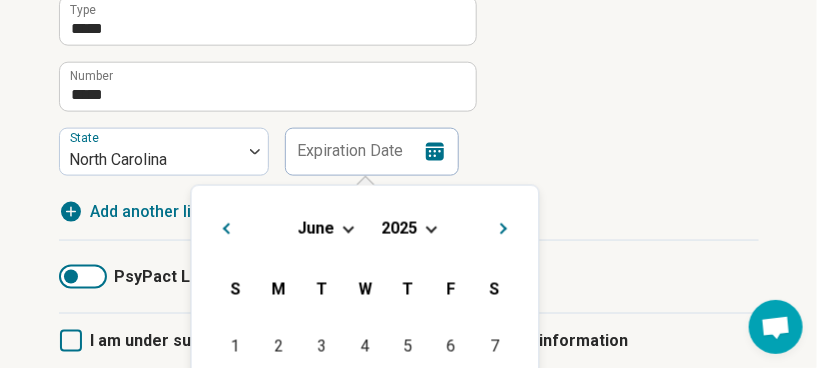 click at bounding box center (431, 227) 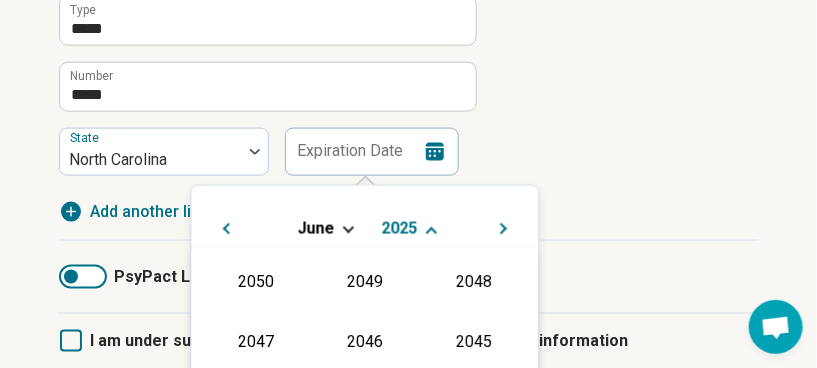 scroll, scrollTop: 361, scrollLeft: 0, axis: vertical 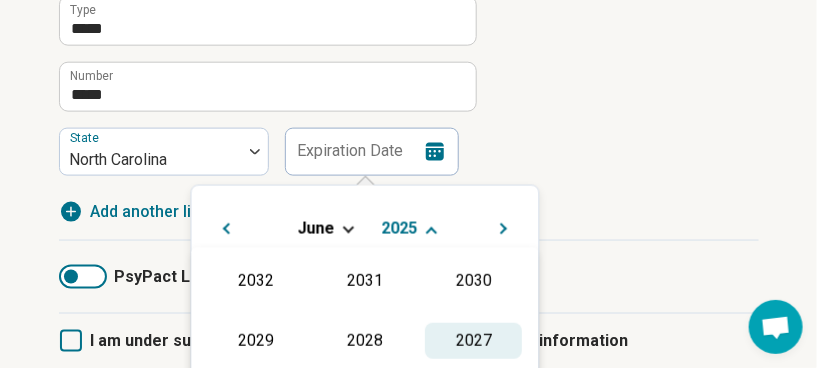 click on "2027" at bounding box center (474, 341) 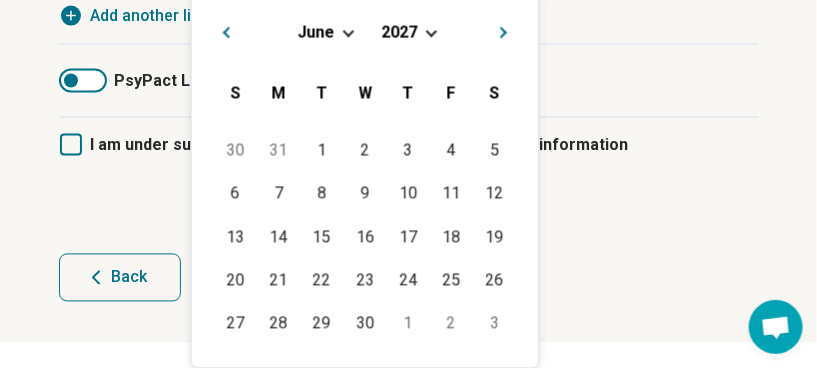 scroll, scrollTop: 600, scrollLeft: 0, axis: vertical 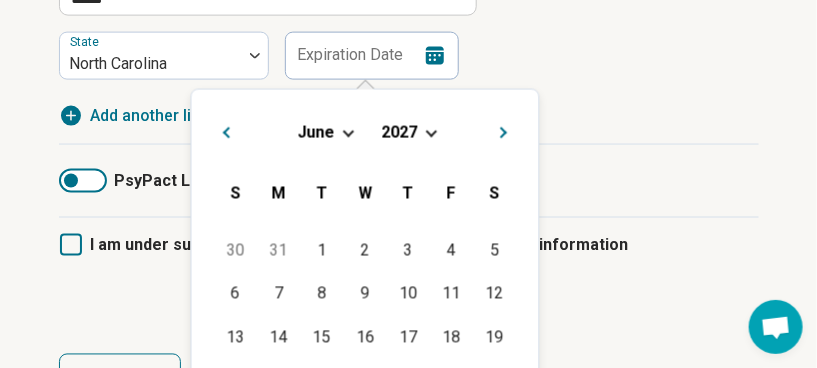 click on "License ******** Licensing body (optional) ***** Type ***** Number State [STATE] Expiration Date June 2027 Previous Month Next Month June 2027 June 2027 S M T W T F S 30 31 1 2 3 4 5 6 7 8 9 10 11 12 13 14 15 16 17 18 19 20 21 22 23 24 25 26 27 28 29 30 1 2 3 Clear Add another license Add license" at bounding box center (409, -46) 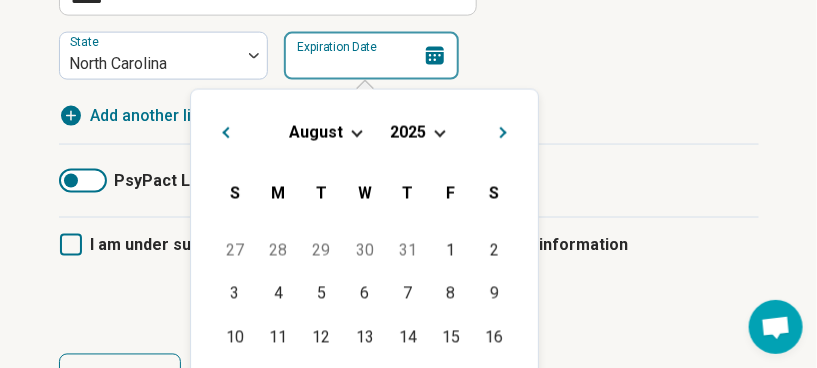 click on "Expiration Date" at bounding box center [371, 56] 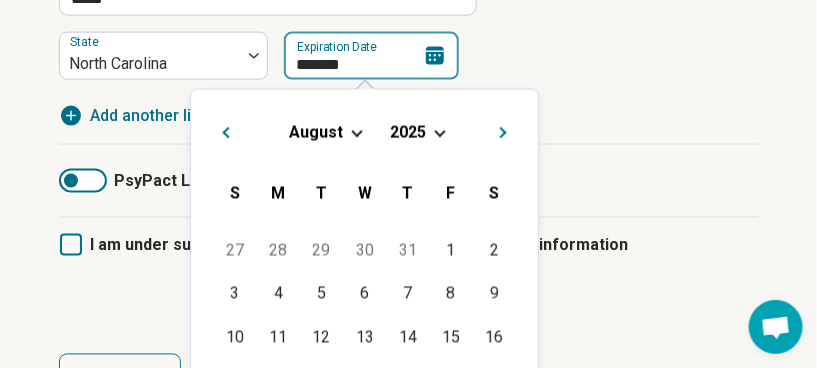 type on "********" 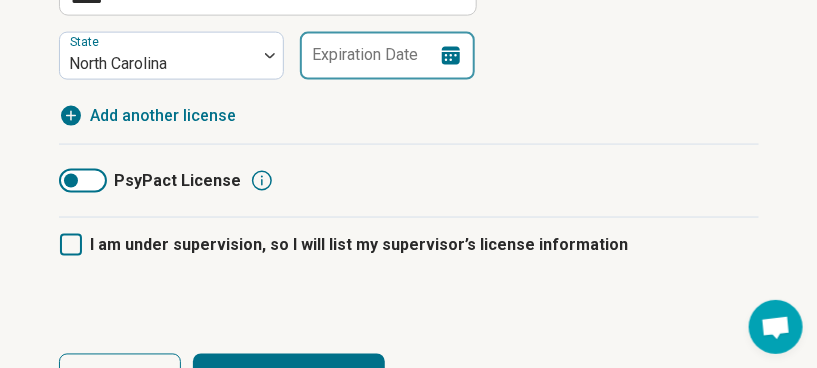 click on "Expiration Date" at bounding box center (387, 56) 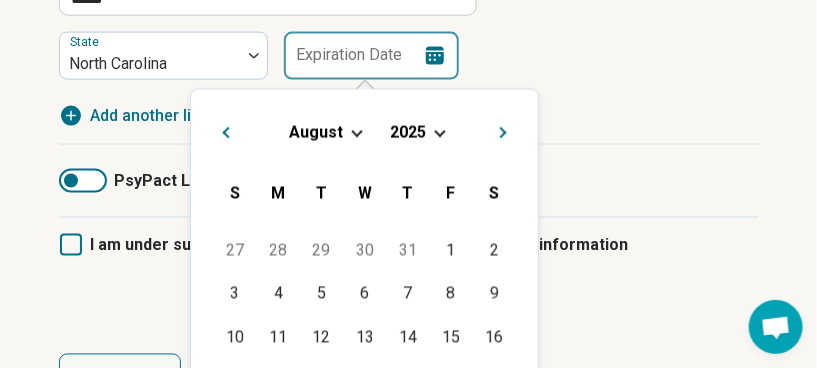 click on "Expiration Date" at bounding box center [371, 56] 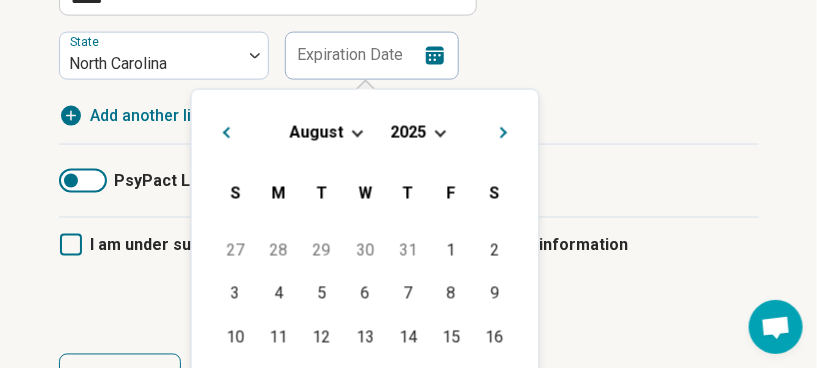click at bounding box center (356, 131) 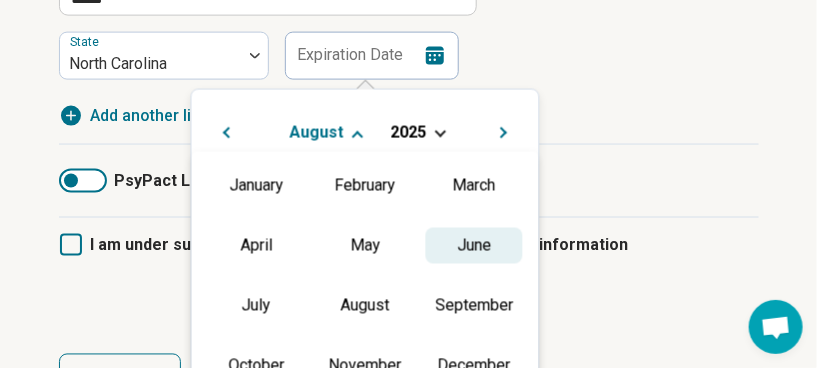 click on "June" at bounding box center [474, 246] 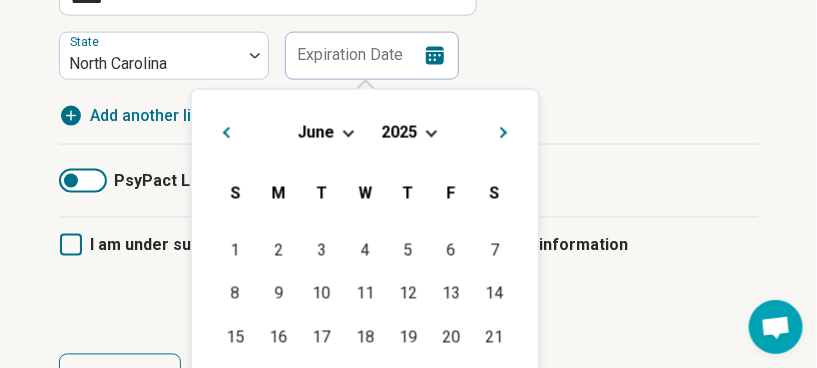 click at bounding box center (431, 131) 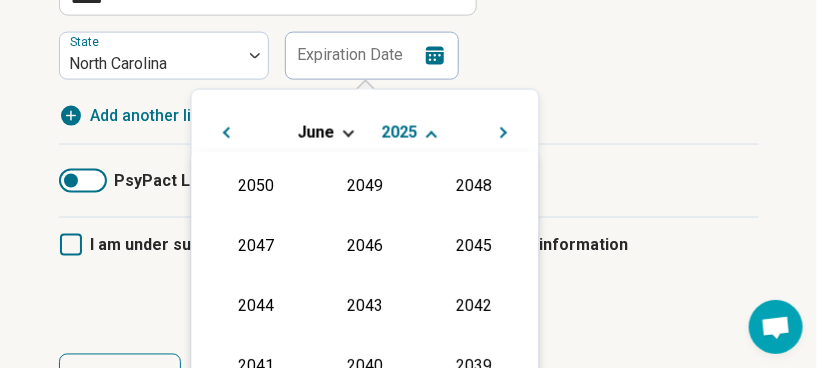 scroll, scrollTop: 361, scrollLeft: 0, axis: vertical 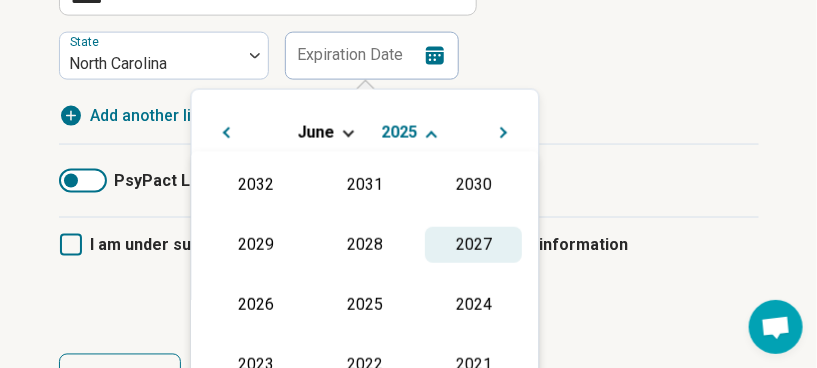 click on "2027" at bounding box center (474, 245) 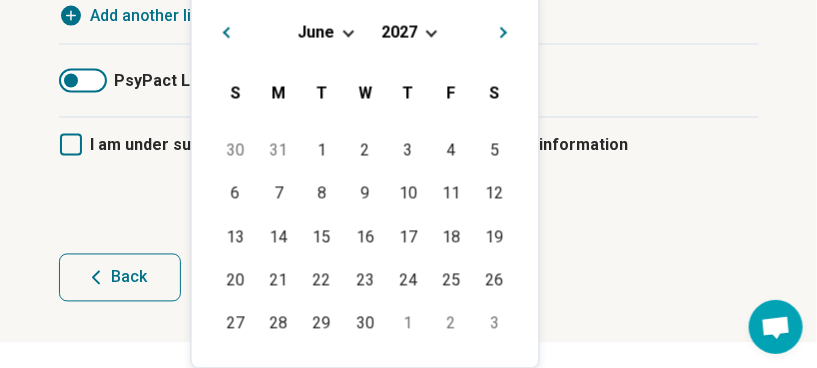 type on "**********" 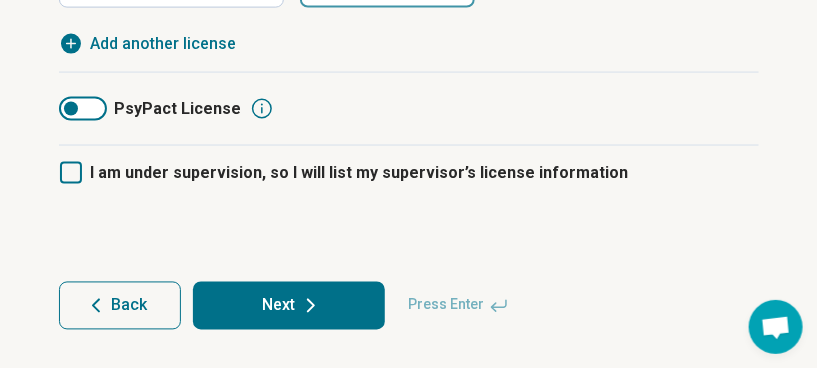 scroll, scrollTop: 572, scrollLeft: 0, axis: vertical 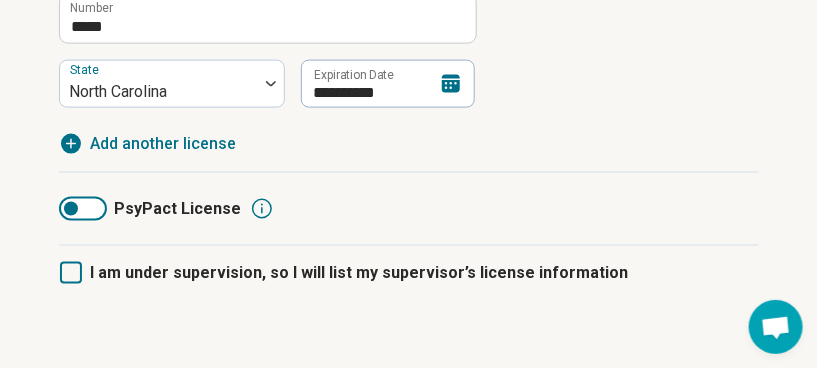 drag, startPoint x: 115, startPoint y: 208, endPoint x: 134, endPoint y: 204, distance: 19.416489 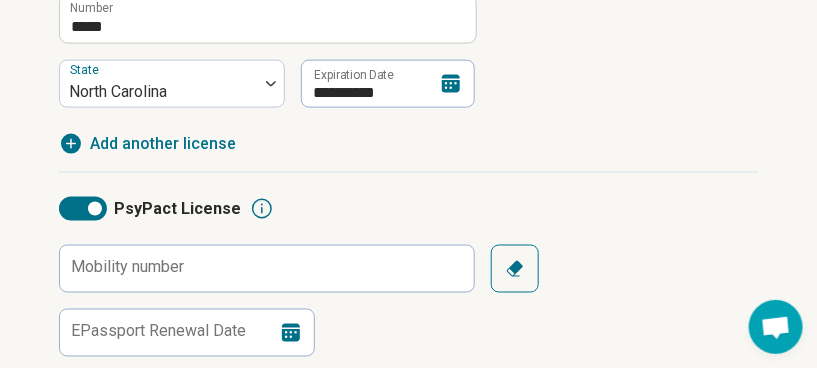 scroll, scrollTop: 10, scrollLeft: 0, axis: vertical 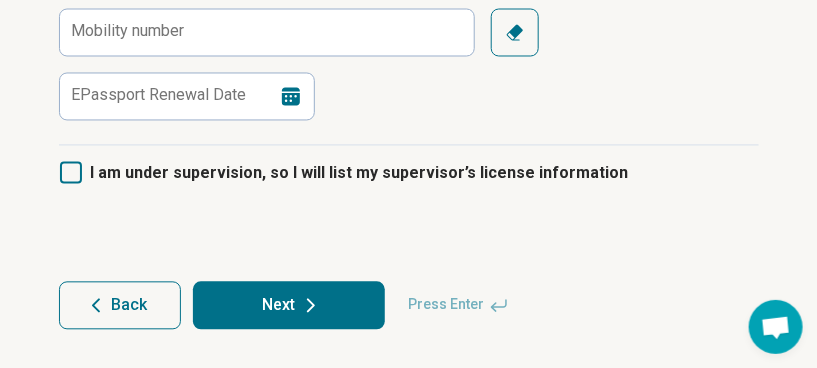 click 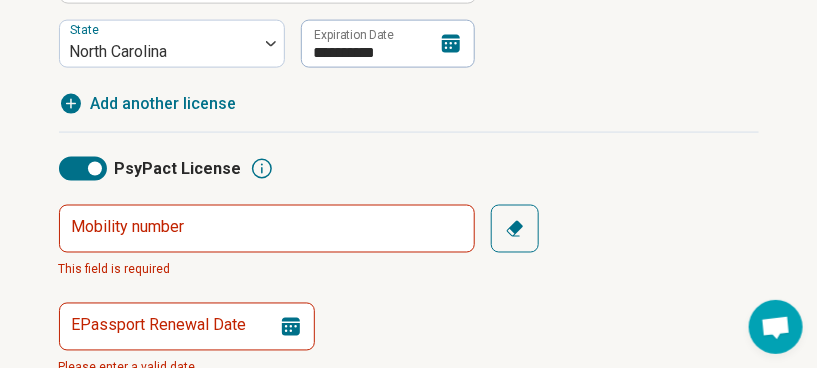 scroll, scrollTop: 608, scrollLeft: 0, axis: vertical 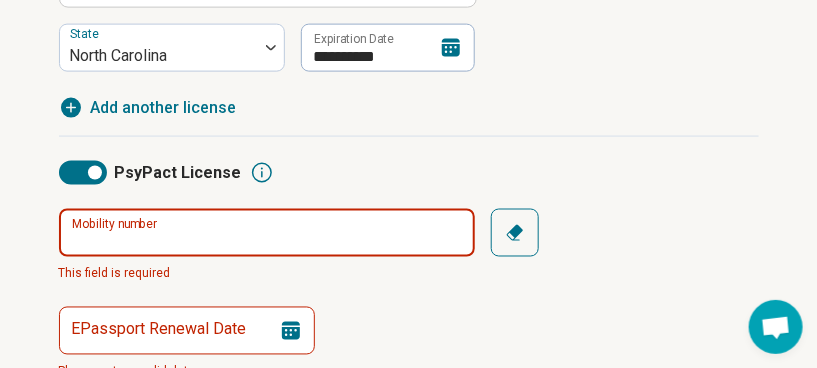 click on "Mobility number" at bounding box center (267, 233) 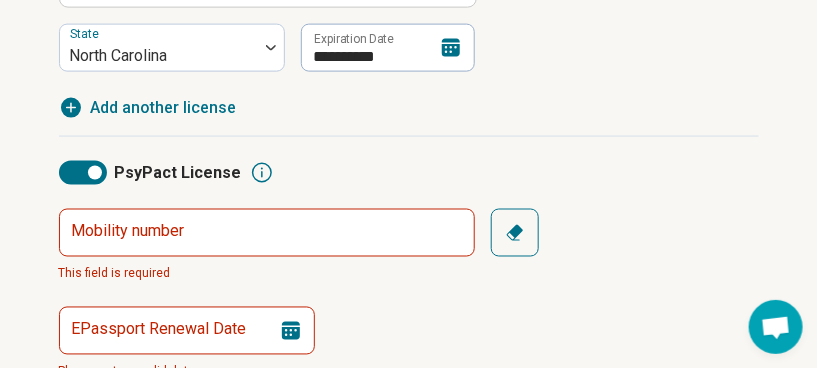 click 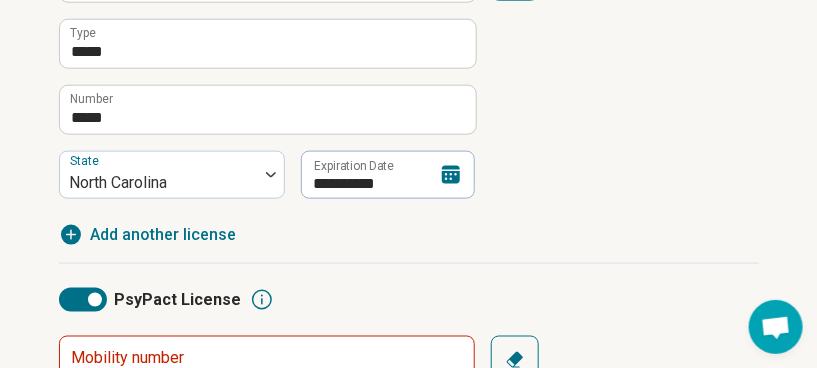 scroll, scrollTop: 500, scrollLeft: 0, axis: vertical 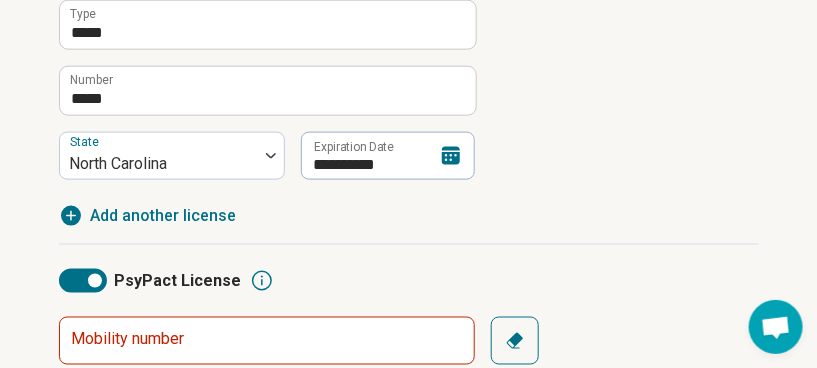 click at bounding box center [83, 281] 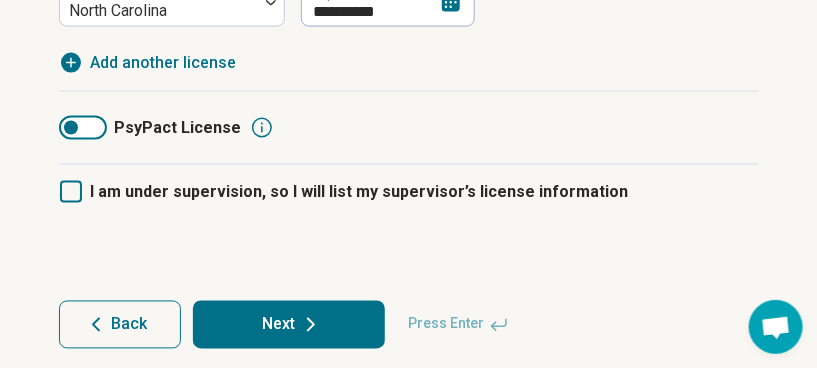 scroll, scrollTop: 672, scrollLeft: 0, axis: vertical 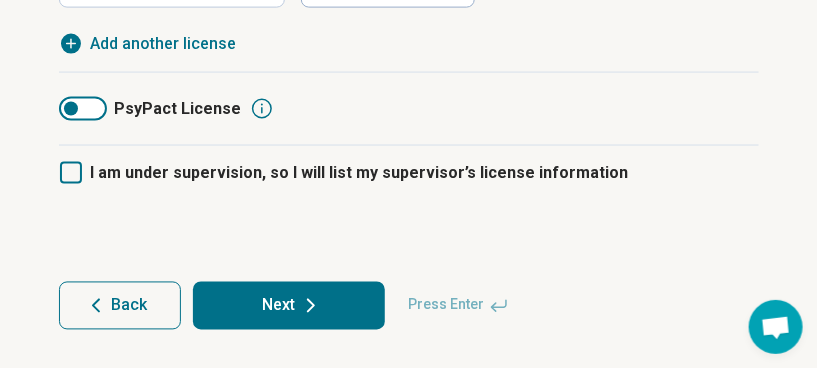 click 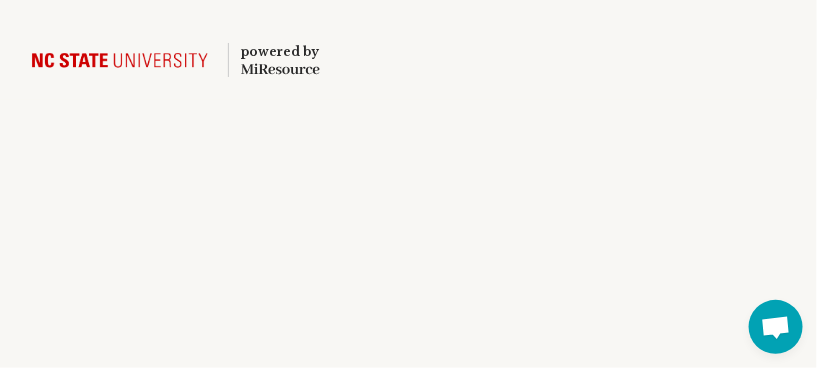 scroll, scrollTop: 0, scrollLeft: 0, axis: both 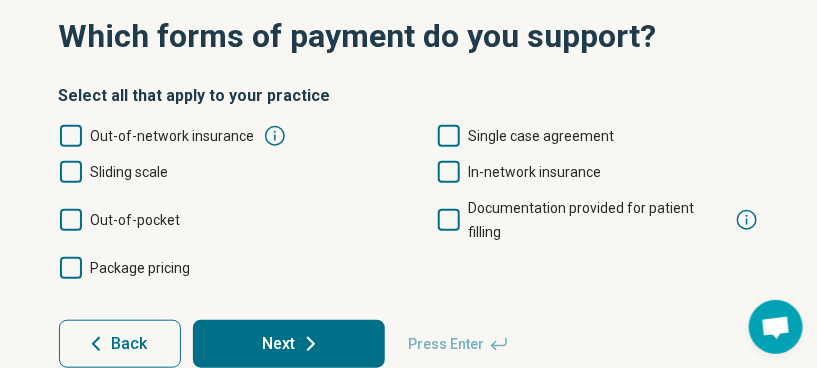 click 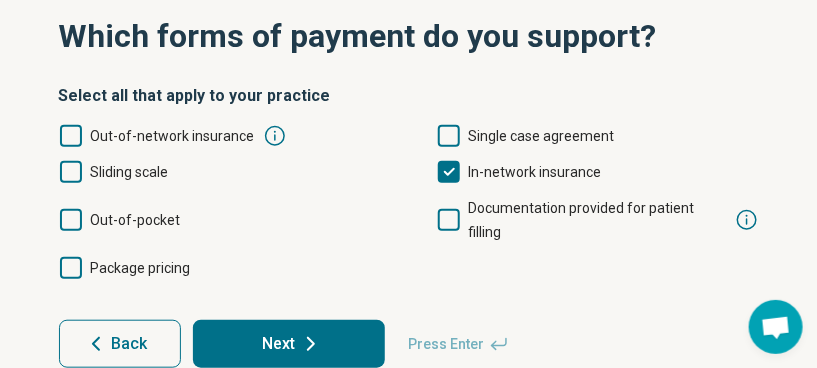 scroll, scrollTop: 10, scrollLeft: 0, axis: vertical 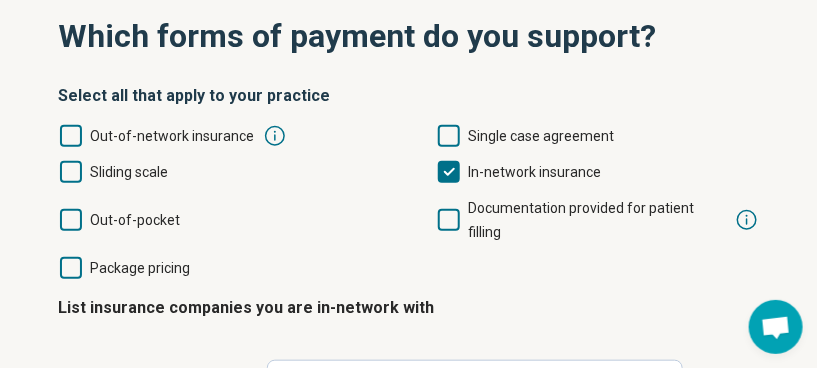click 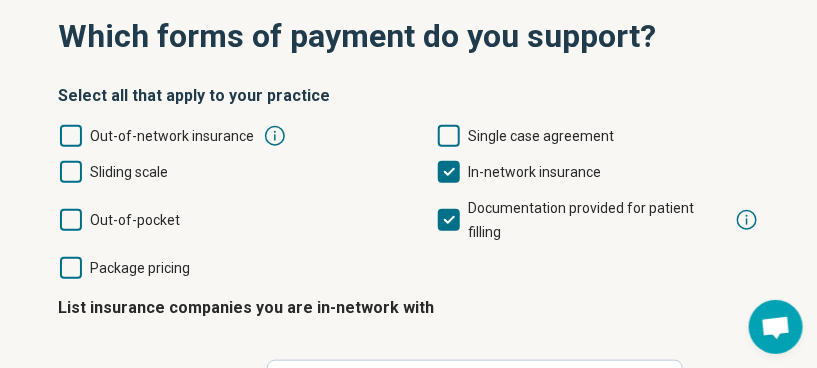 scroll, scrollTop: 299, scrollLeft: 0, axis: vertical 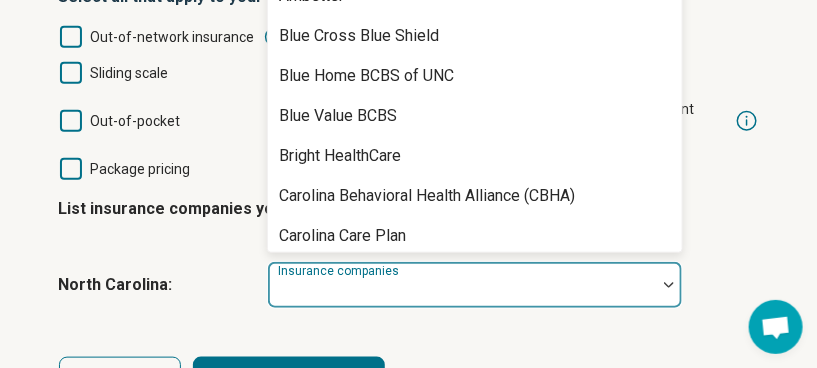 click on "Insurance companies" at bounding box center [475, 285] 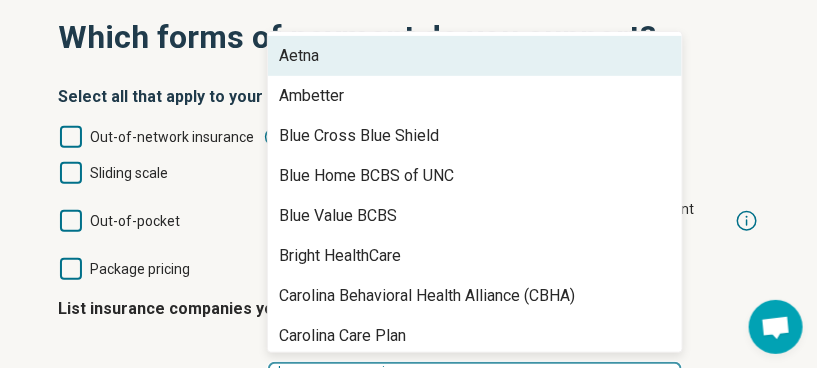 scroll, scrollTop: 198, scrollLeft: 0, axis: vertical 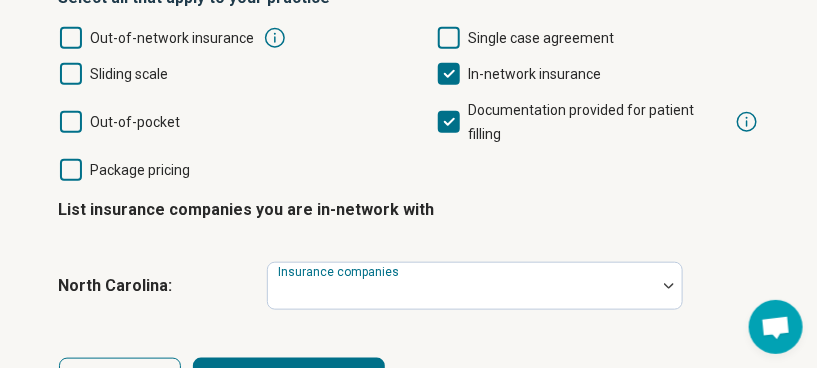 type on "*" 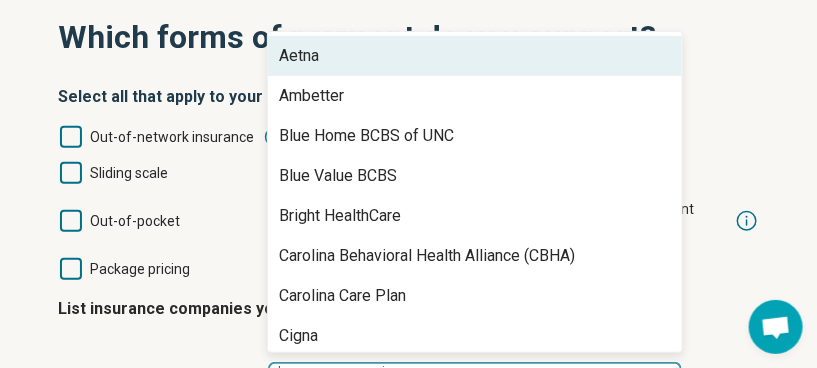 scroll, scrollTop: 198, scrollLeft: 0, axis: vertical 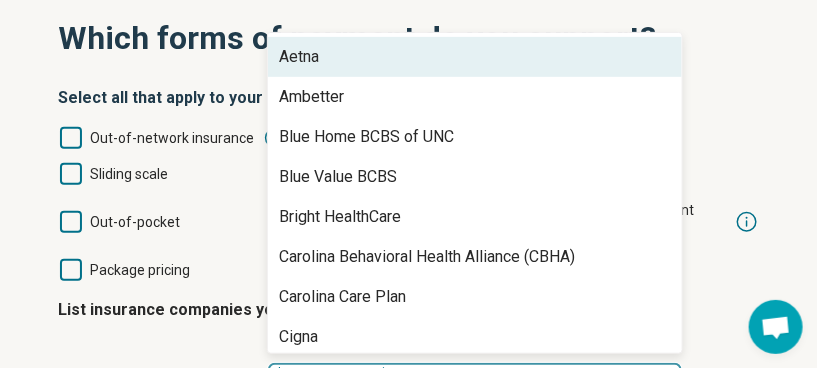 click on "Aetna" at bounding box center [300, 57] 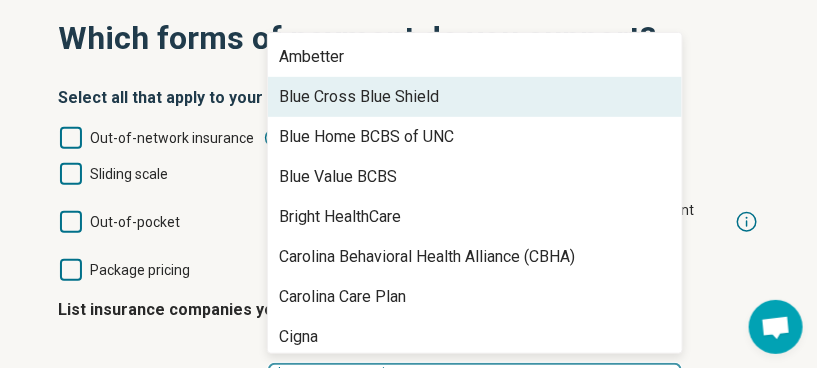 click on "Blue Cross Blue Shield" at bounding box center [360, 97] 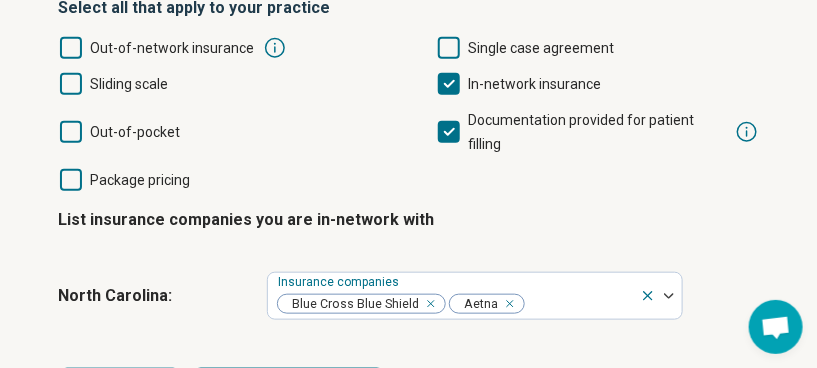scroll, scrollTop: 351, scrollLeft: 0, axis: vertical 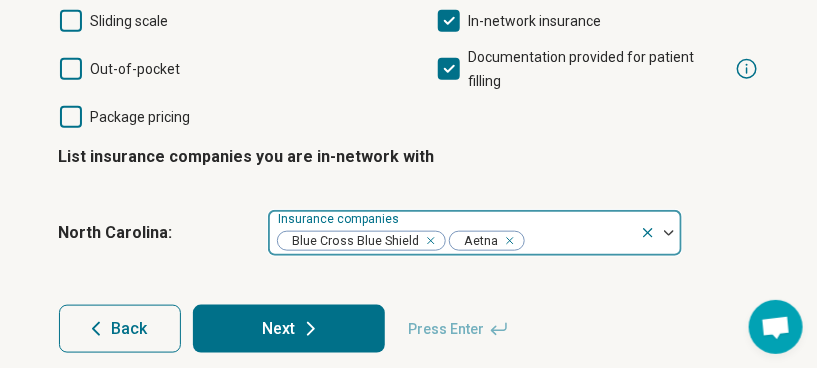 type on "*" 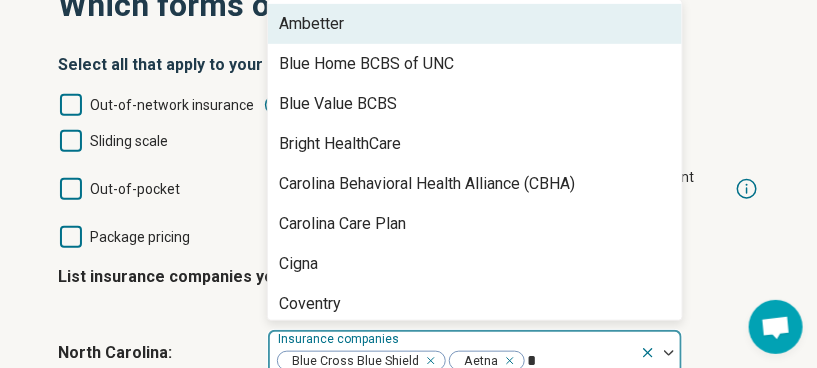scroll, scrollTop: 198, scrollLeft: 0, axis: vertical 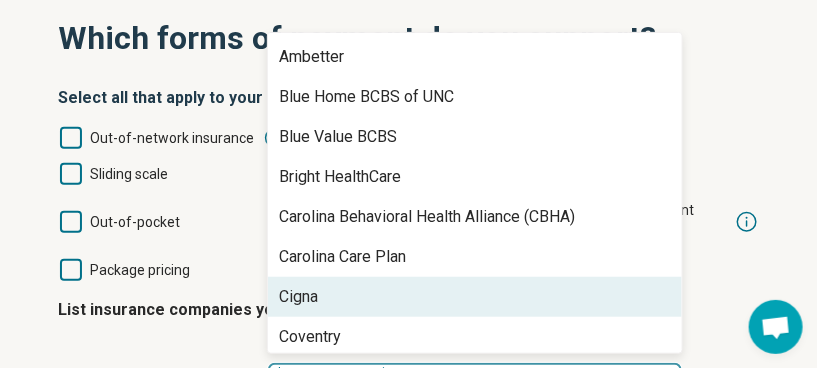 click on "Cigna" at bounding box center [475, 297] 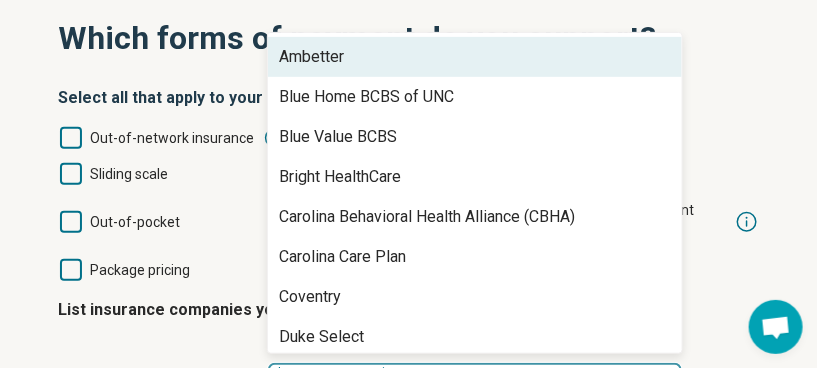 scroll, scrollTop: 209, scrollLeft: 0, axis: vertical 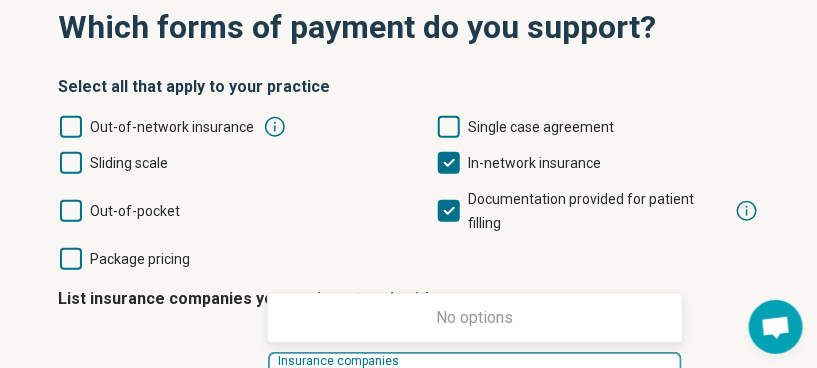 type on "*" 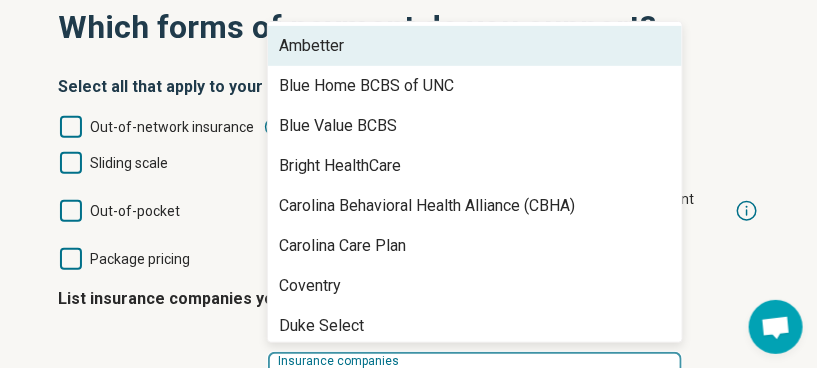 scroll, scrollTop: 209, scrollLeft: 0, axis: vertical 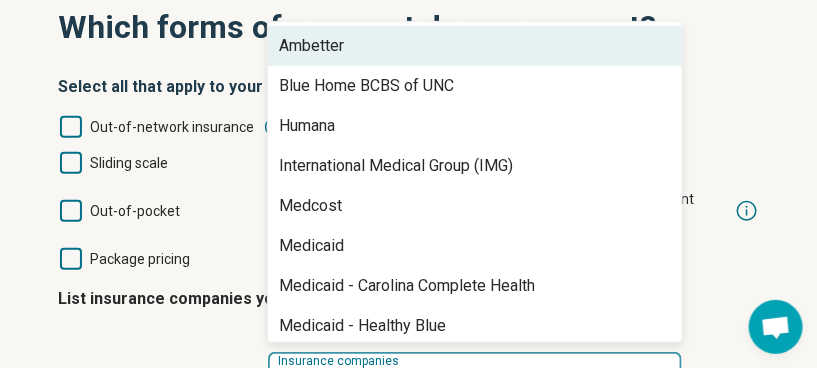 type on "**" 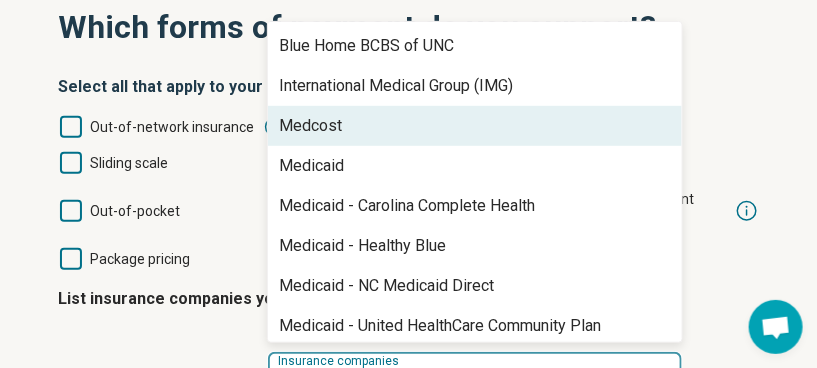 click on "Medcost" at bounding box center (311, 126) 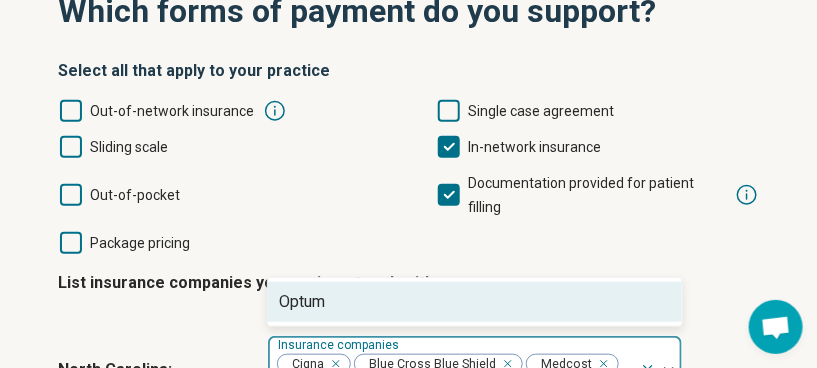 scroll, scrollTop: 232, scrollLeft: 0, axis: vertical 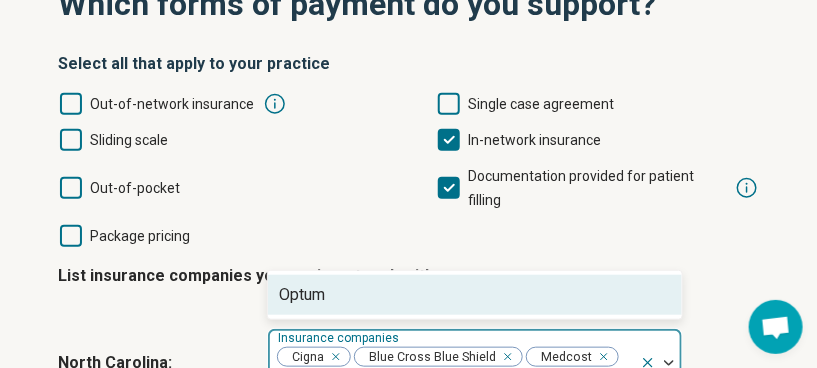 type on "*" 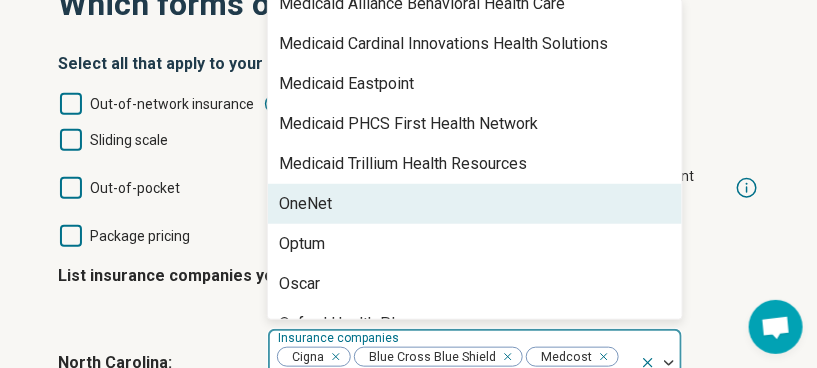 scroll, scrollTop: 368, scrollLeft: 0, axis: vertical 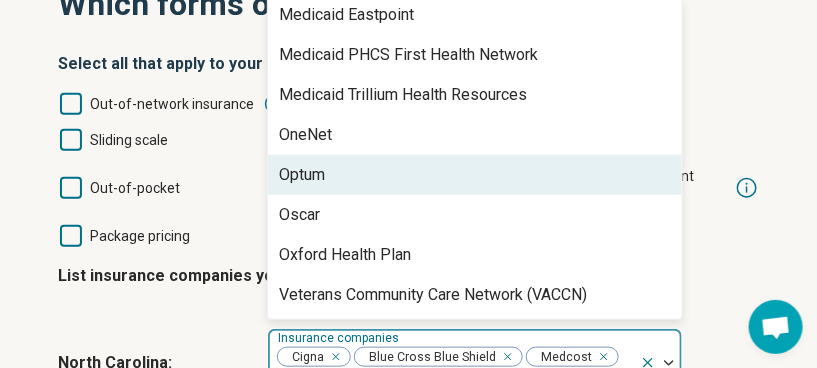 click on "Optum" at bounding box center (475, 175) 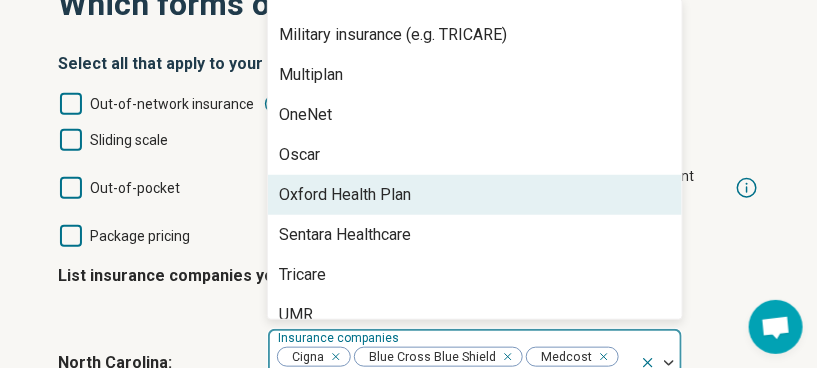 scroll, scrollTop: 1247, scrollLeft: 0, axis: vertical 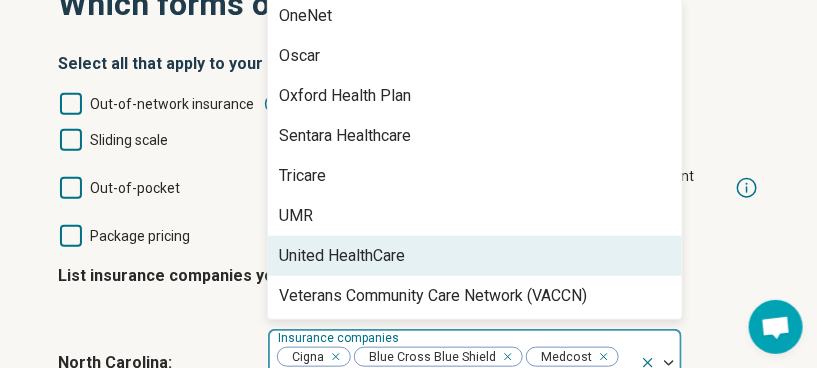 click on "United HealthCare" at bounding box center [475, 256] 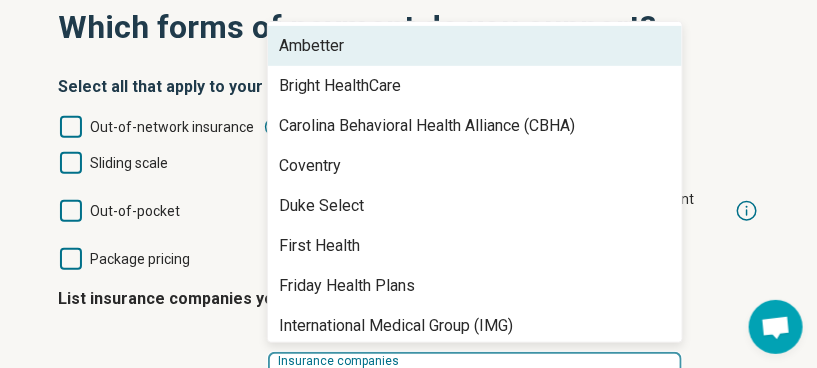 scroll, scrollTop: 198, scrollLeft: 0, axis: vertical 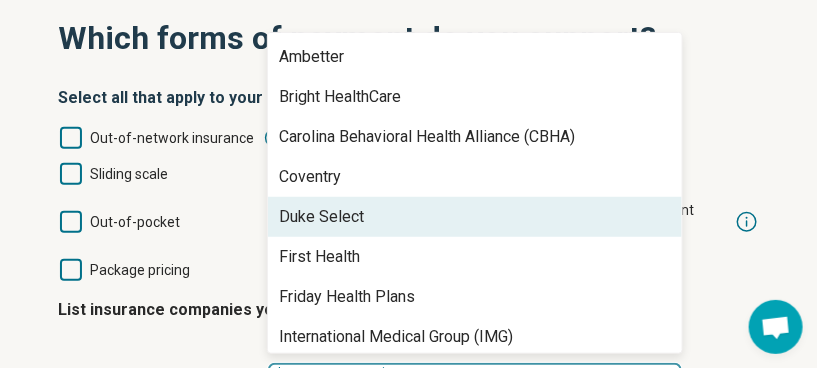 type on "**" 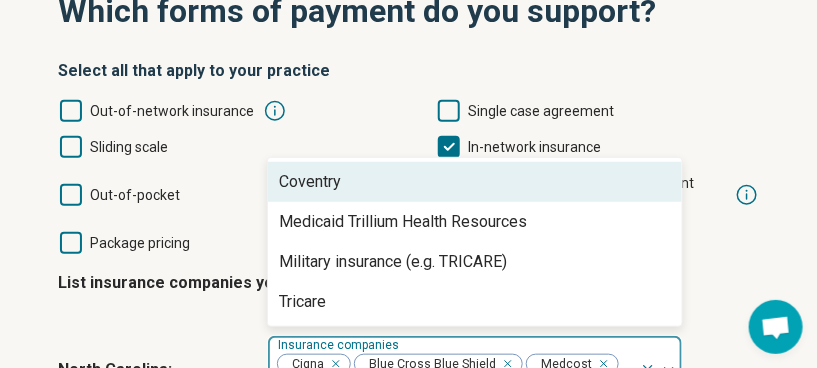 scroll, scrollTop: 232, scrollLeft: 0, axis: vertical 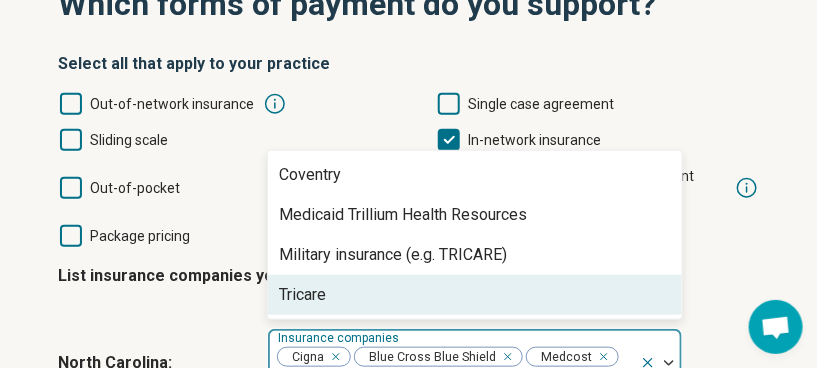 click on "Tricare" at bounding box center (475, 295) 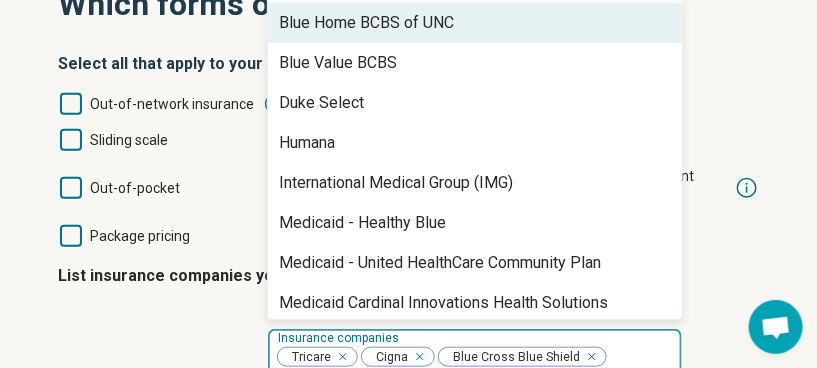 scroll, scrollTop: 257, scrollLeft: 0, axis: vertical 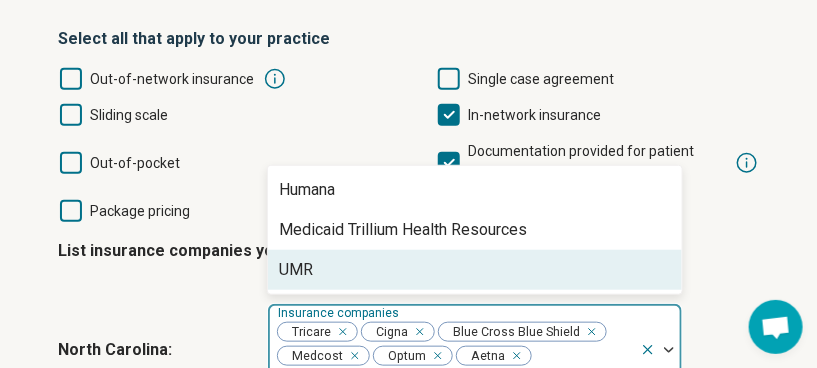 type on "*" 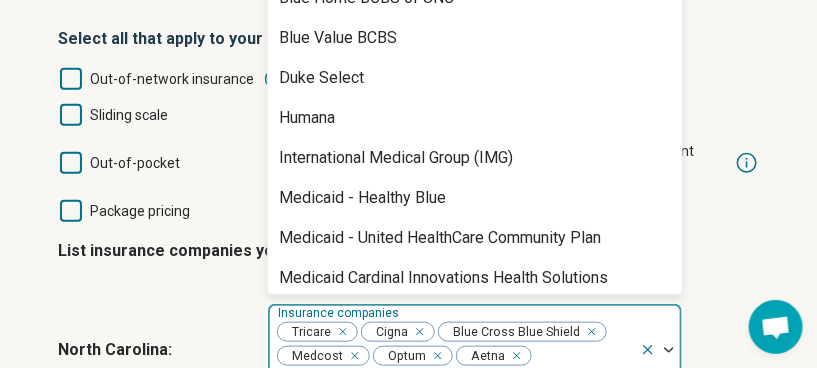 type 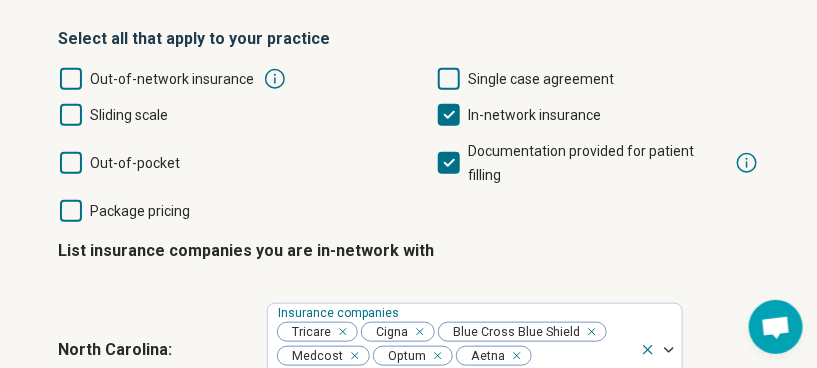 click on "[STATE] : Insurance companies Tricare Cigna Blue Cross Blue Shield Medcost Optum Aetna United HealthCare" at bounding box center (409, 350) 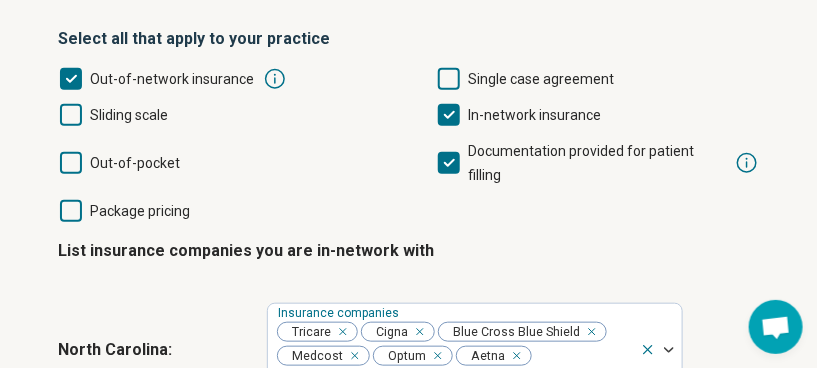 scroll, scrollTop: 10, scrollLeft: 0, axis: vertical 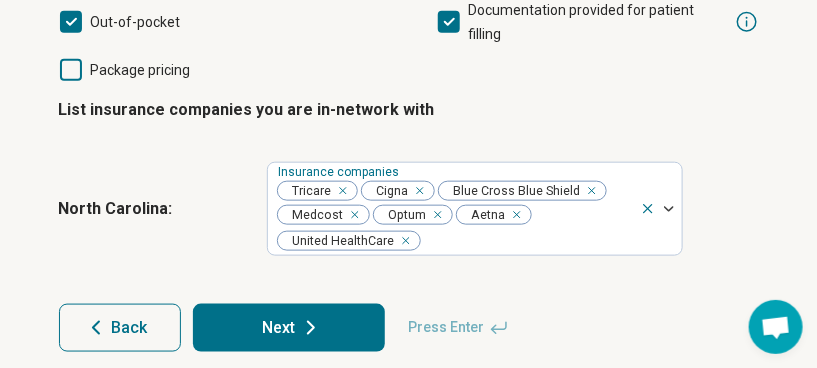 click on "Next" at bounding box center [289, 328] 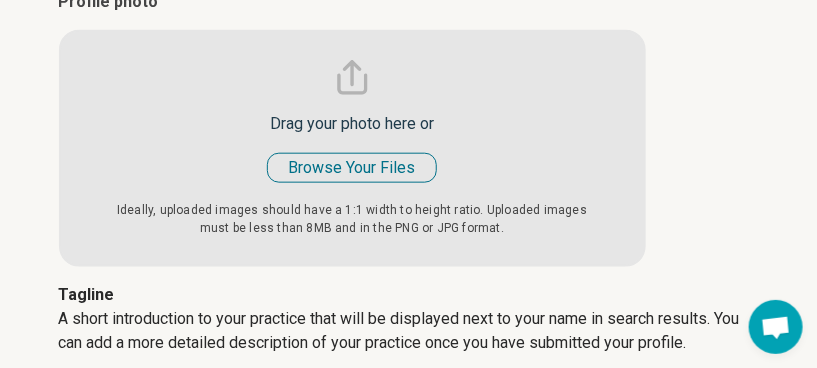 type on "*" 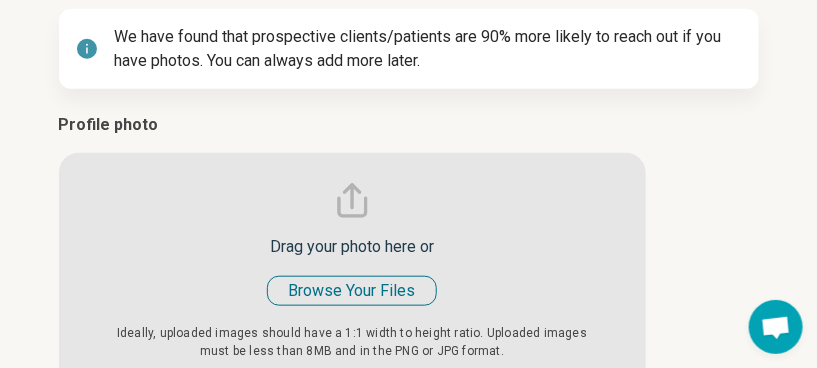 scroll, scrollTop: 299, scrollLeft: 0, axis: vertical 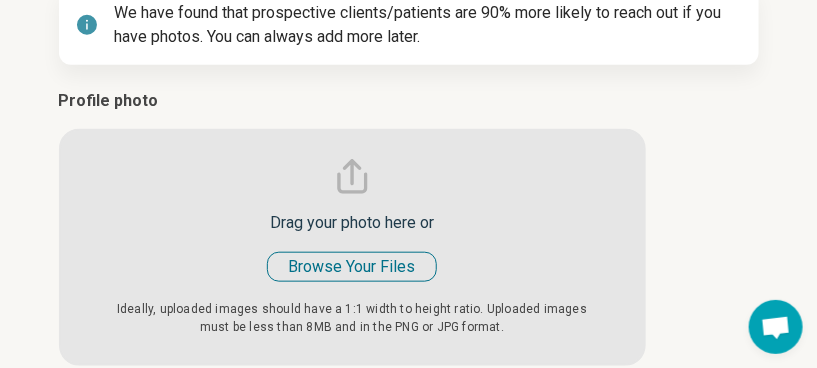 click at bounding box center (352, 227) 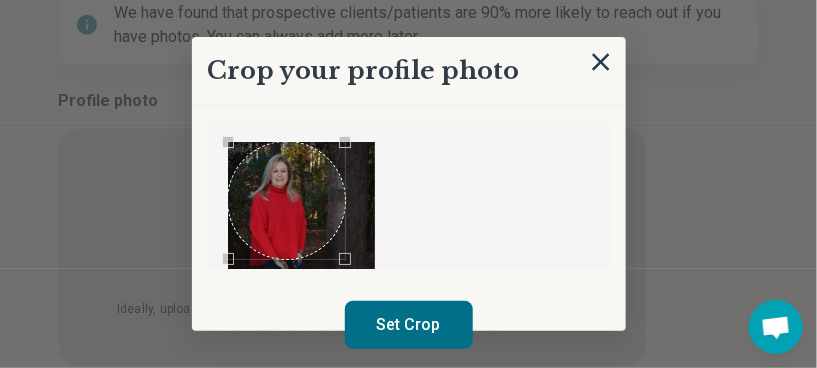 click at bounding box center [301, 252] 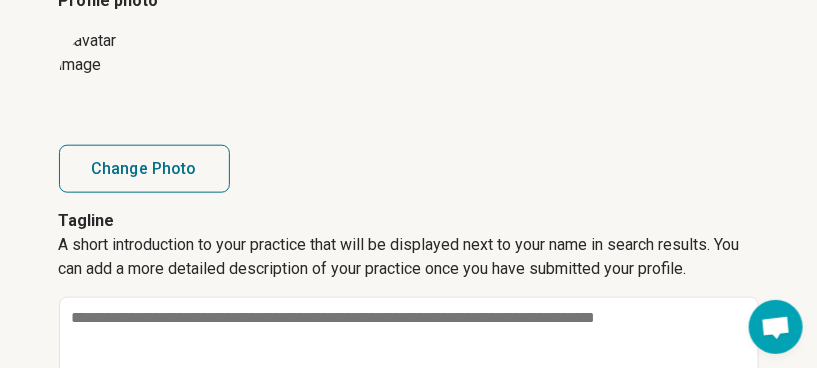 scroll, scrollTop: 500, scrollLeft: 0, axis: vertical 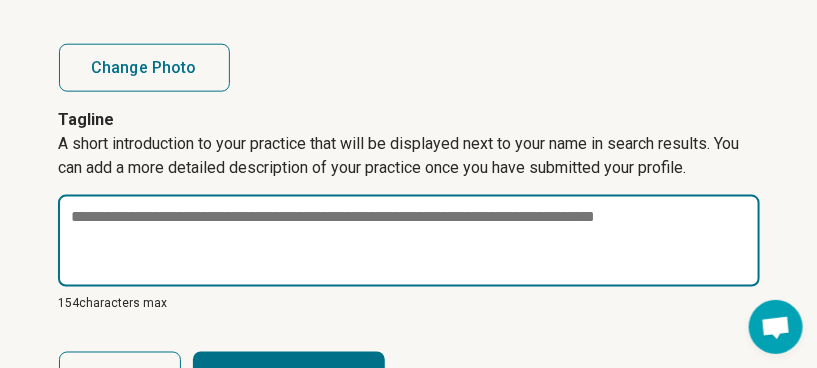 drag, startPoint x: 73, startPoint y: 216, endPoint x: 507, endPoint y: 222, distance: 434.04147 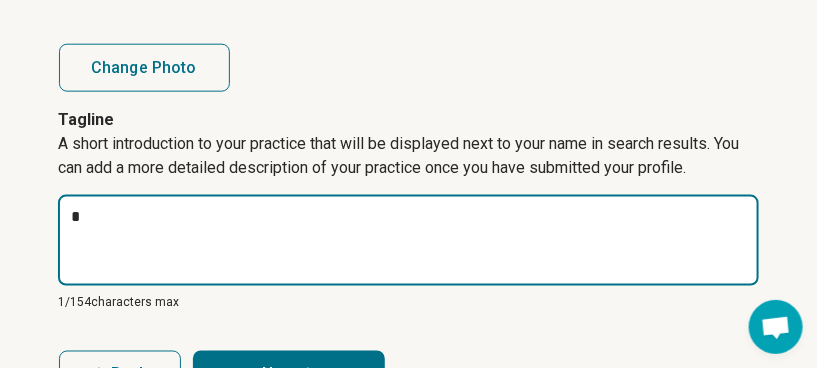 type on "*" 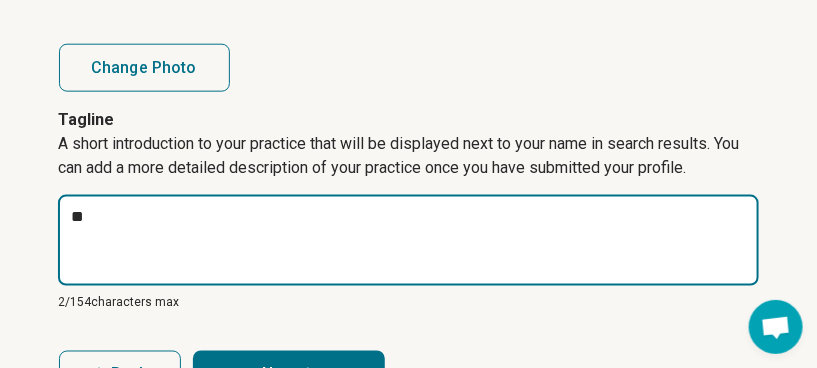 type on "*" 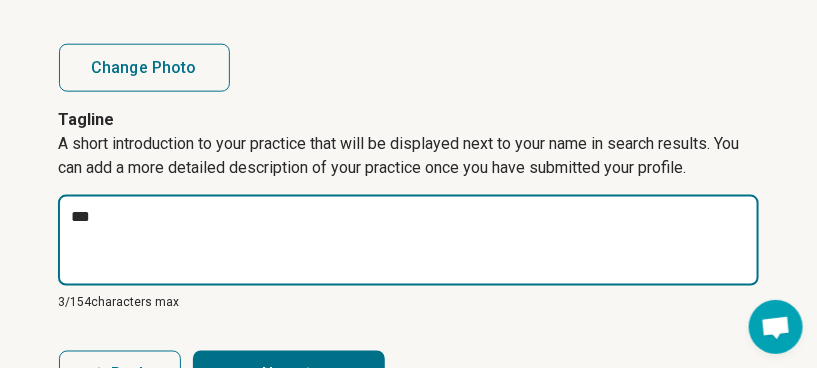 type on "*" 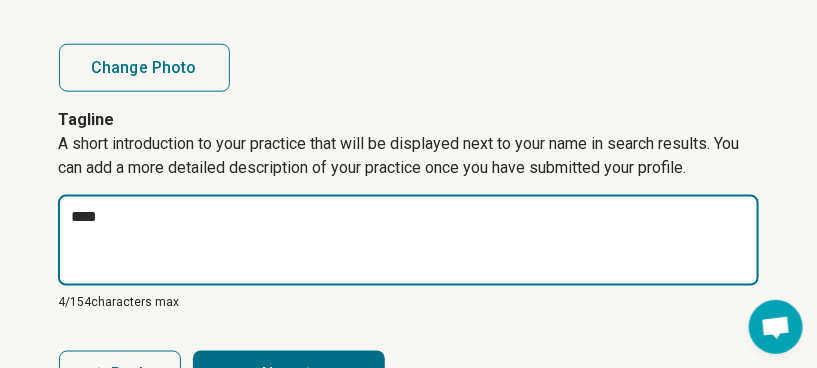 type on "*" 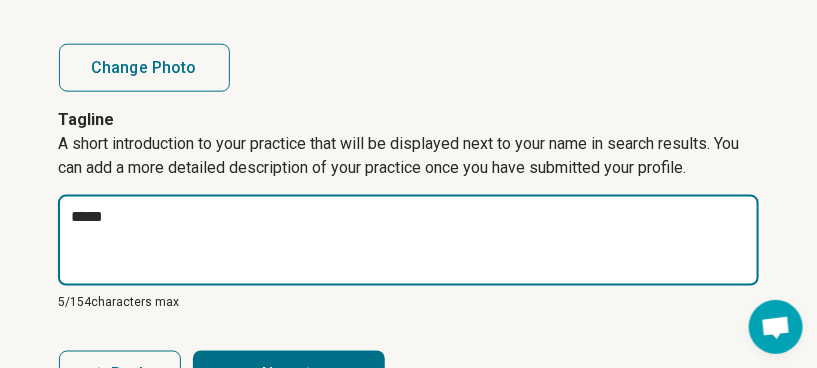 type on "*" 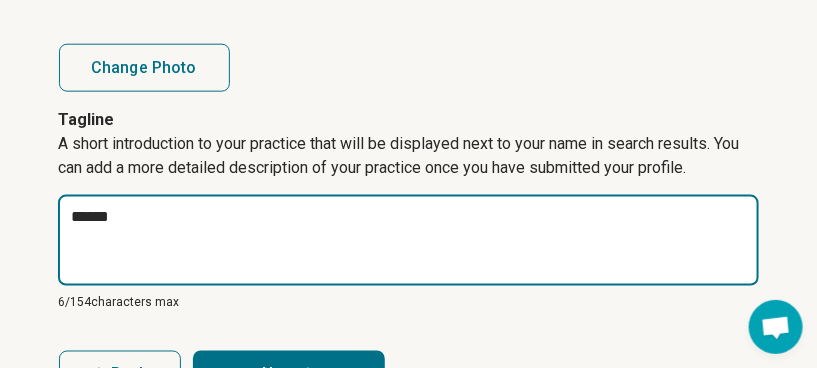 type on "*" 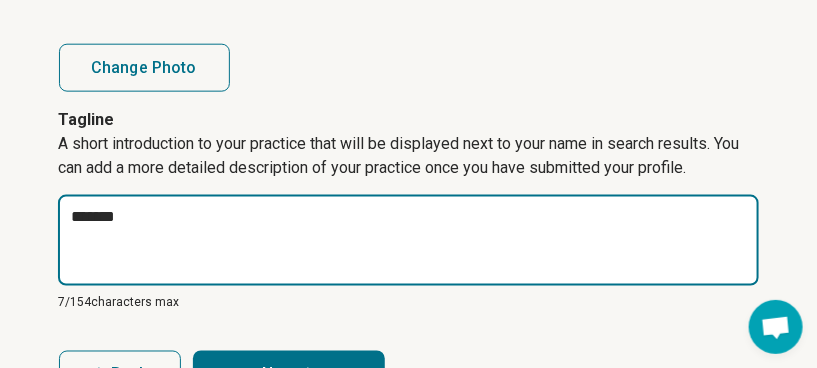 type on "*" 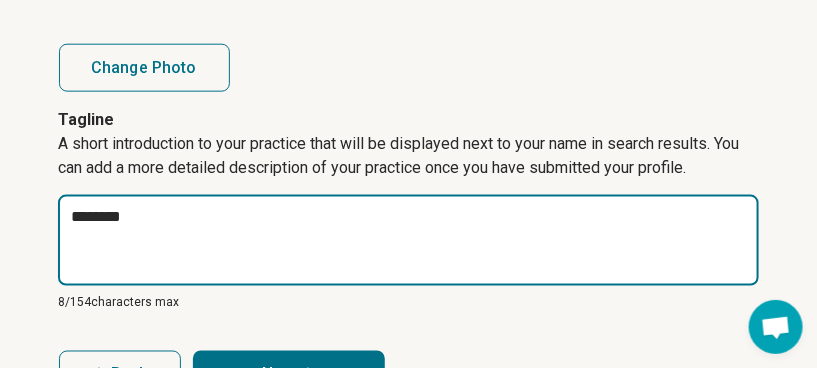 type on "*" 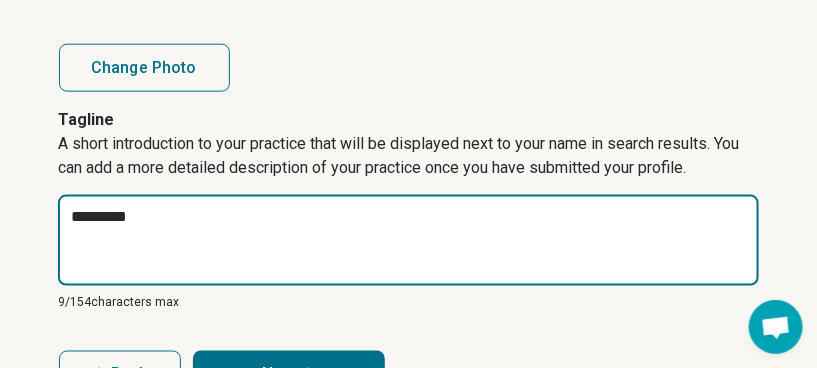 type on "*" 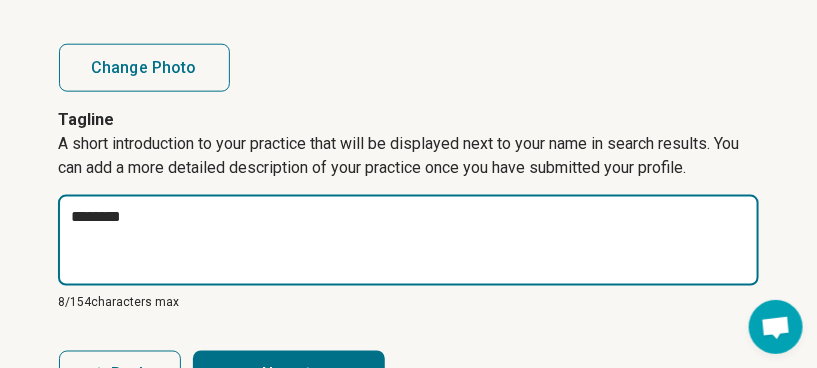 type on "*" 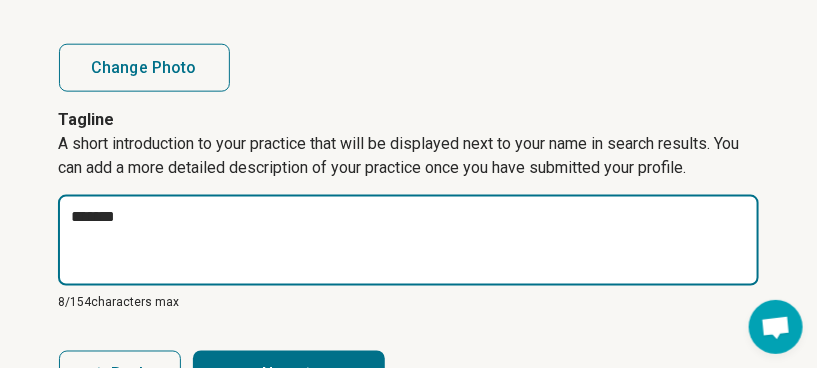type on "*" 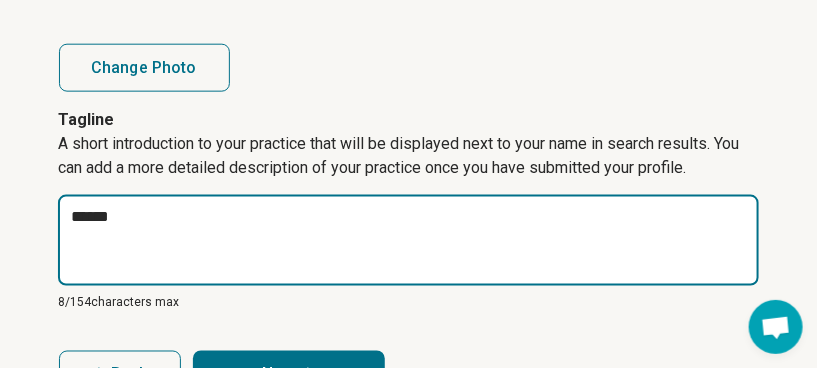 type on "*" 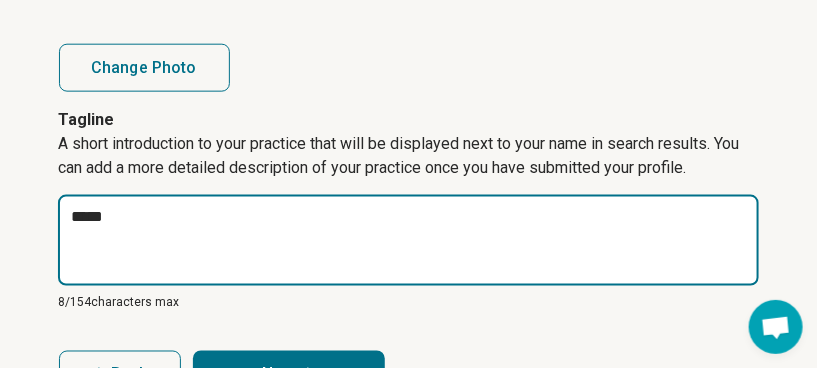 type on "*" 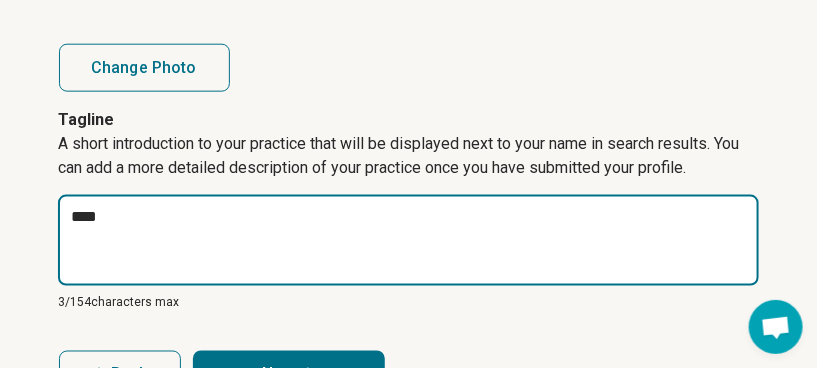 type on "*" 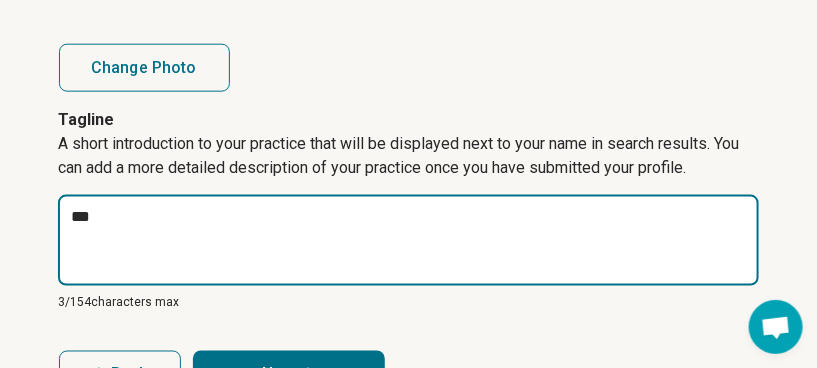 type on "*" 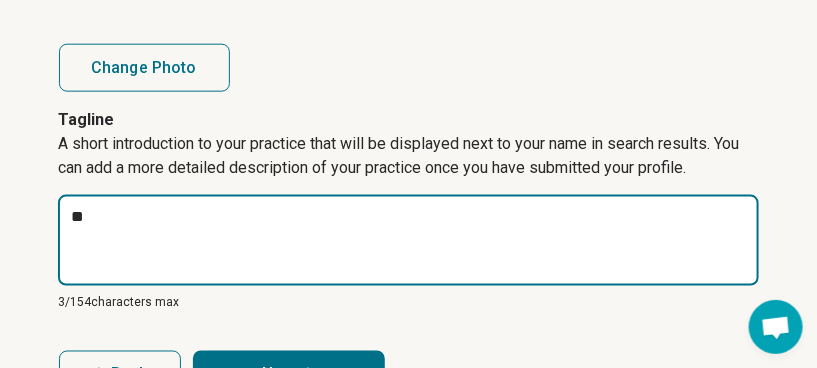 type on "*" 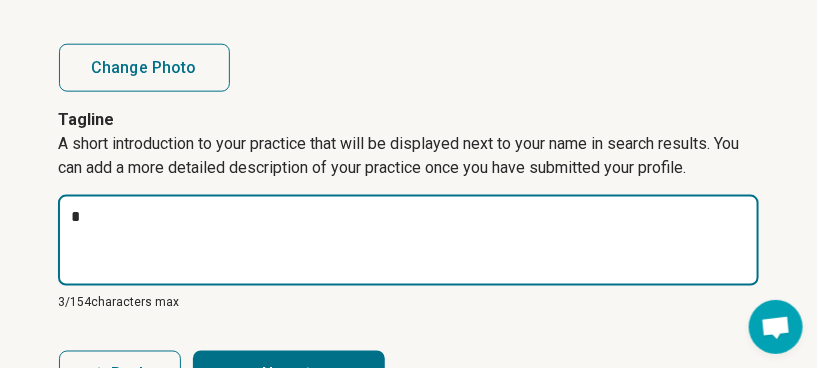 type on "*" 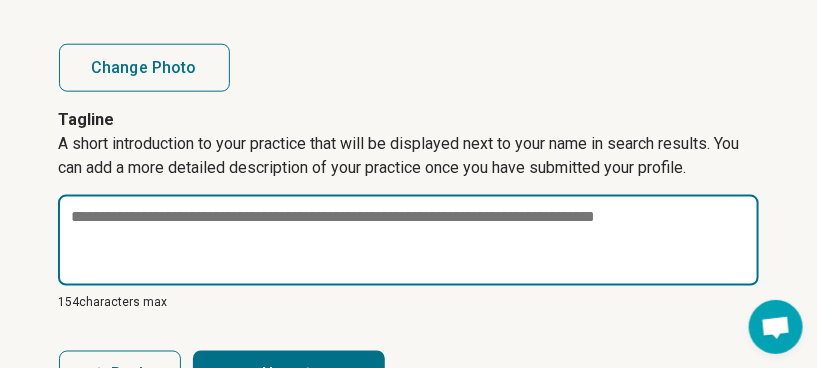 type on "*" 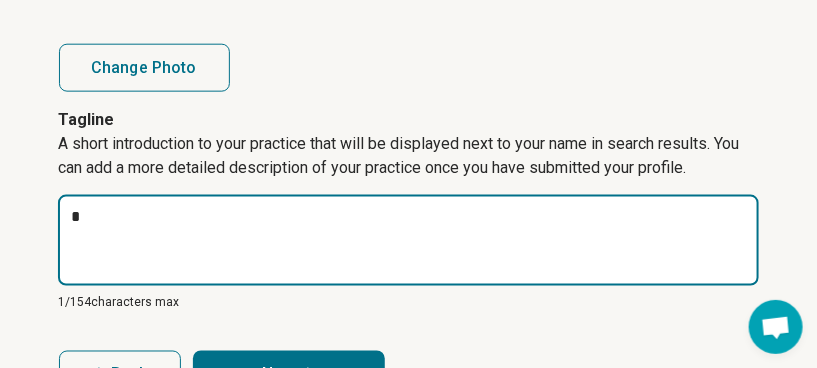 type on "*" 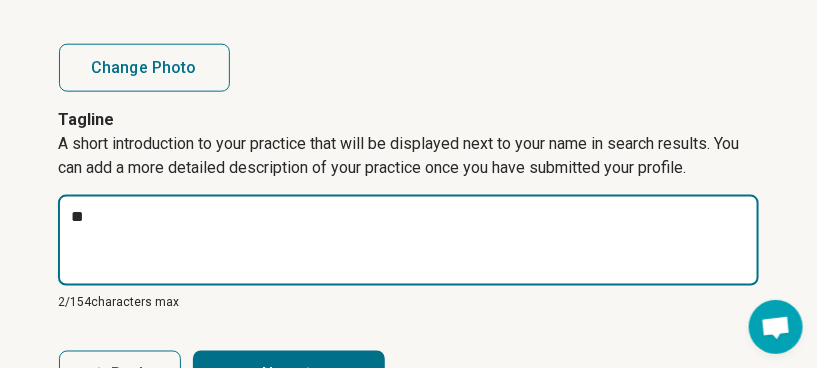 type on "*" 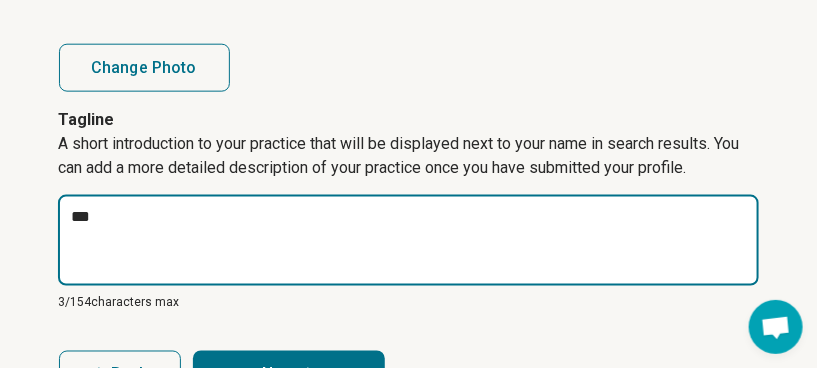 type on "*" 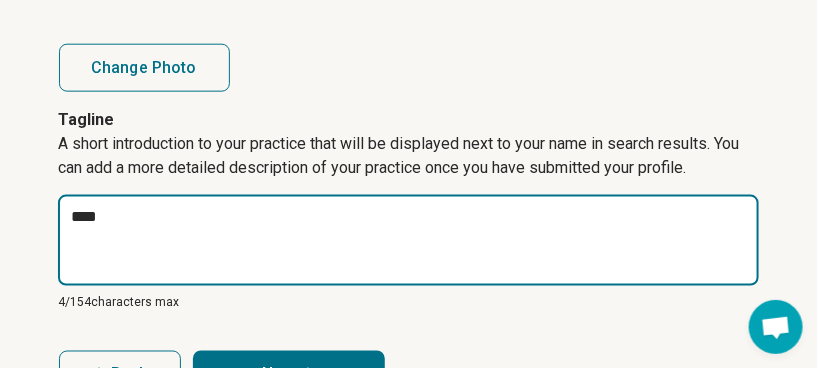 type on "*" 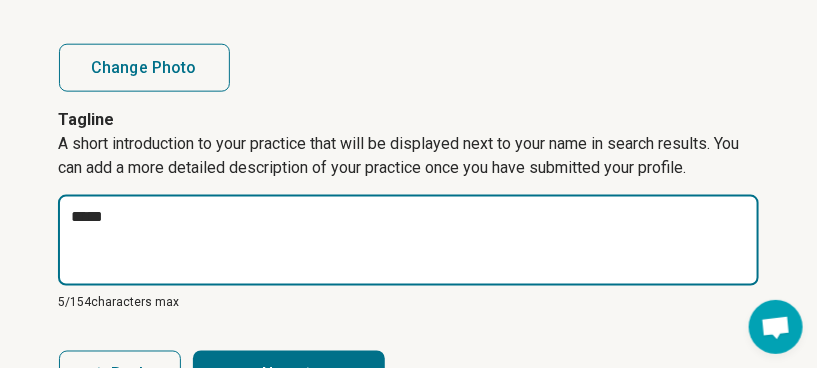 type on "*" 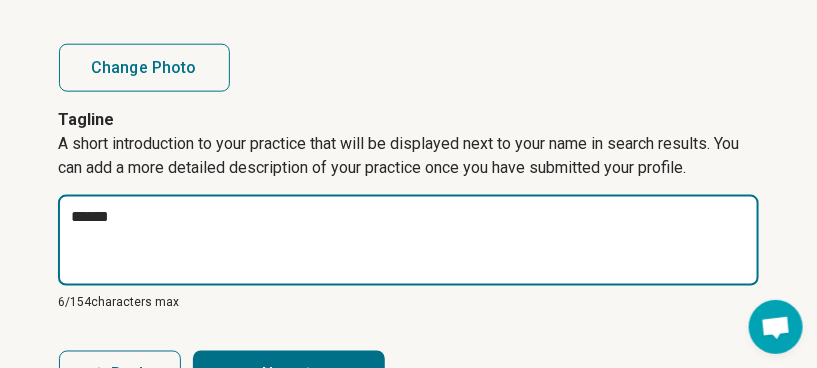 type on "*" 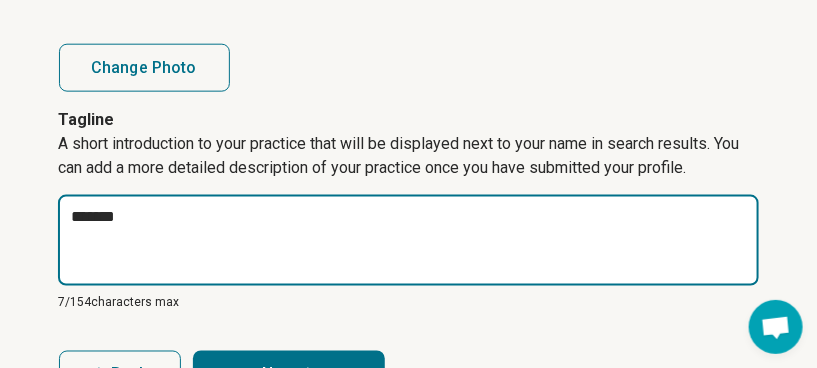 type on "*" 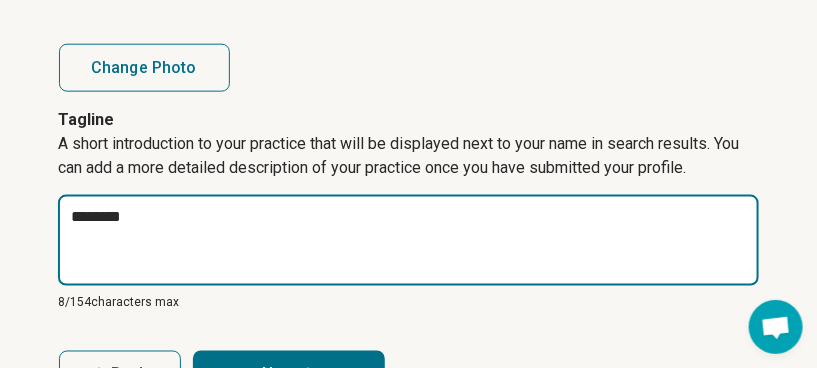 type on "*" 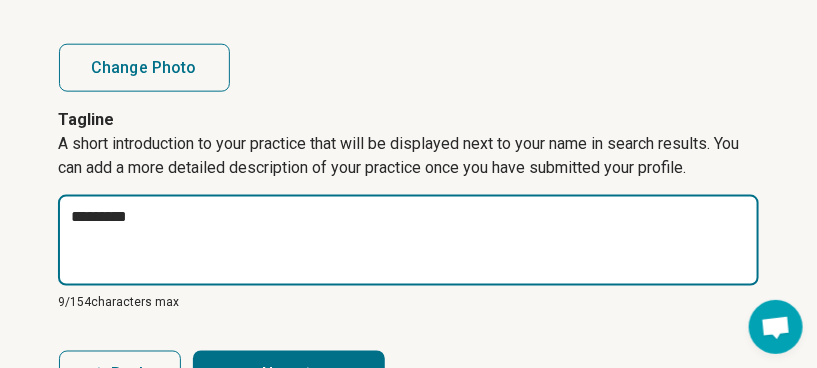 type on "*" 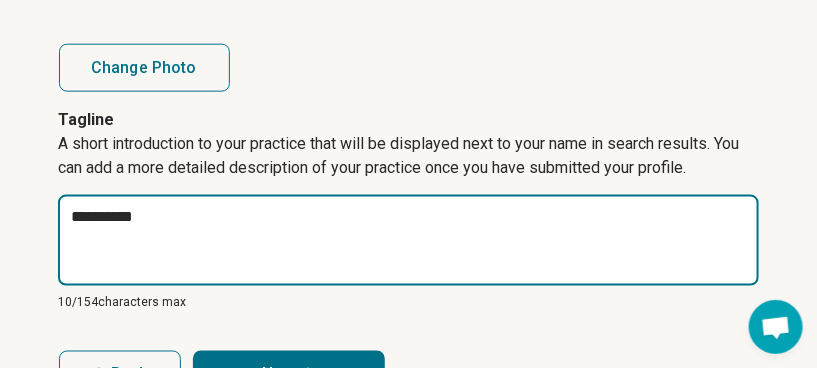 type on "*" 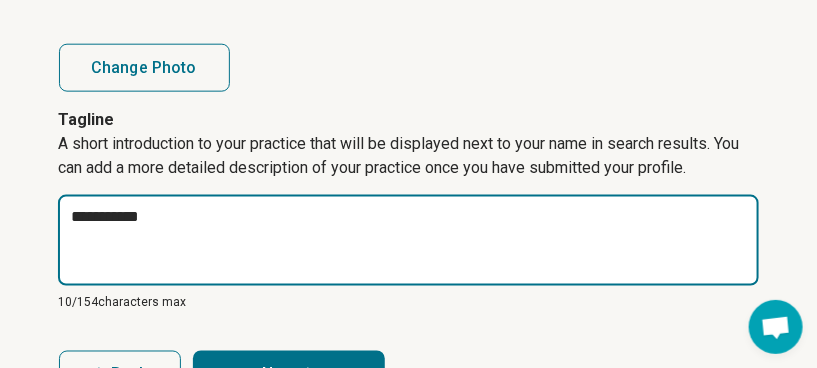 type on "*" 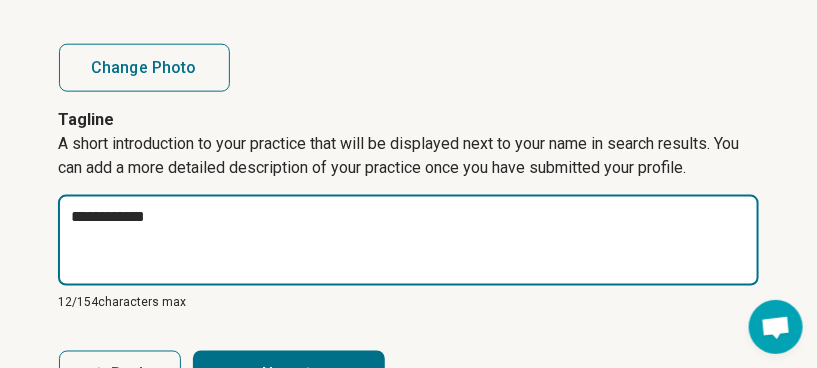 type on "*" 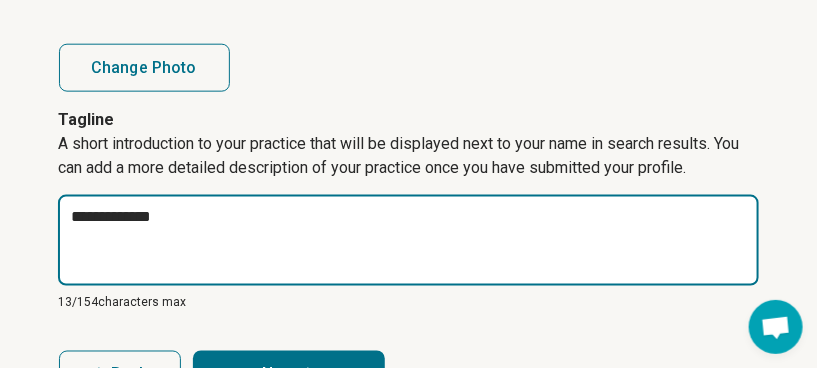 type on "*" 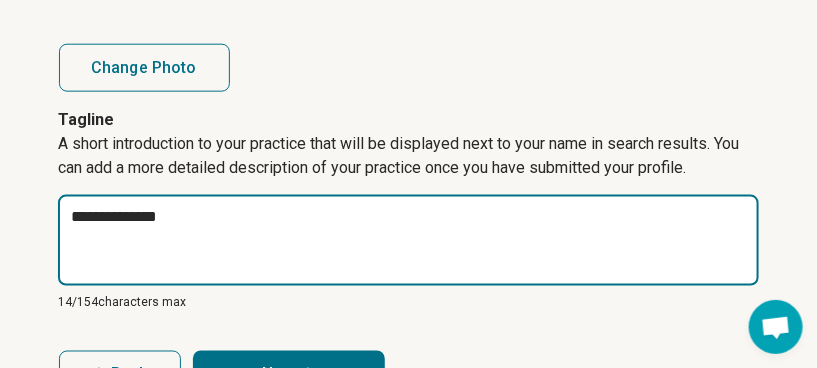 type on "*" 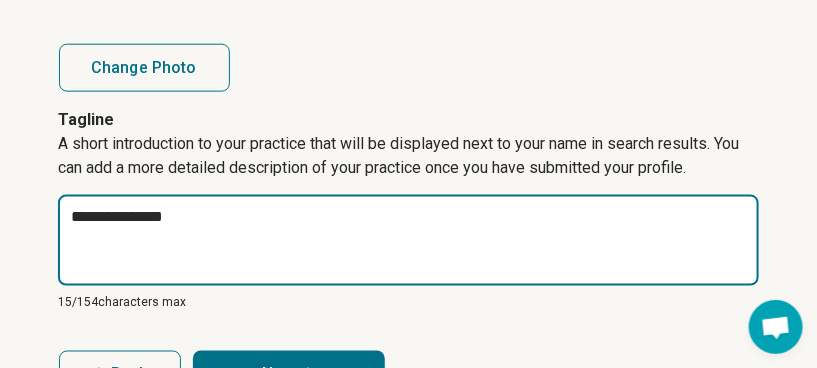 type on "*" 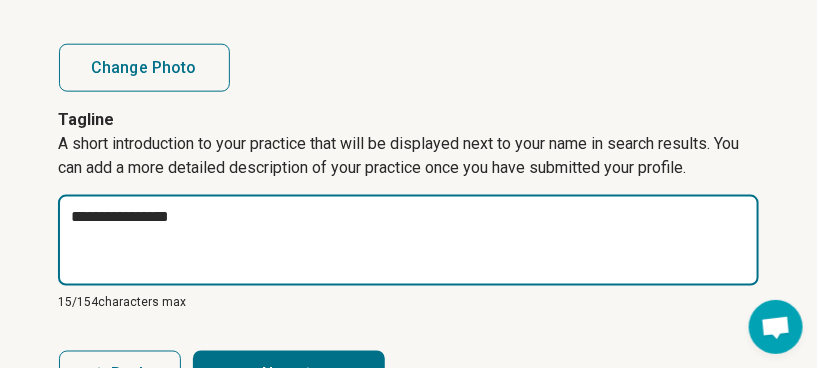 type on "*" 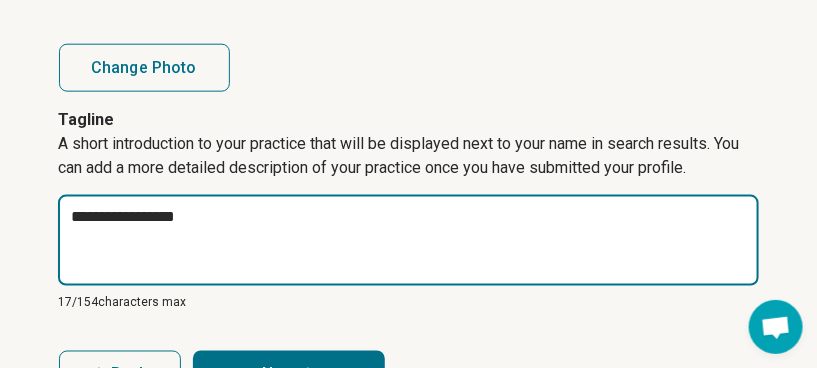 type on "*" 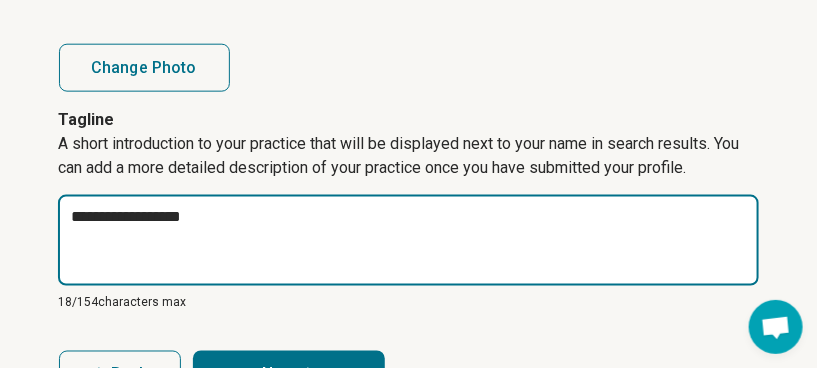 type on "*" 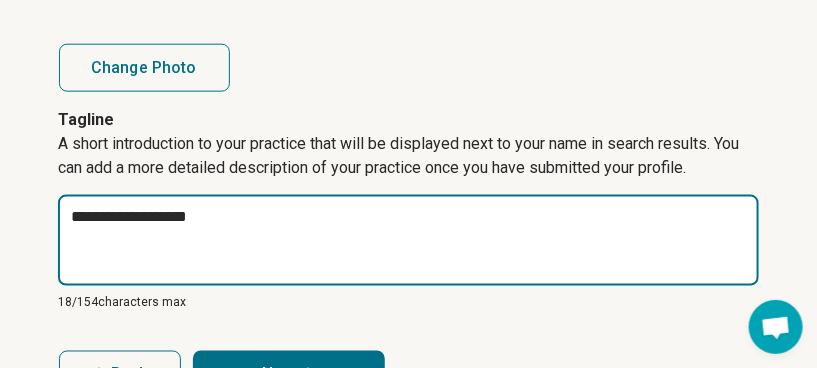 type on "*" 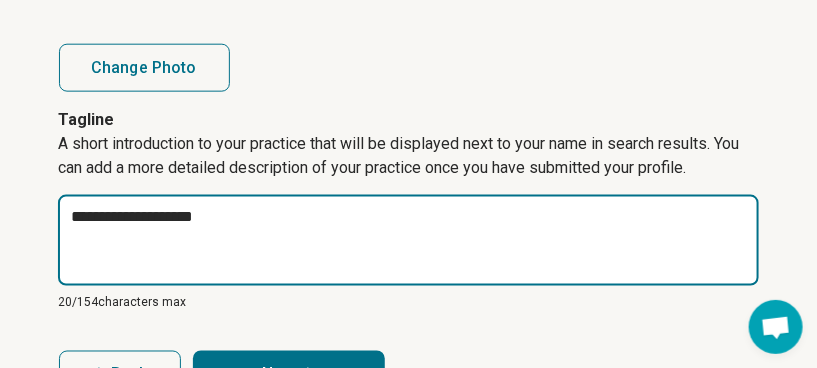 type on "*" 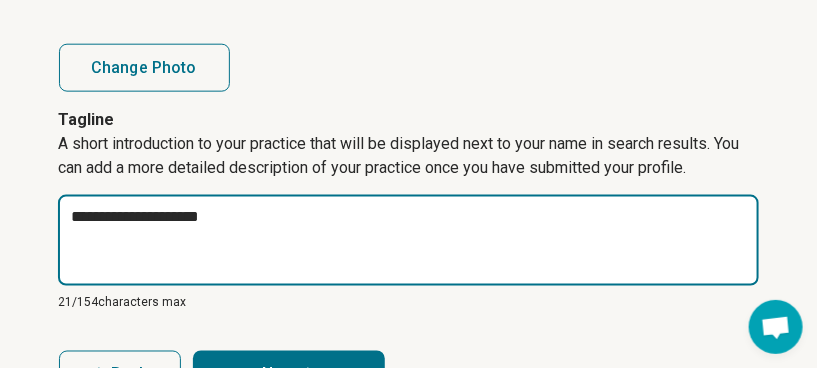 type on "*" 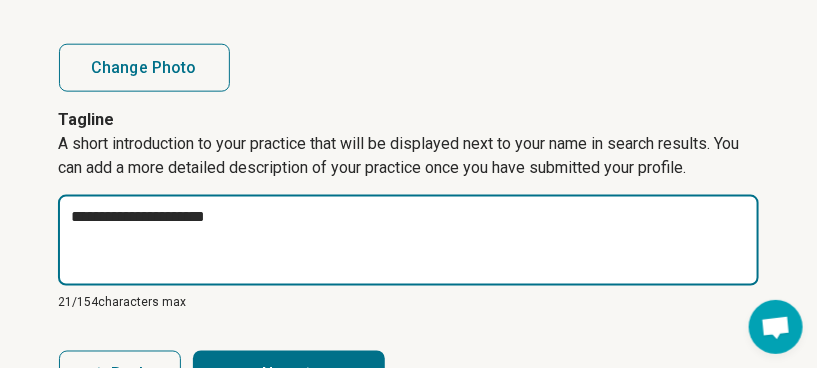 type on "*" 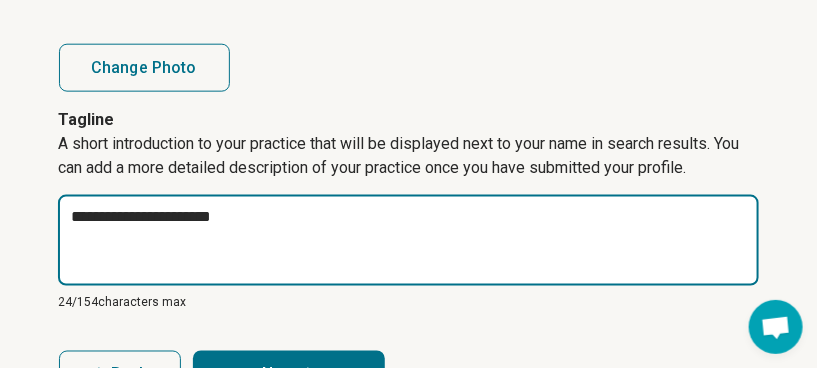 type on "*" 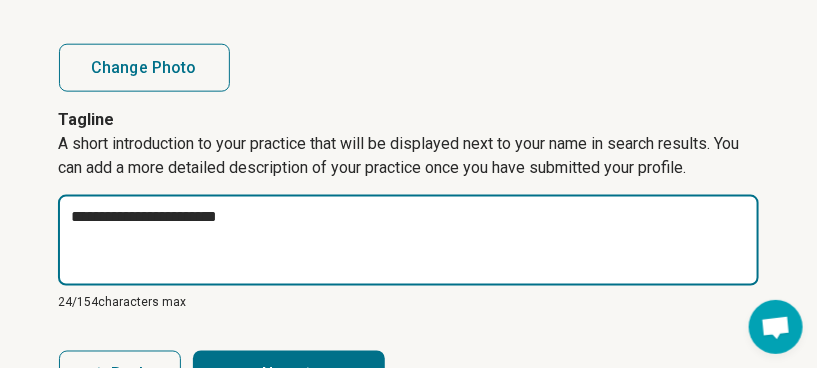 type on "*" 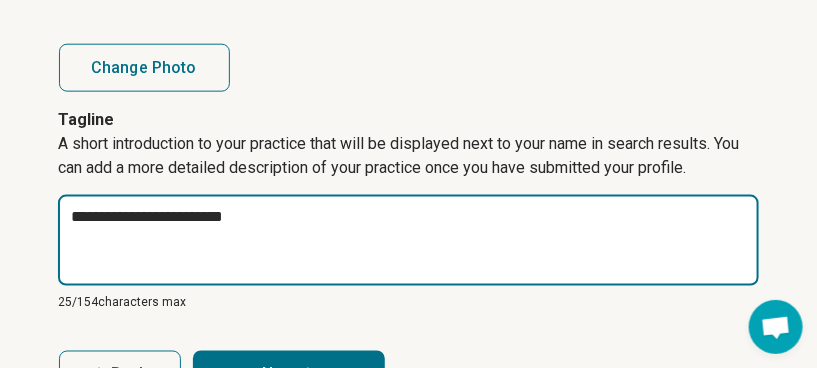 type on "*" 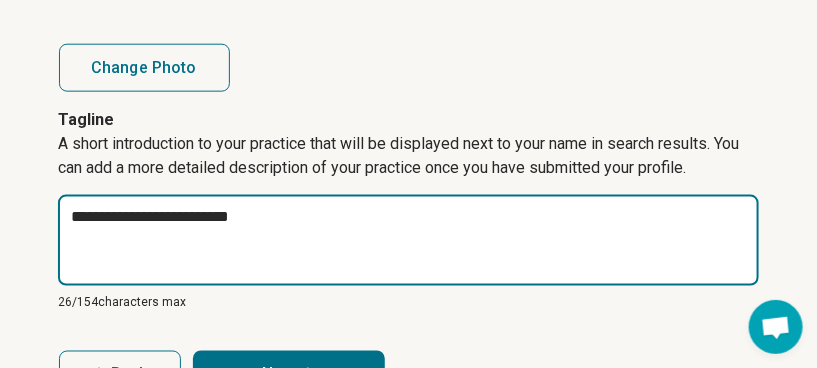 type on "*" 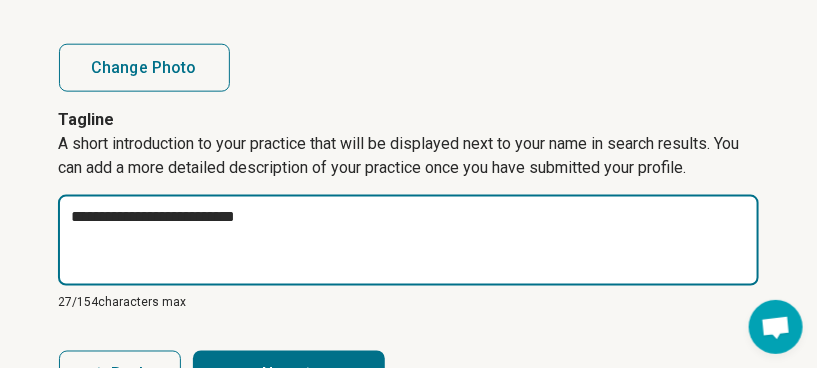 type on "*" 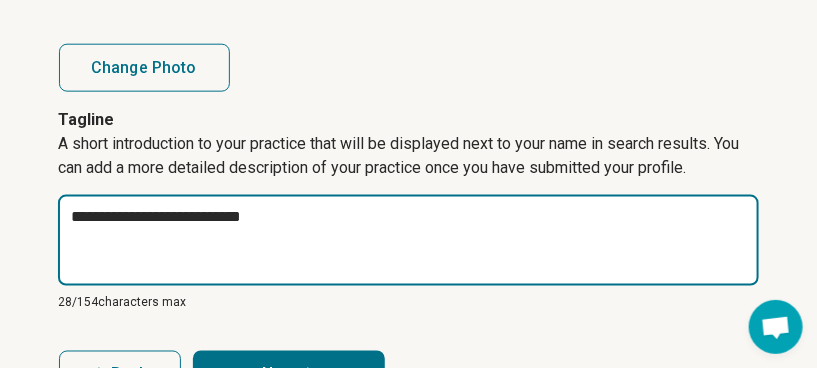 type on "*" 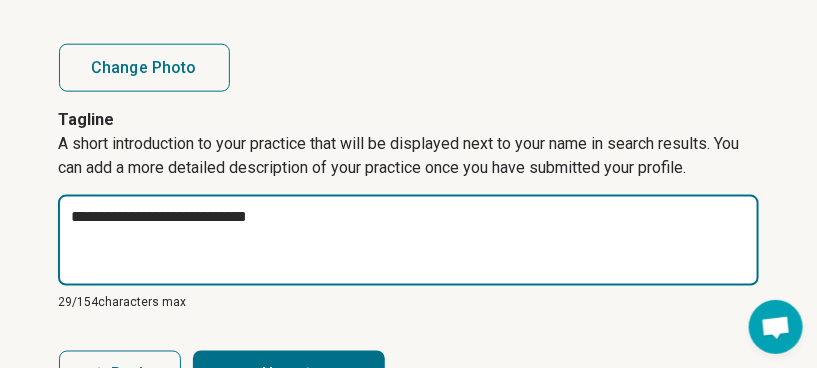 type on "*" 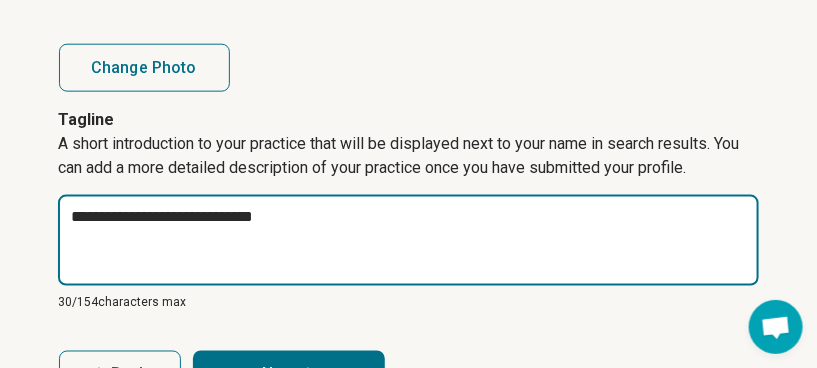 type on "*" 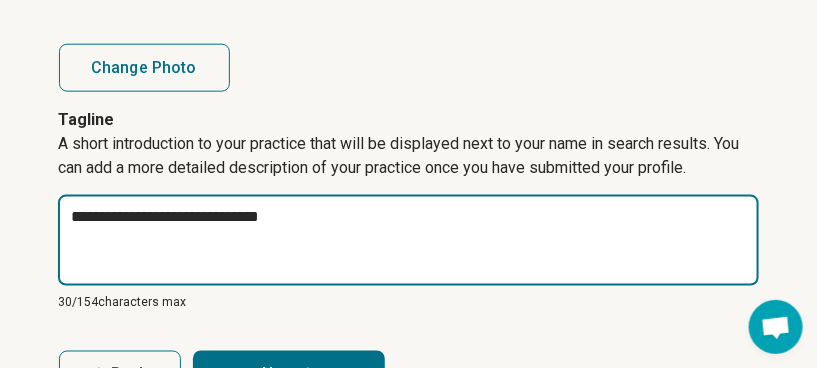 type on "*" 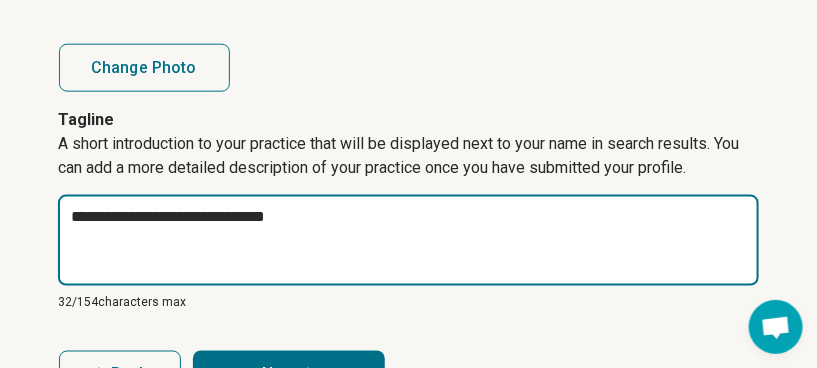 type on "*" 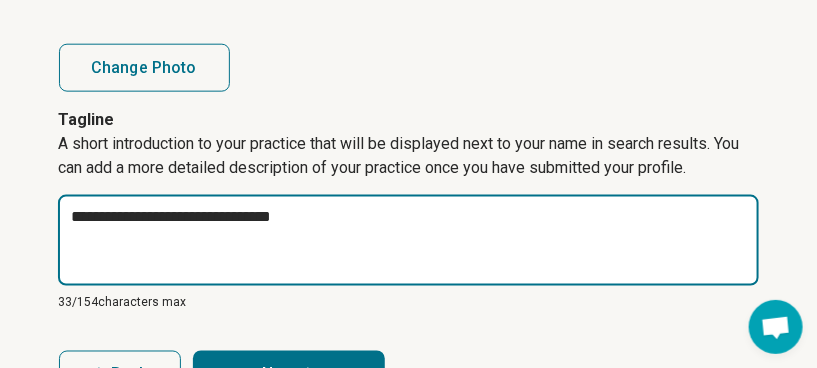 type on "*" 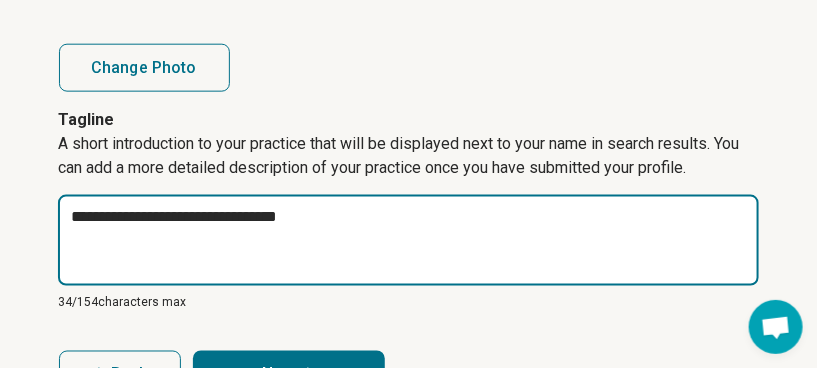 type on "*" 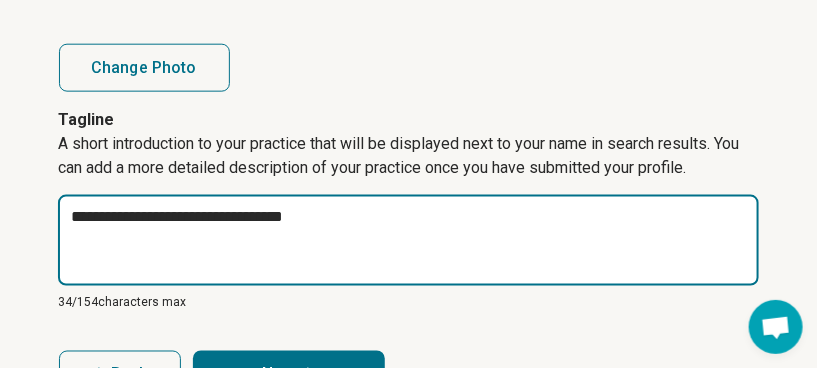 type on "*" 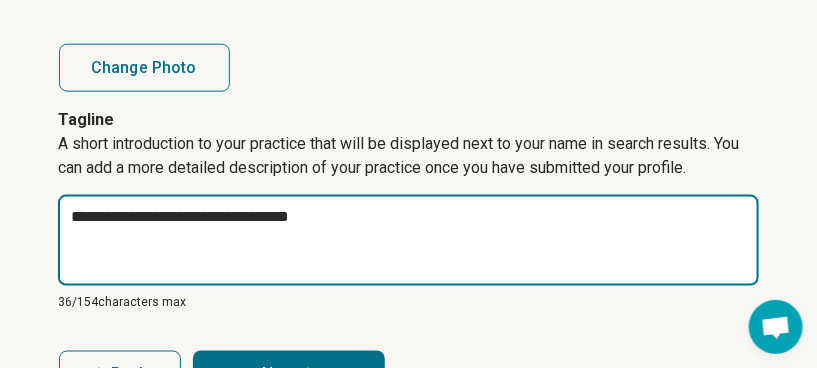 type on "*" 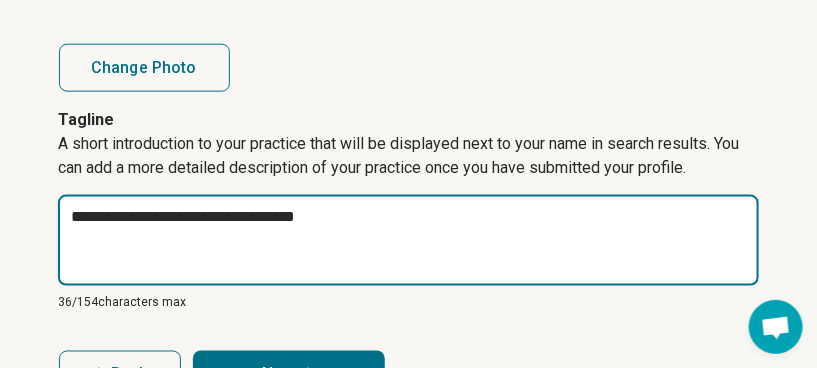 type on "*" 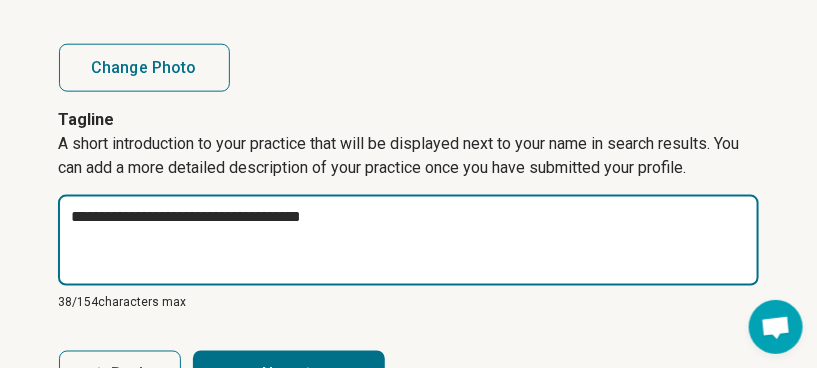 type on "*" 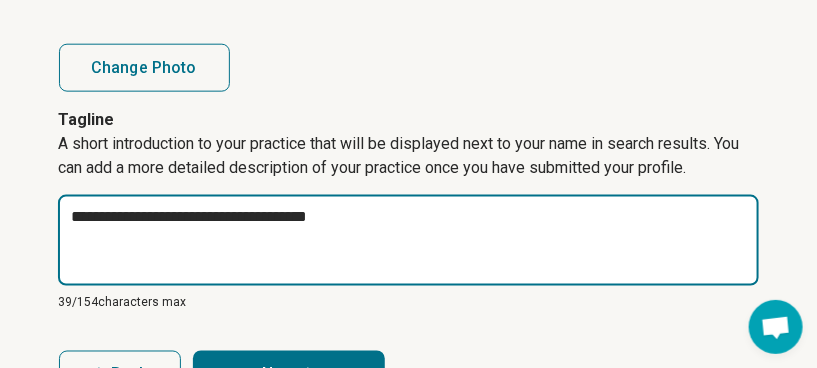 type on "*" 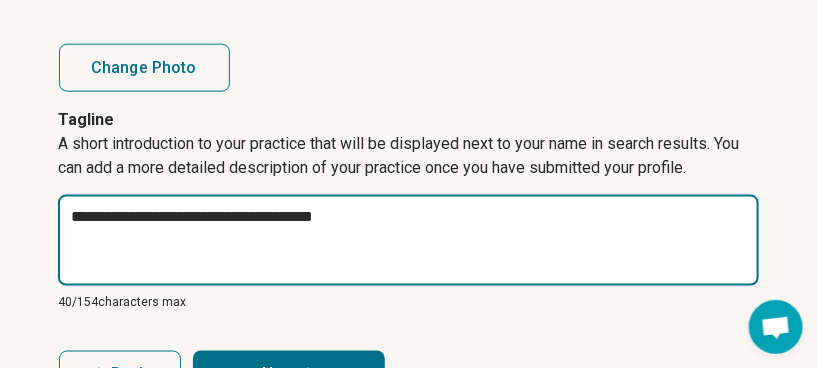 type on "*" 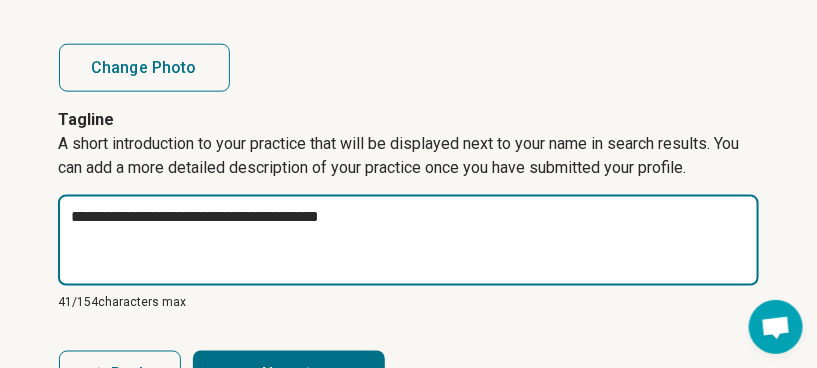 type on "*" 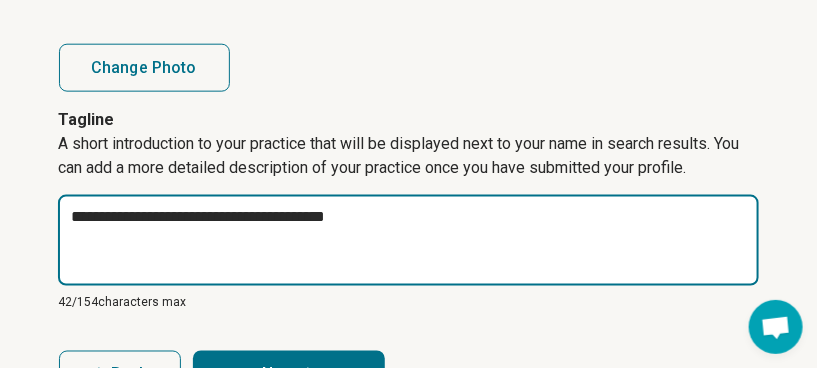 type on "*" 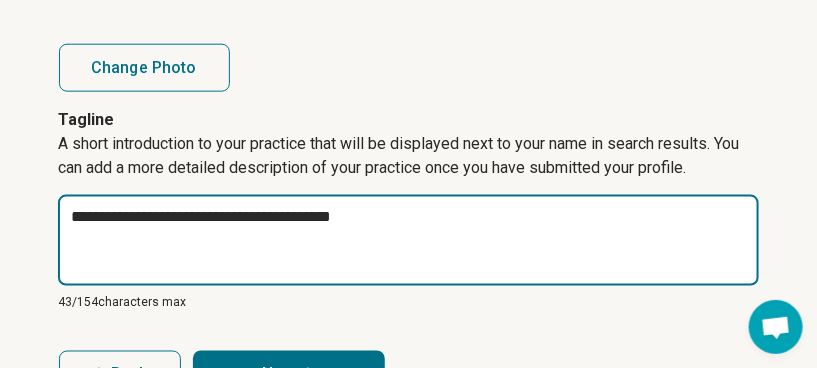 type on "*" 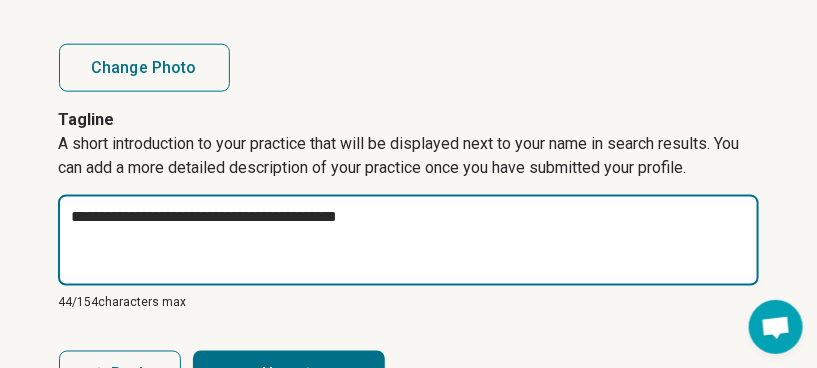type on "*" 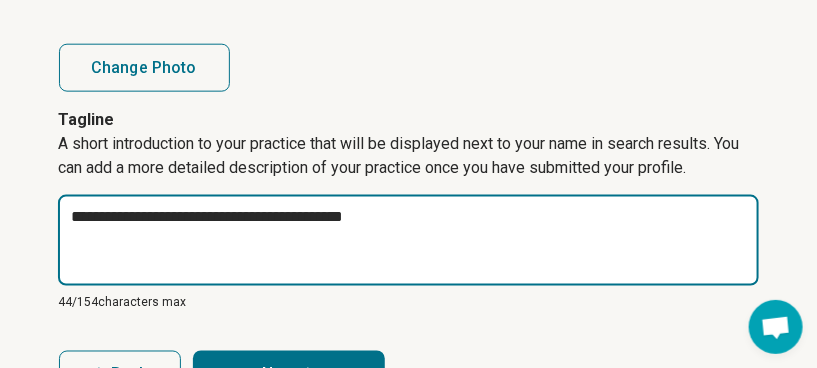 type on "*" 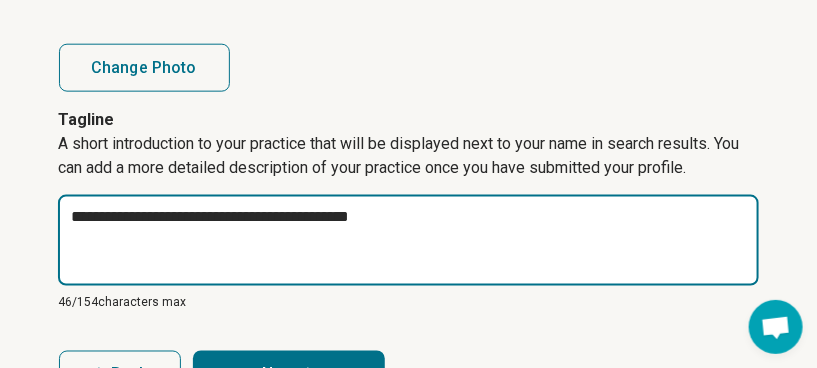 type on "*" 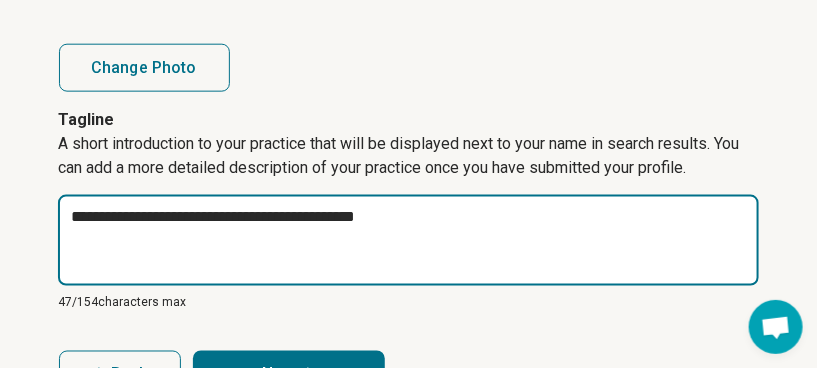 type on "*" 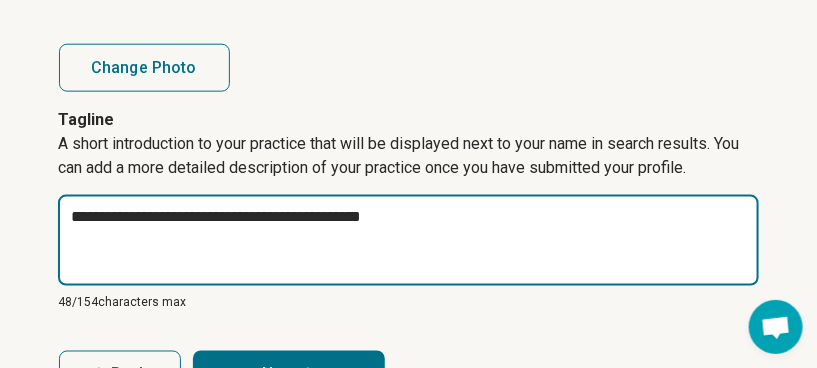 type on "*" 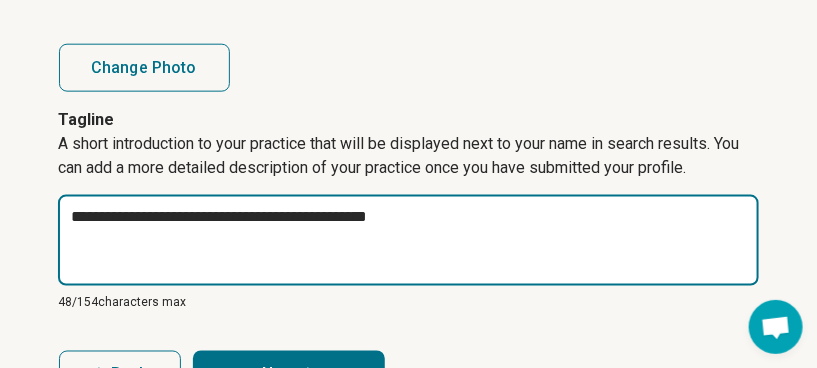 type on "*" 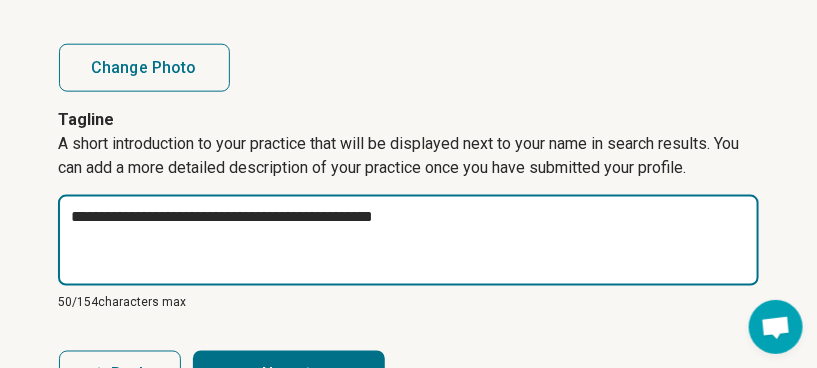 type on "*" 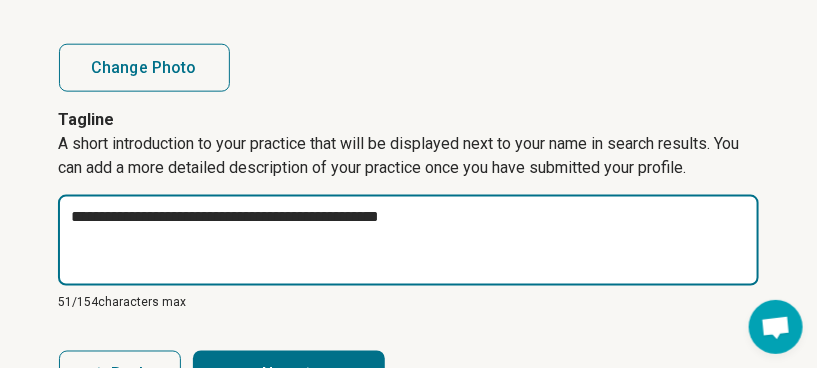 type on "*" 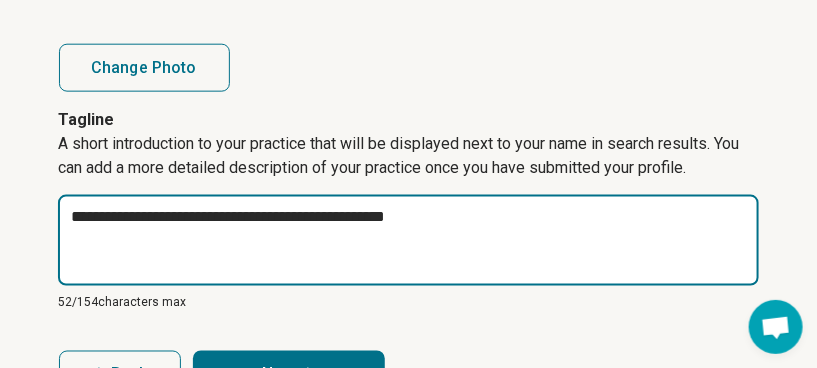 type on "*" 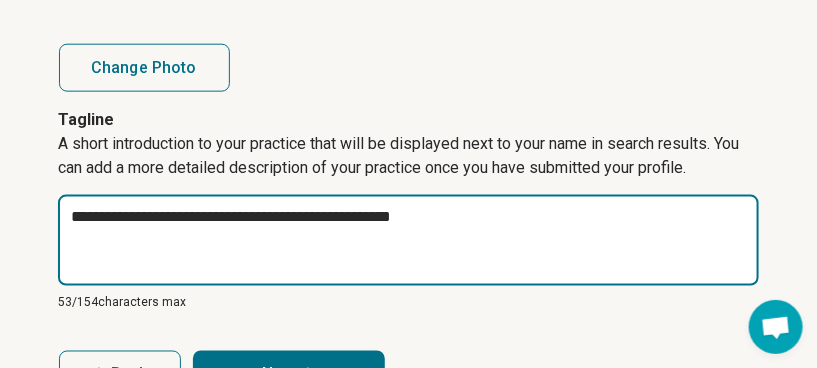 type on "*" 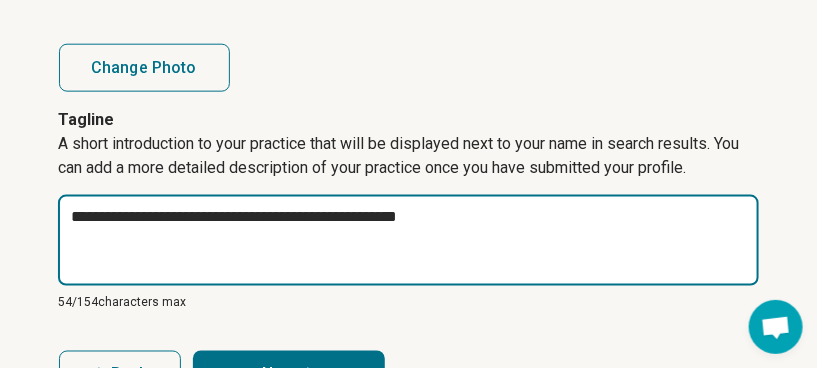 type on "*" 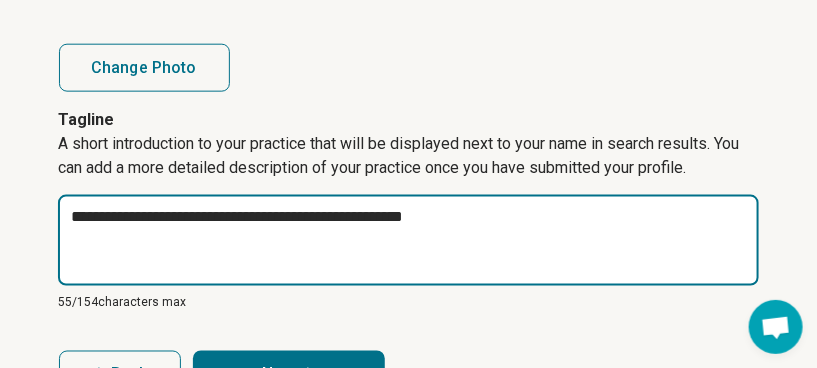 type on "*" 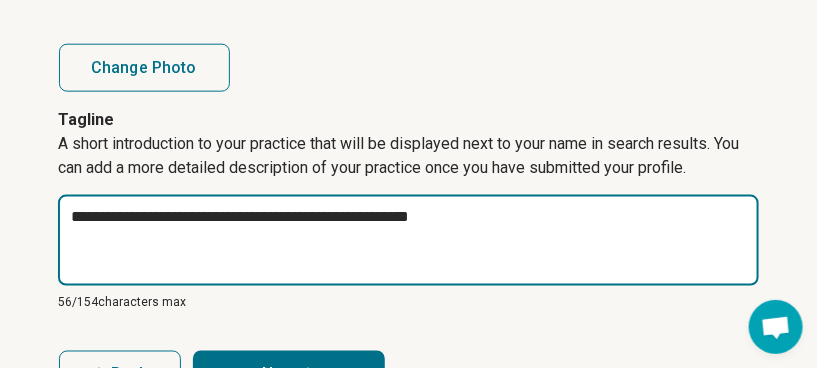 type on "*" 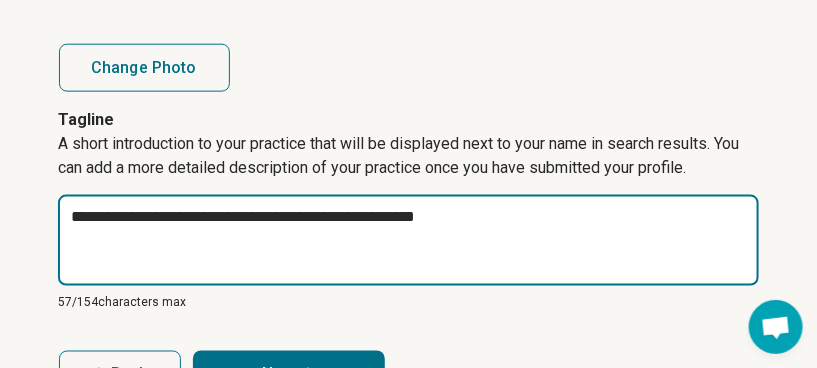 type on "*" 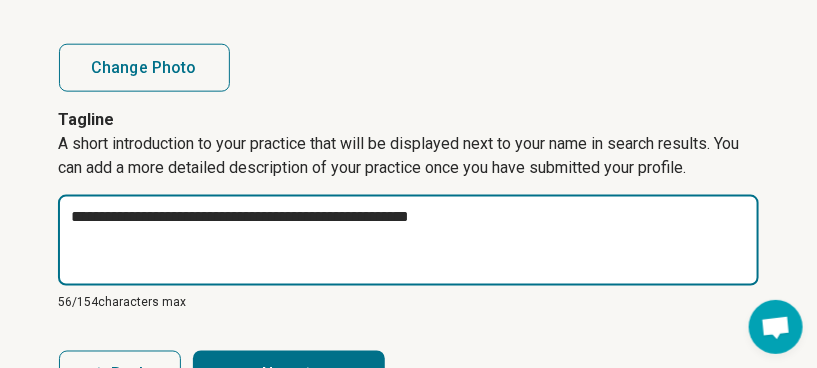 type on "**********" 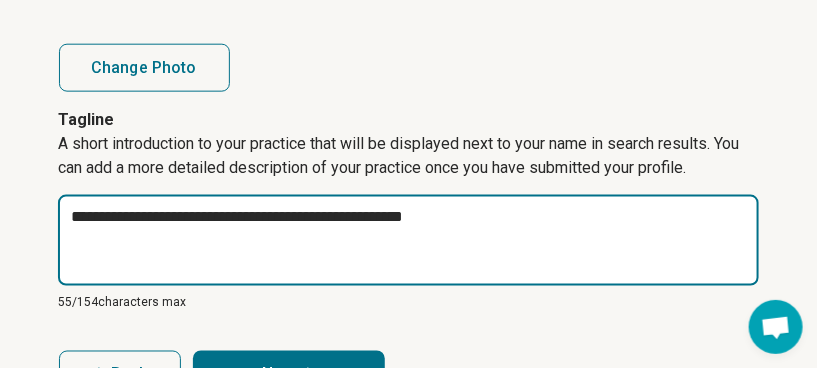 type on "*" 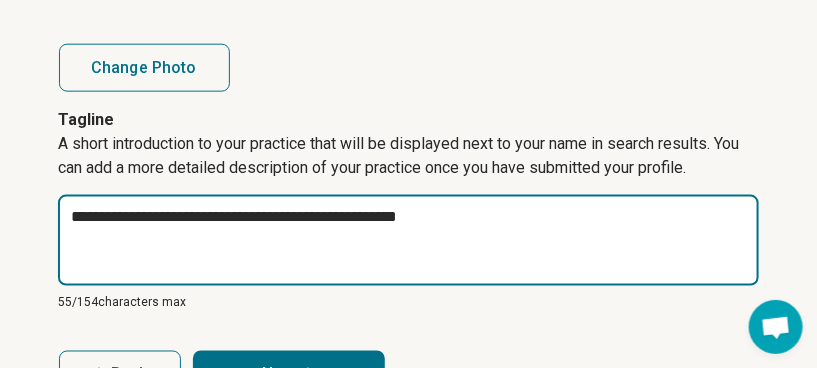 type on "*" 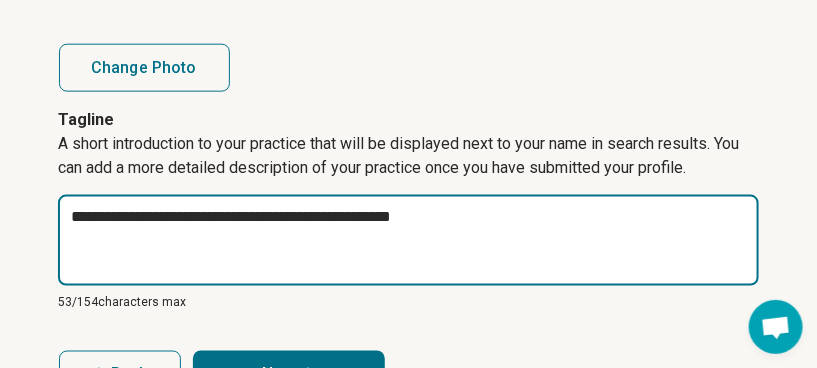 type on "*" 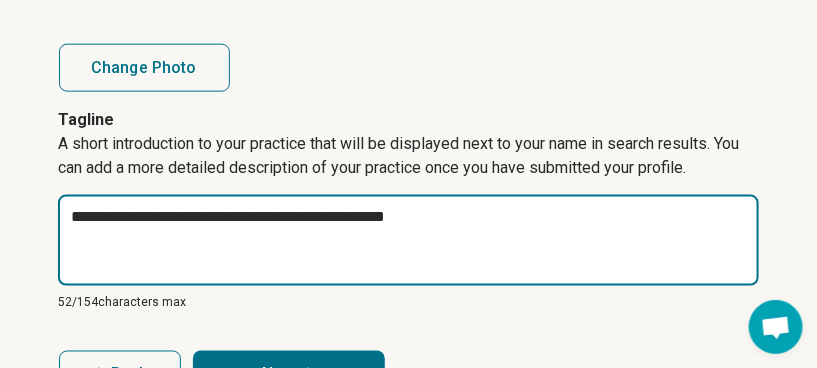 type on "*" 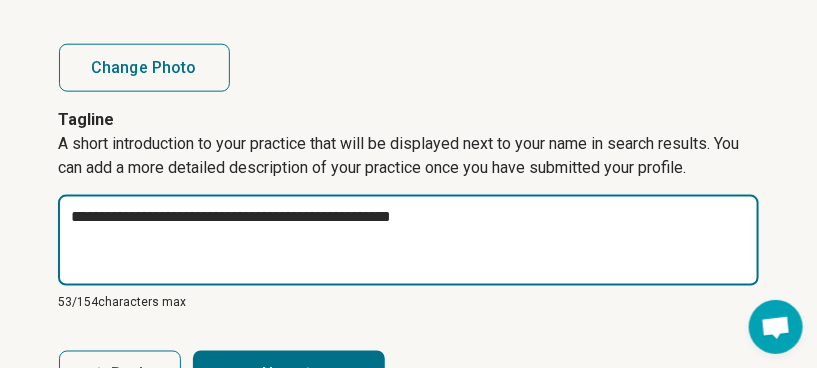 type on "**********" 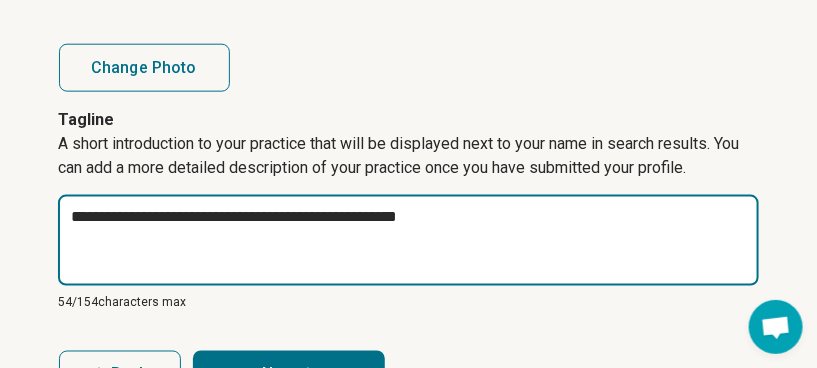 type on "*" 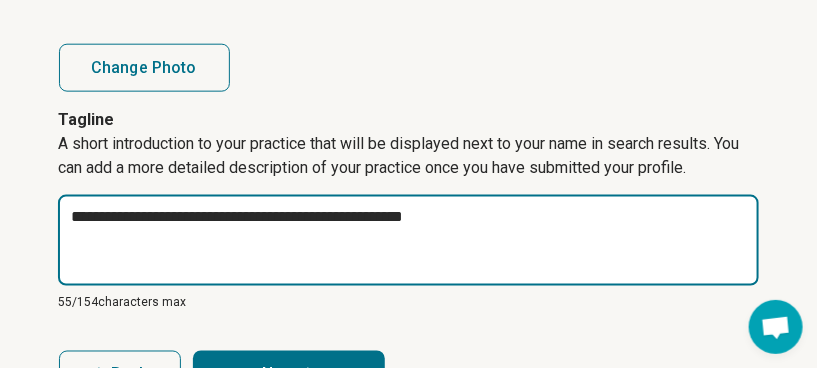 type on "*" 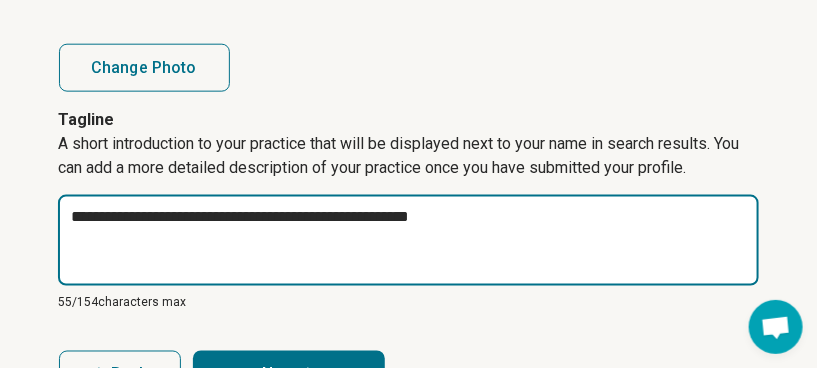 type on "*" 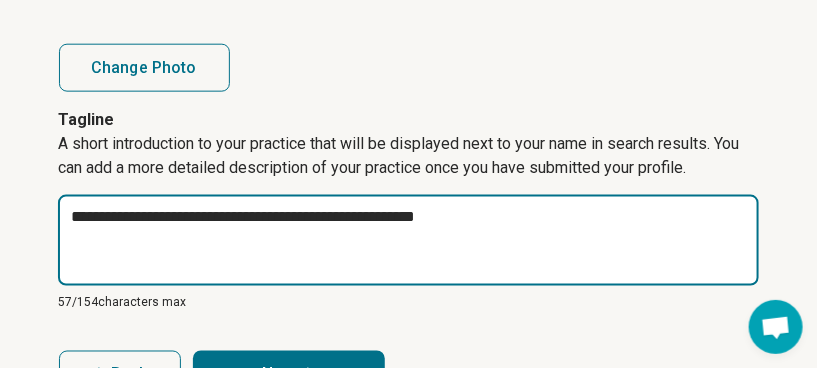 type on "*" 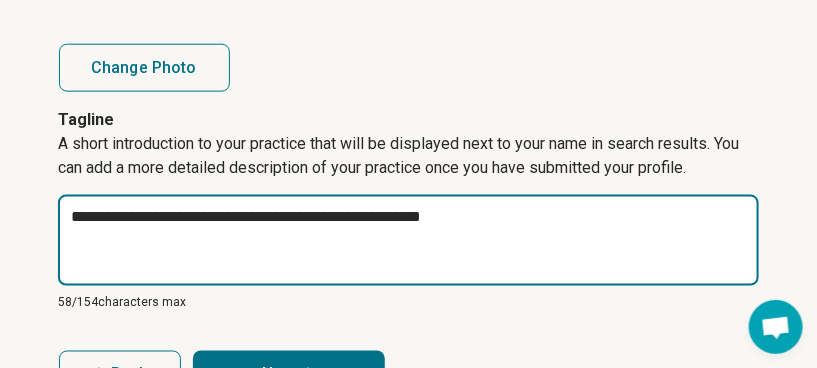 type on "*" 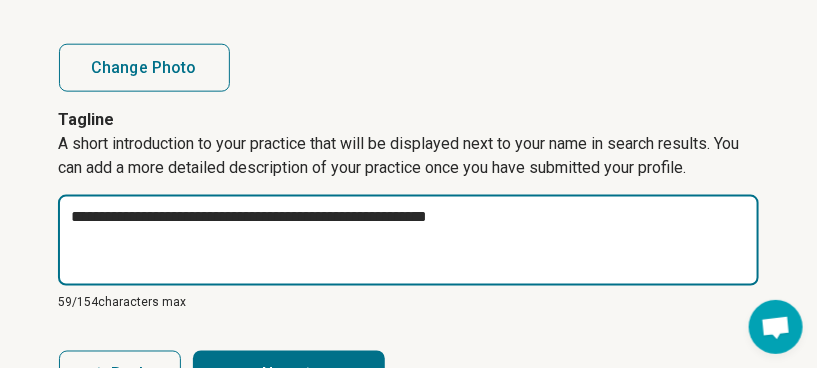 type on "*" 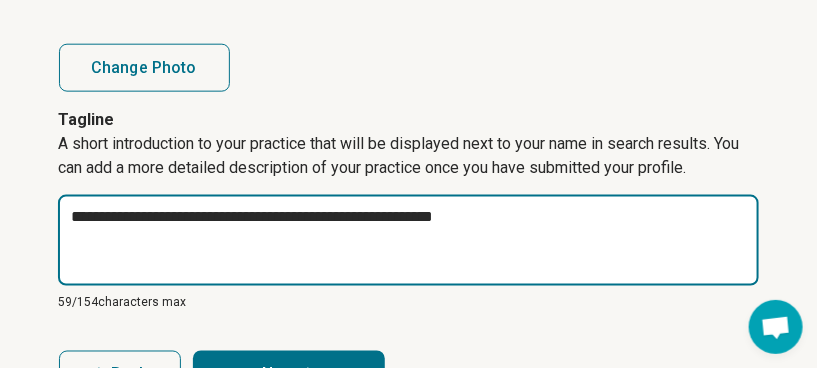 type on "*" 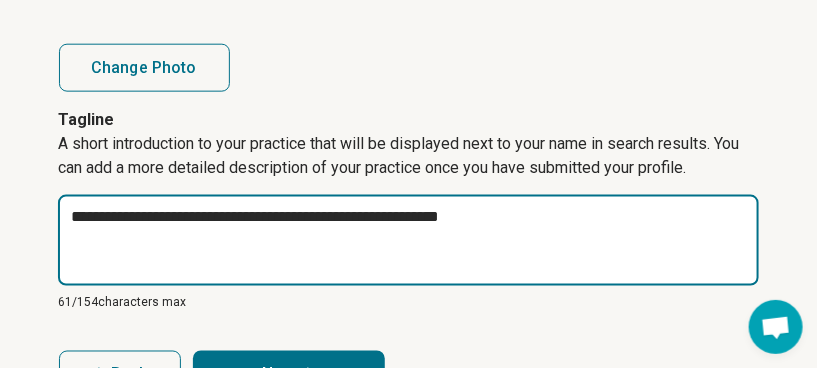 type on "*" 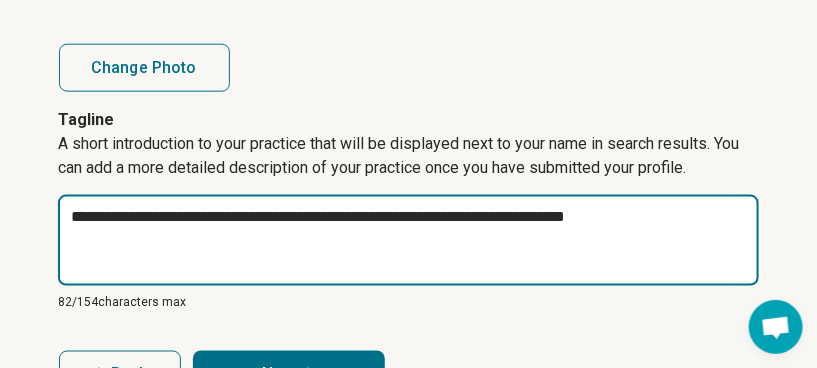 paste on "**********" 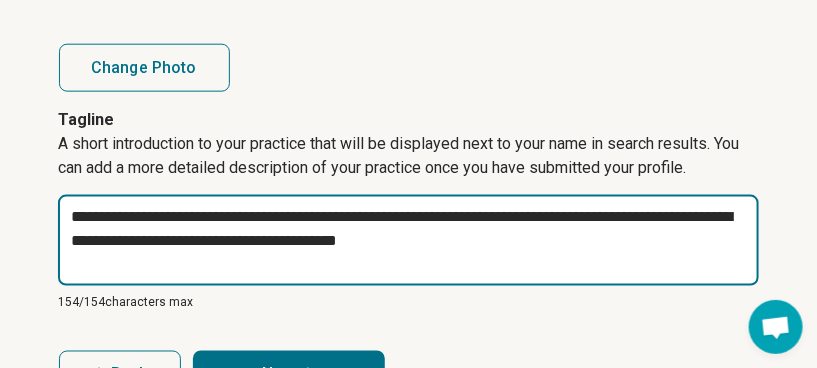 click on "**********" at bounding box center (409, 240) 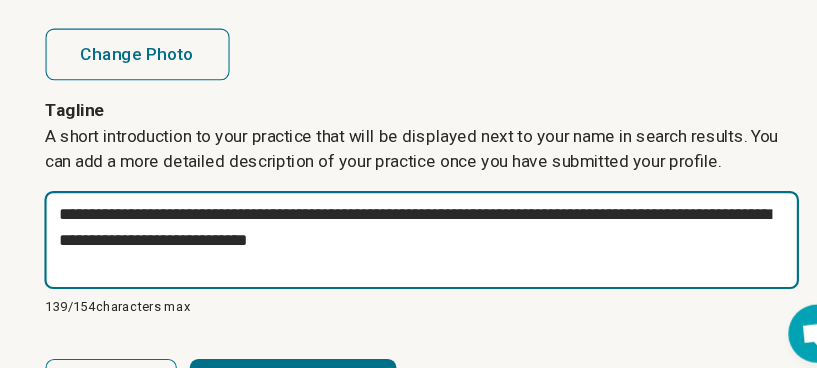 scroll, scrollTop: 500, scrollLeft: 0, axis: vertical 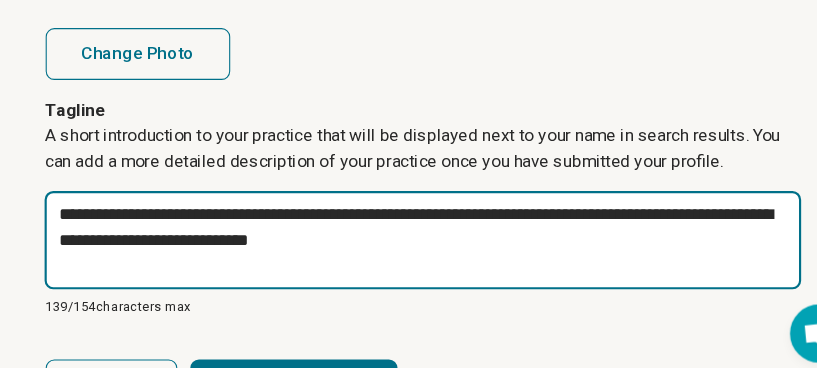 drag, startPoint x: 233, startPoint y: 240, endPoint x: 478, endPoint y: 239, distance: 245.00204 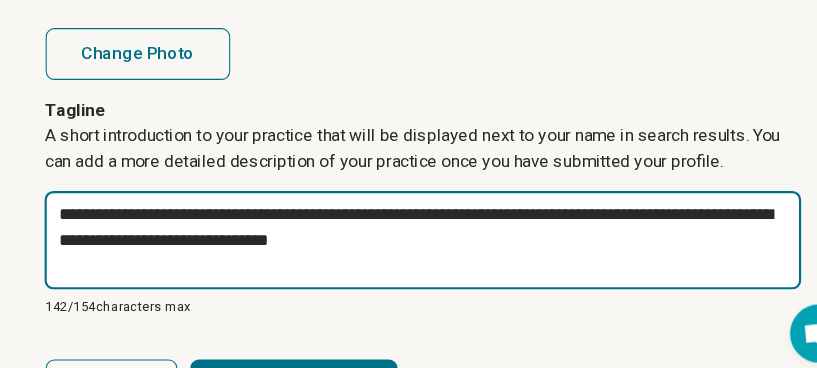 scroll, scrollTop: 571, scrollLeft: 0, axis: vertical 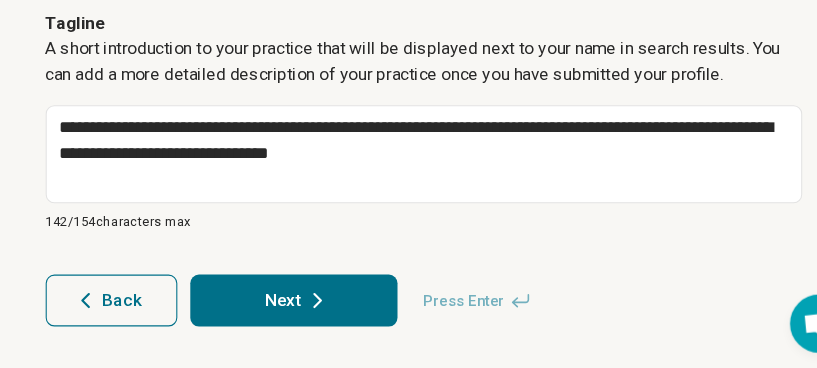 click on "Next" at bounding box center [289, 306] 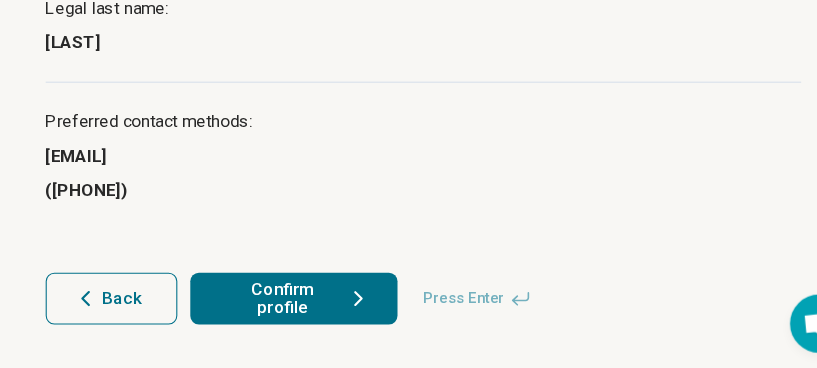 scroll, scrollTop: 371, scrollLeft: 0, axis: vertical 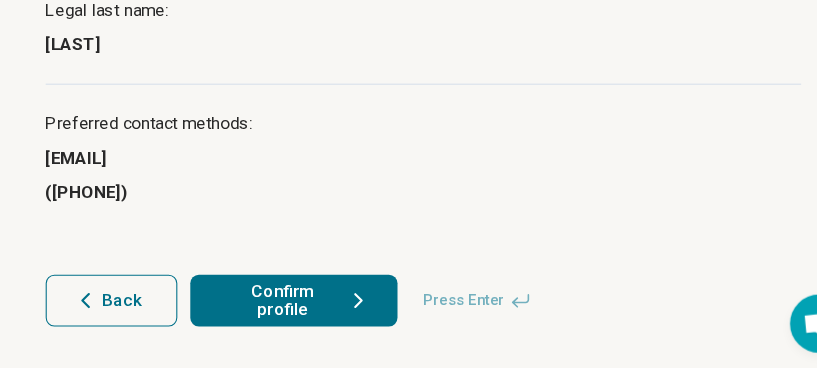 click 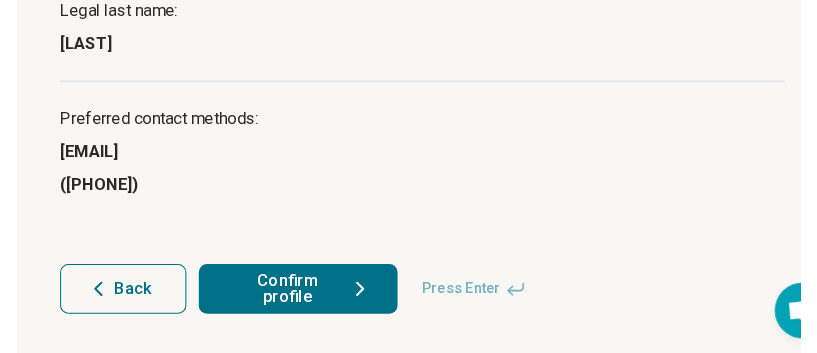 scroll, scrollTop: 0, scrollLeft: 0, axis: both 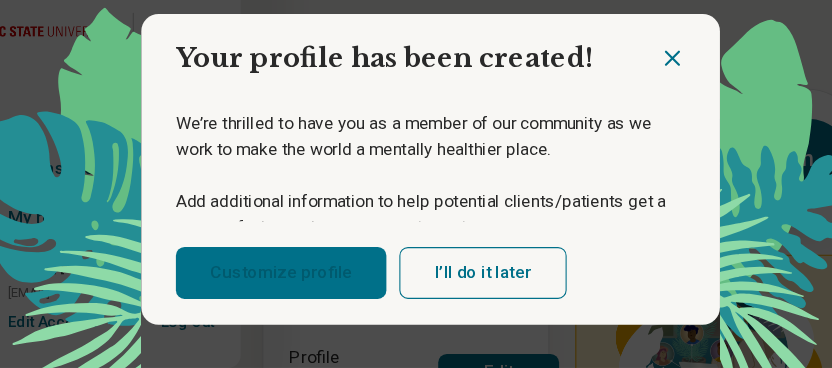 click on "Customize profile" at bounding box center [277, 280] 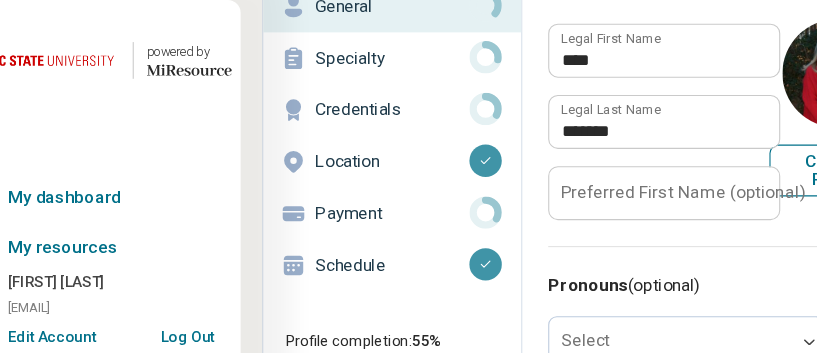scroll, scrollTop: 119, scrollLeft: 0, axis: vertical 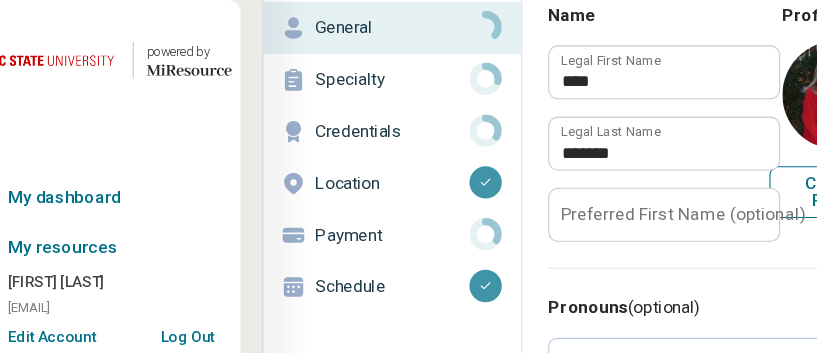 click on "General" at bounding box center [380, 26] 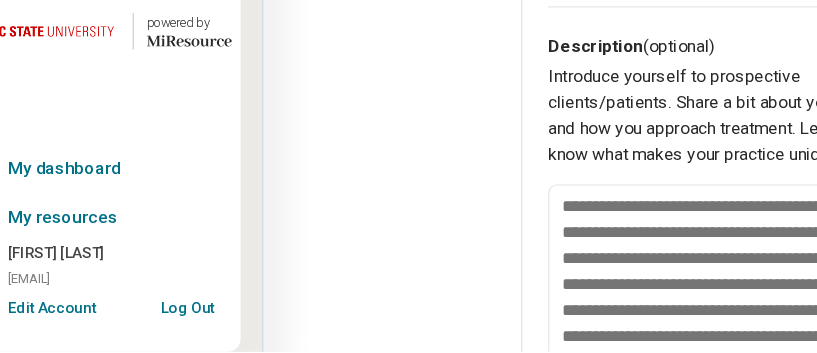 scroll, scrollTop: 806, scrollLeft: 0, axis: vertical 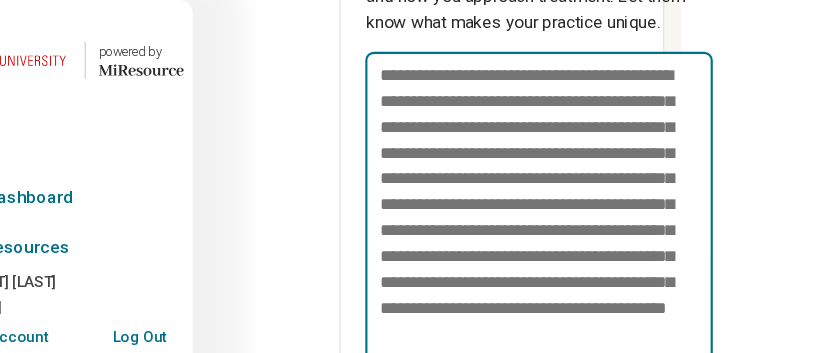 drag, startPoint x: 421, startPoint y: 70, endPoint x: 550, endPoint y: 112, distance: 135.66502 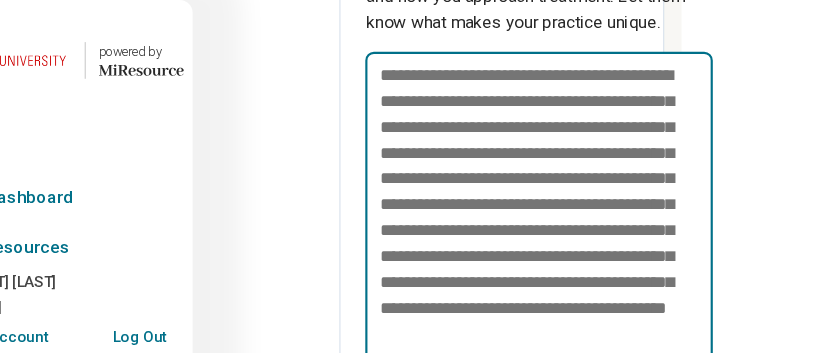 paste on "**********" 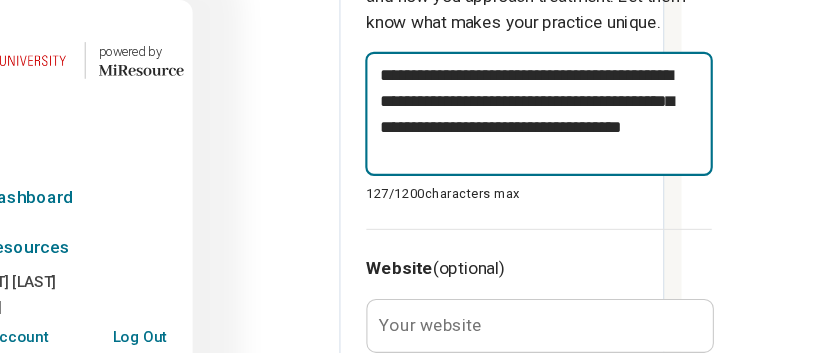 click on "**********" at bounding box center [561, 105] 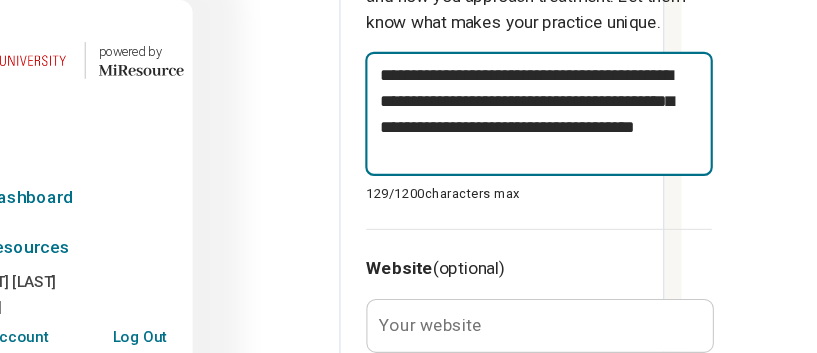 click on "**********" at bounding box center (561, 105) 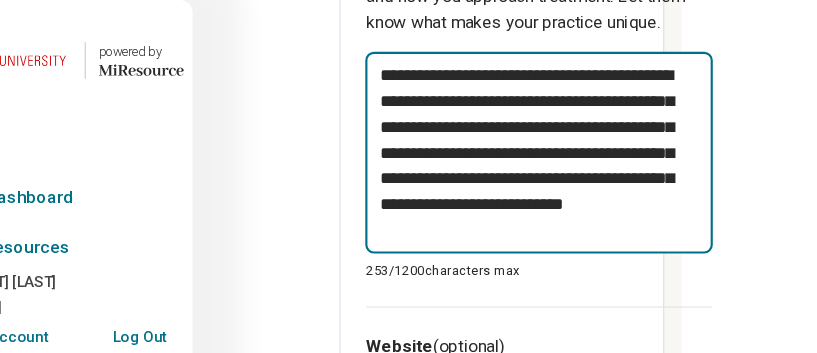 click on "**********" at bounding box center (561, 141) 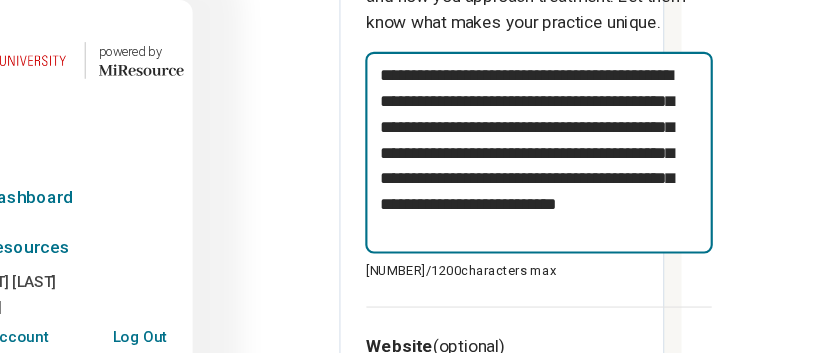 drag, startPoint x: 629, startPoint y: 188, endPoint x: 661, endPoint y: 186, distance: 32.06244 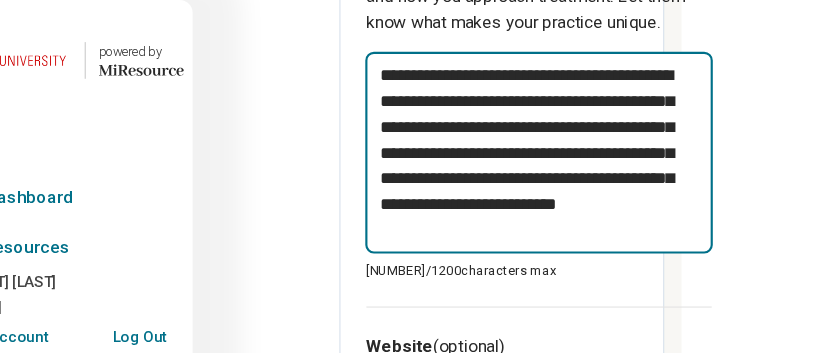 click on "**********" at bounding box center [561, 141] 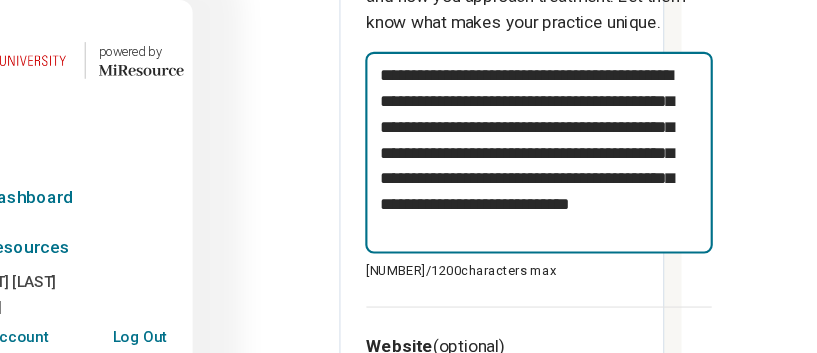 click on "**********" at bounding box center [561, 141] 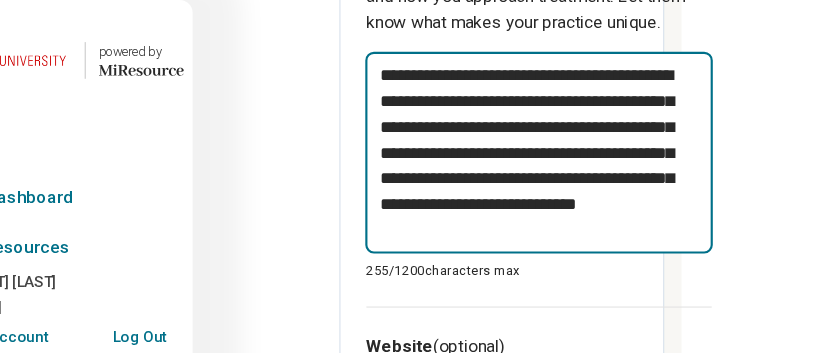 click on "**********" at bounding box center [561, 141] 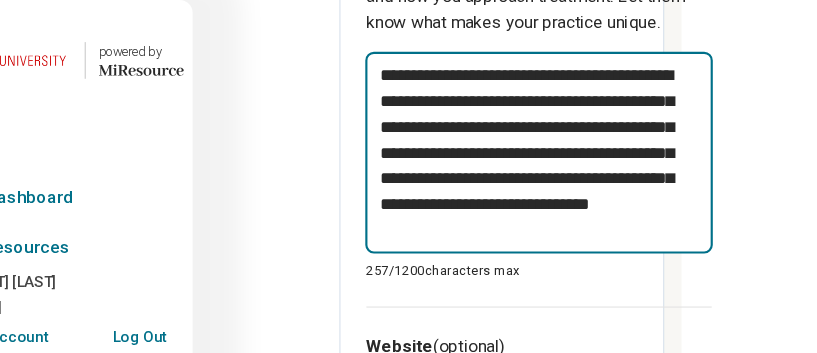 click on "**********" at bounding box center (561, 141) 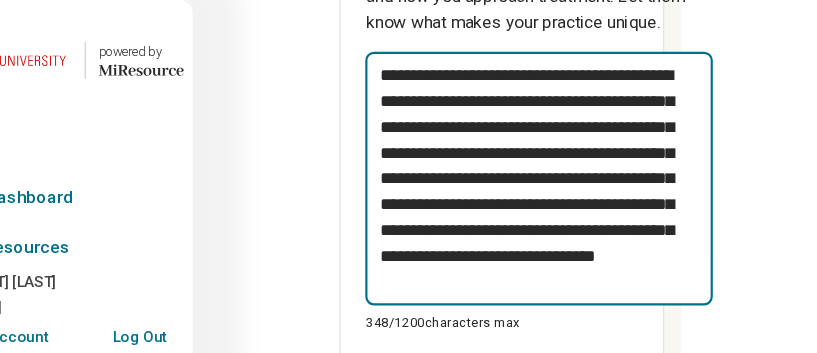 click on "**********" at bounding box center (561, 165) 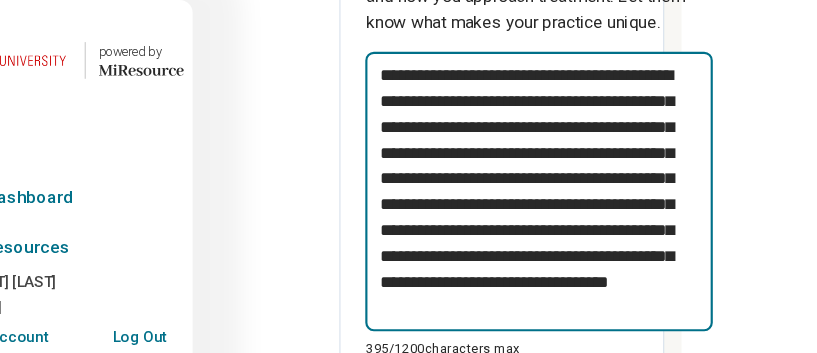 click on "**********" at bounding box center [561, 177] 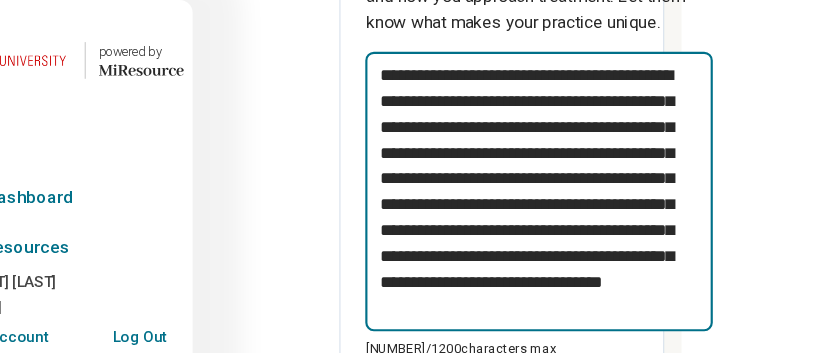 click on "**********" at bounding box center [561, 177] 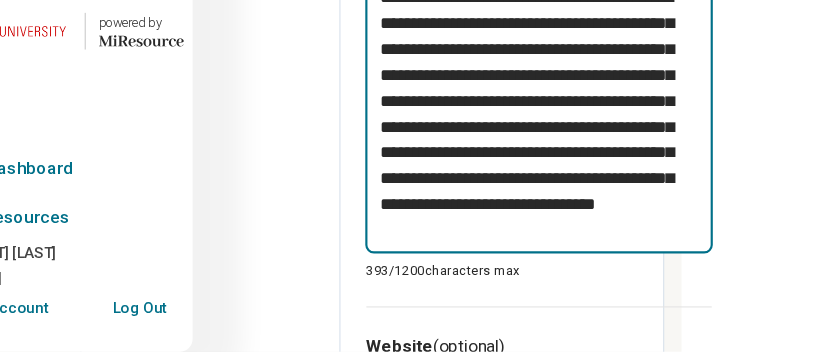 scroll, scrollTop: 991, scrollLeft: 124, axis: both 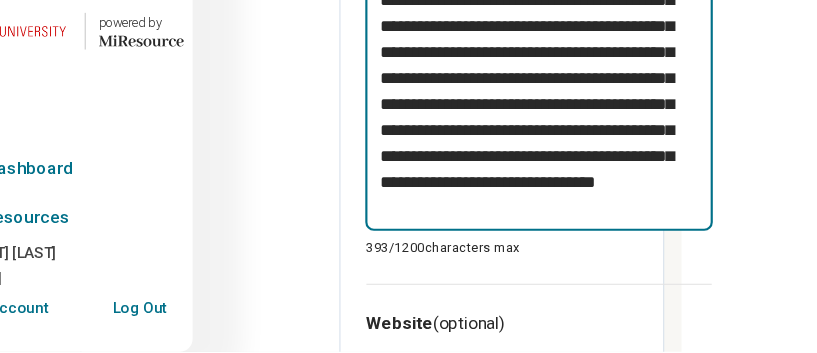 click on "**********" at bounding box center (561, 111) 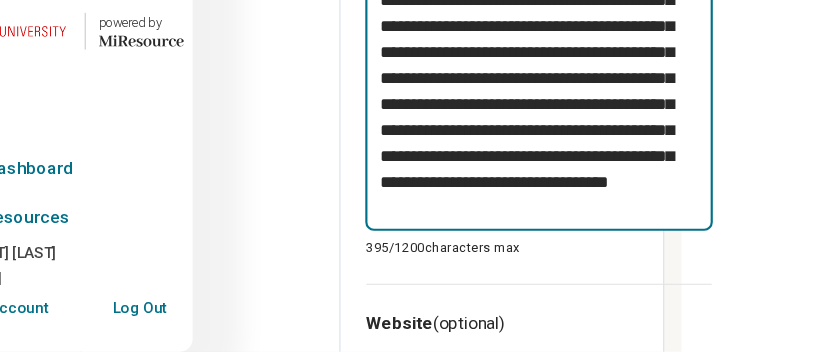 paste on "**********" 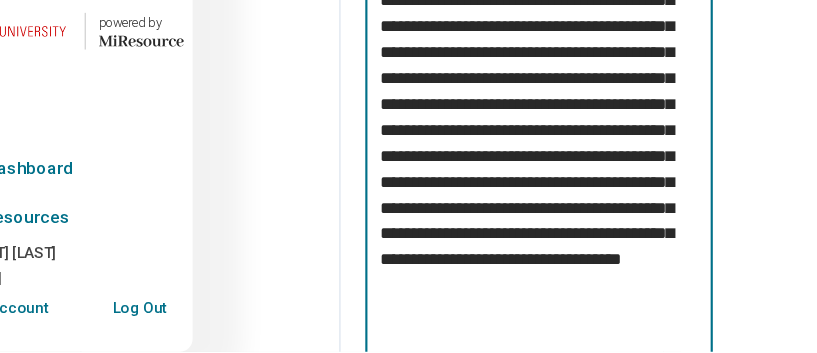click on "**********" at bounding box center [561, 171] 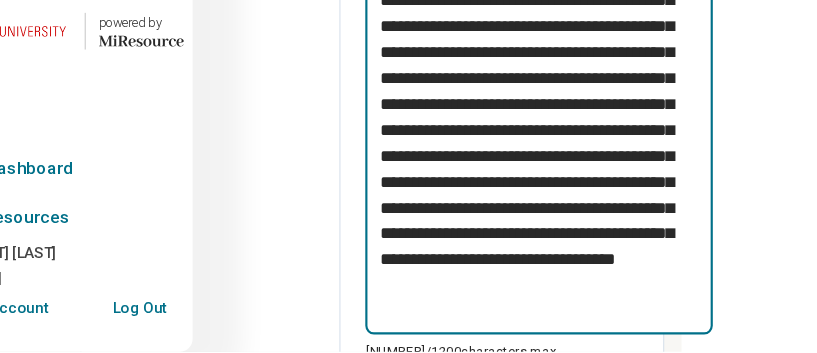 click on "**********" at bounding box center (561, 159) 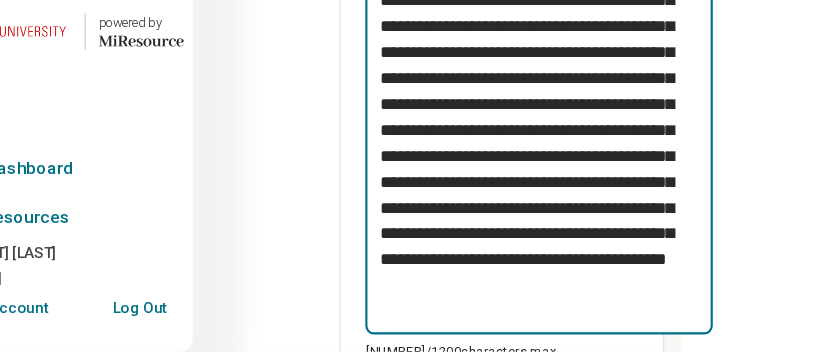 scroll, scrollTop: 1084, scrollLeft: 124, axis: both 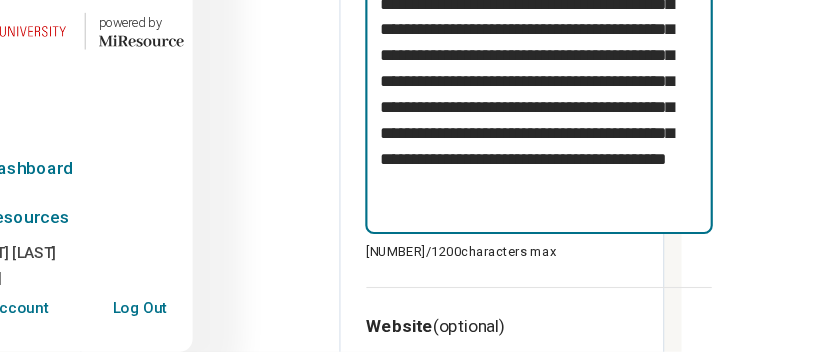 click on "**********" at bounding box center (561, 66) 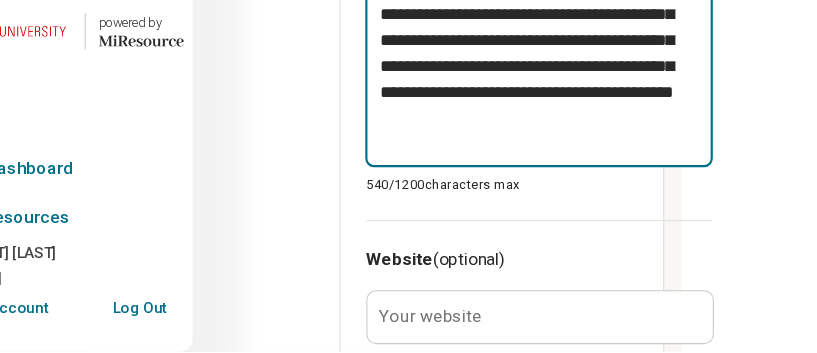 scroll, scrollTop: 1176, scrollLeft: 124, axis: both 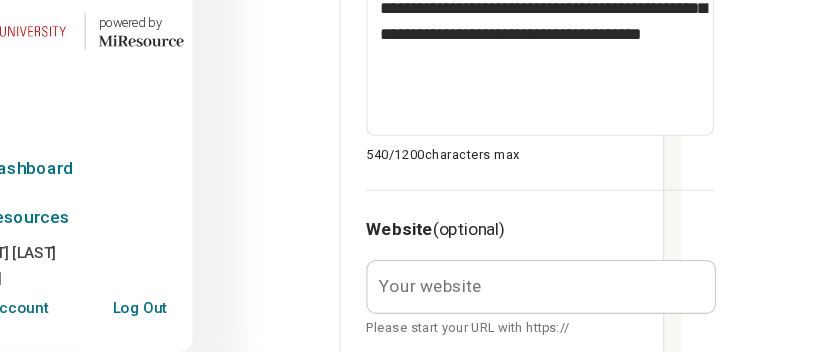 click on "Your website" at bounding box center [460, 292] 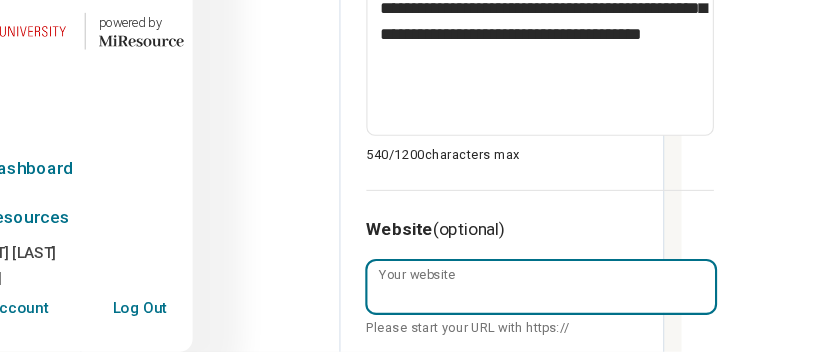 click on "Your website" at bounding box center (563, 293) 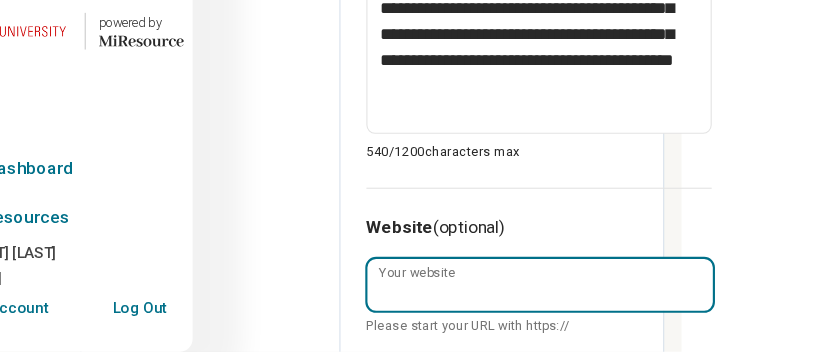 paste on "**********" 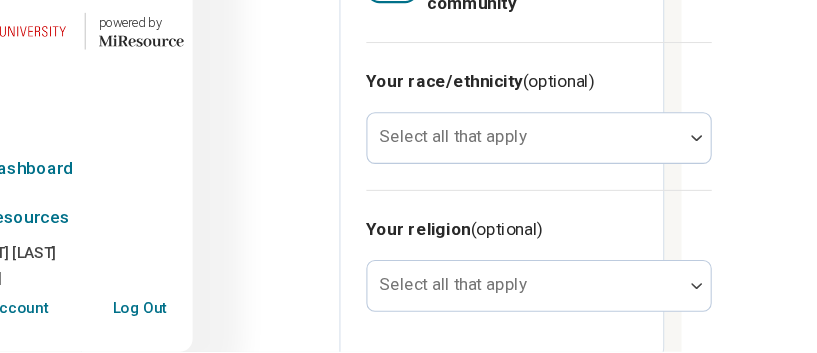scroll, scrollTop: 1853, scrollLeft: 124, axis: both 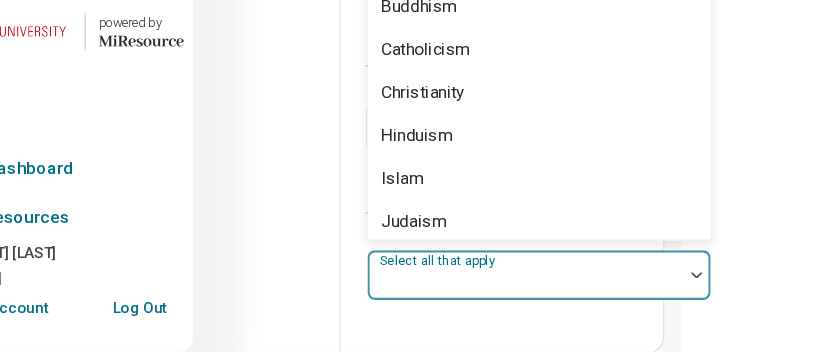 click at bounding box center (707, 282) 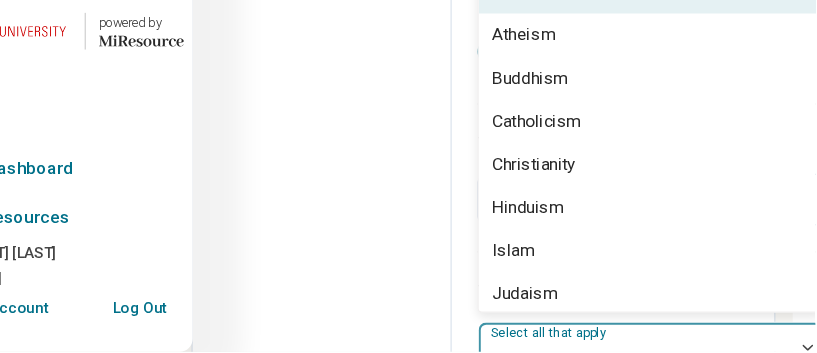 scroll, scrollTop: 1772, scrollLeft: 0, axis: vertical 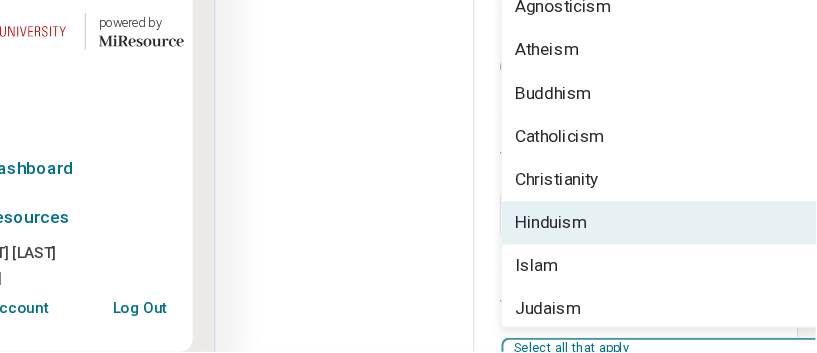 click on "Edit profile General Specialty Credentials Location Payment Schedule Profile completion:  55 % Profile Updated" at bounding box center [381, -620] 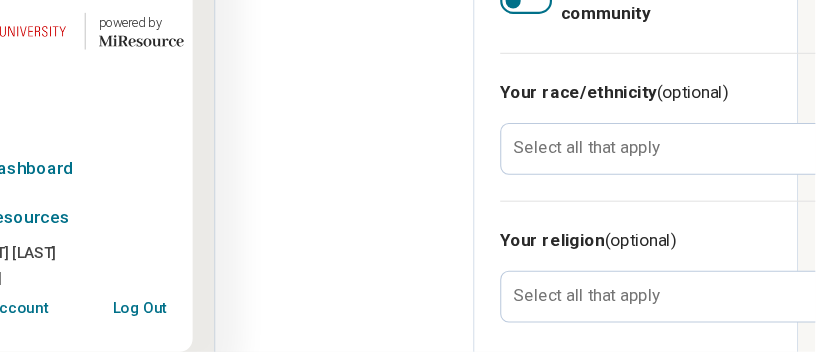 scroll, scrollTop: 1853, scrollLeft: 0, axis: vertical 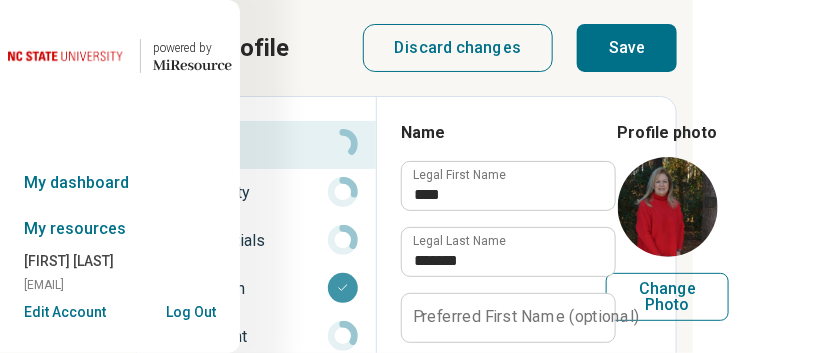 click on "Save" at bounding box center [627, 48] 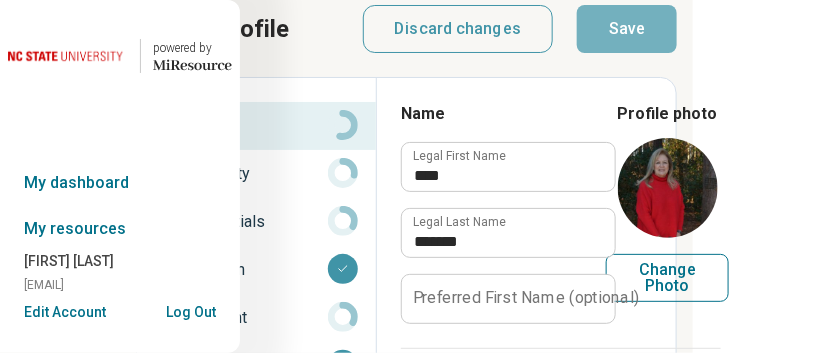 scroll, scrollTop: 0, scrollLeft: 124, axis: horizontal 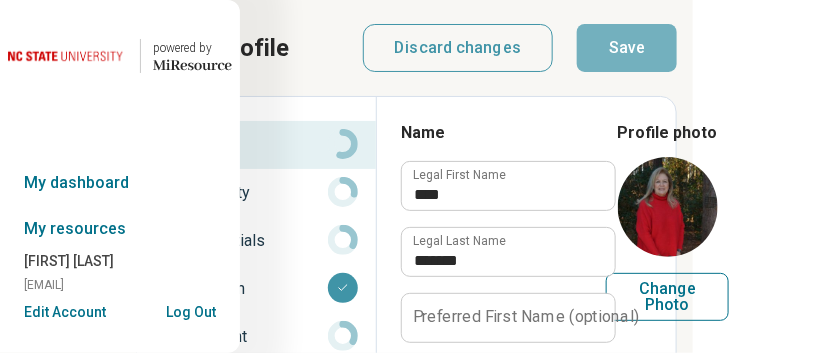 click on "General" at bounding box center (256, 145) 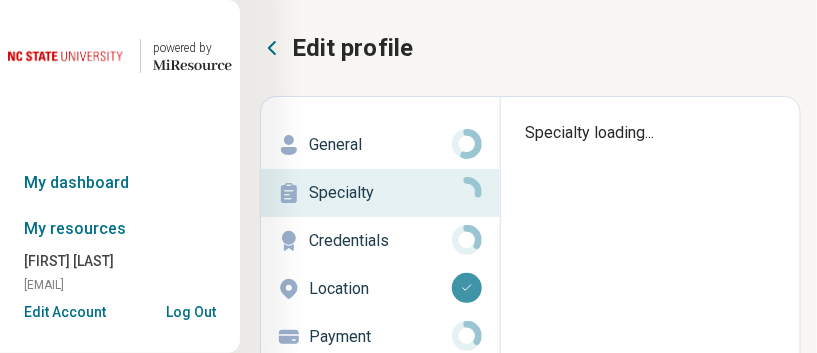 scroll, scrollTop: 0, scrollLeft: 0, axis: both 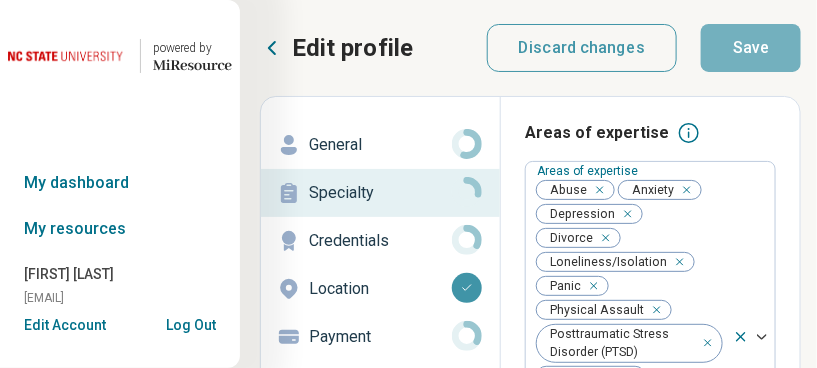 click on "Credentials" at bounding box center [380, 241] 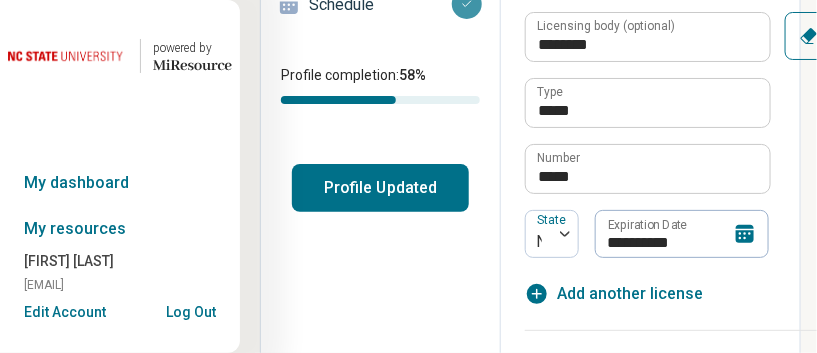 scroll, scrollTop: 399, scrollLeft: 0, axis: vertical 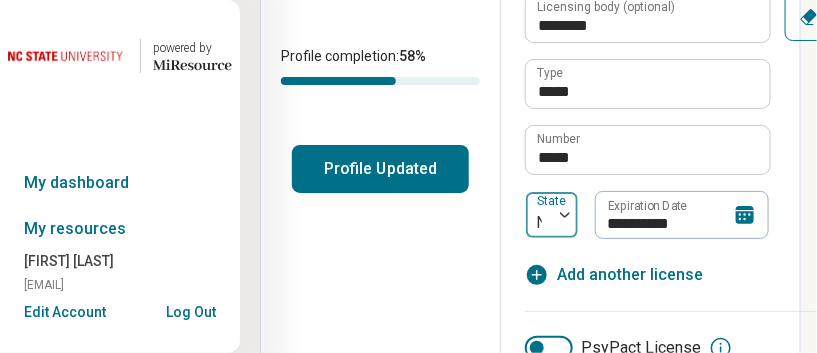 click at bounding box center (565, 215) 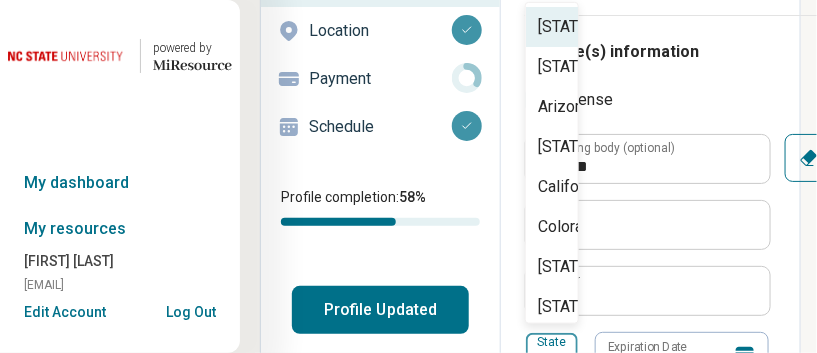 scroll, scrollTop: 251, scrollLeft: 0, axis: vertical 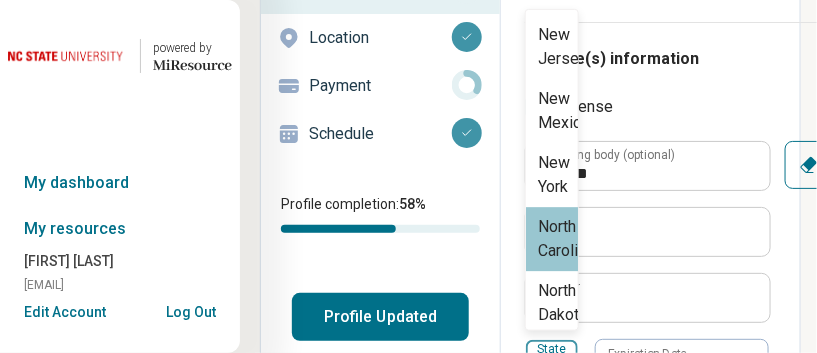 click on "North Carolina" at bounding box center (566, 239) 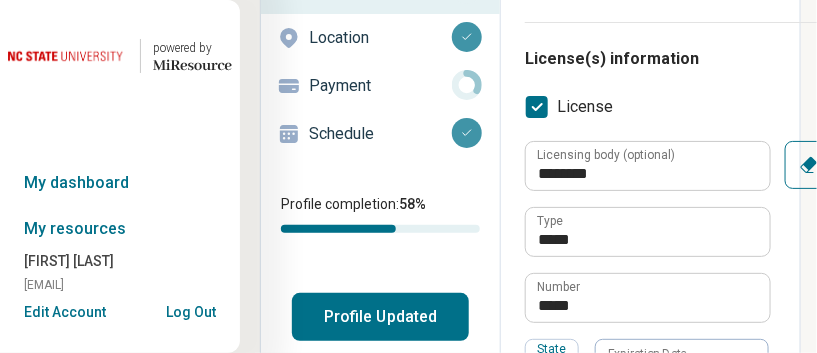 click on "General Specialty Credentials Location Payment Schedule Profile completion:  58 % Profile Updated" at bounding box center [380, 105] 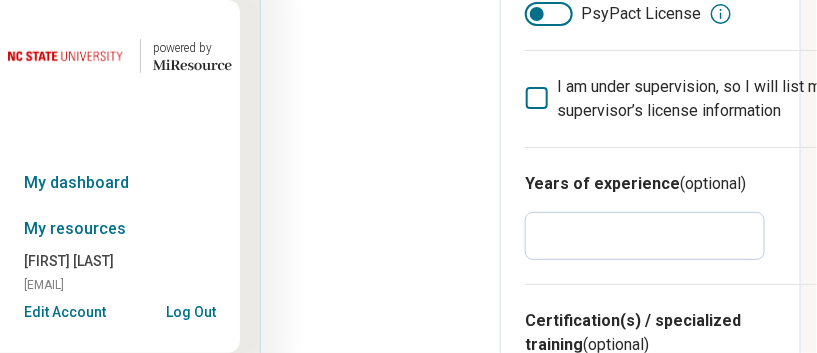 scroll, scrollTop: 751, scrollLeft: 0, axis: vertical 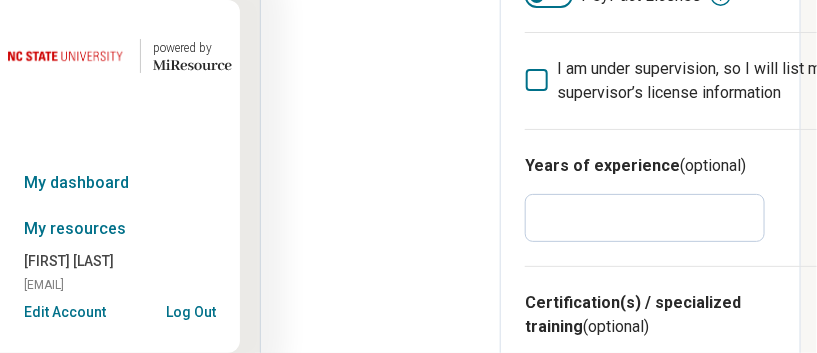 drag, startPoint x: 542, startPoint y: 216, endPoint x: 530, endPoint y: 217, distance: 12.0415945 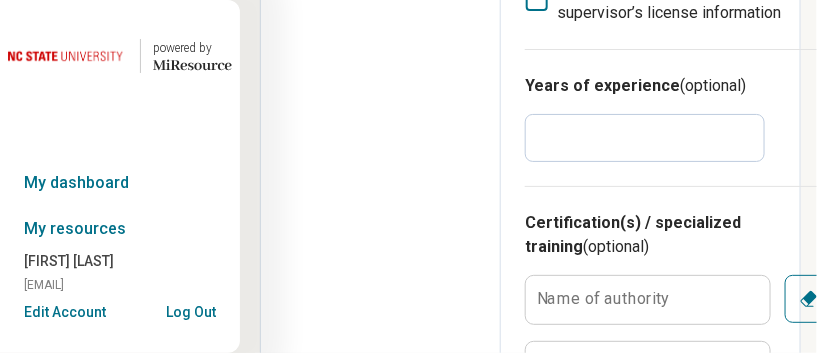 scroll, scrollTop: 852, scrollLeft: 0, axis: vertical 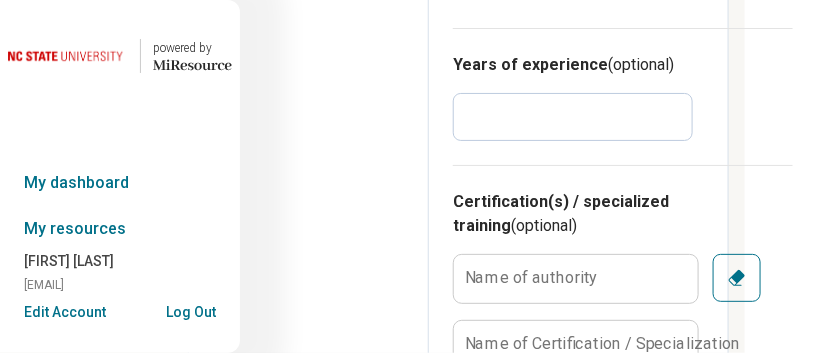 click on "Name of authority" at bounding box center (531, 278) 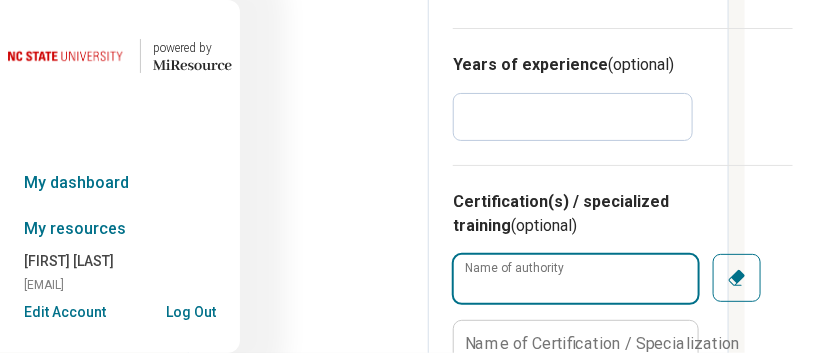 click on "Name of authority" at bounding box center (576, 279) 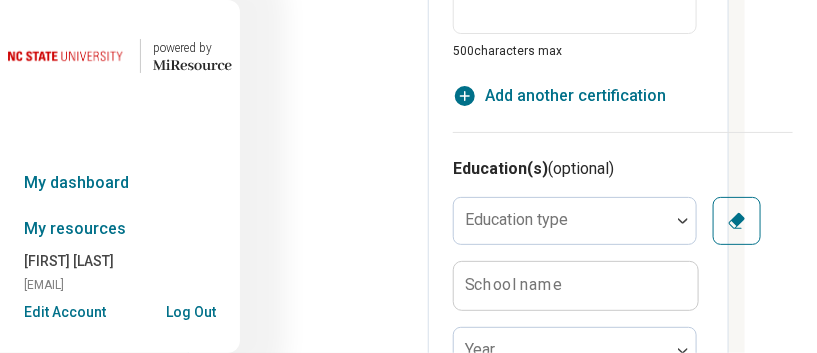 scroll, scrollTop: 1351, scrollLeft: 84, axis: both 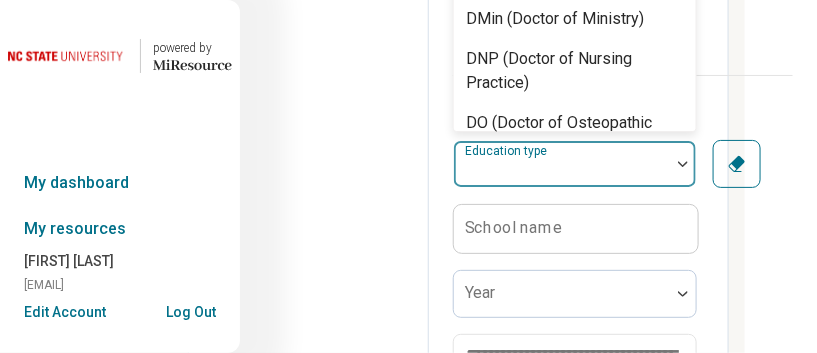 click at bounding box center (683, 164) 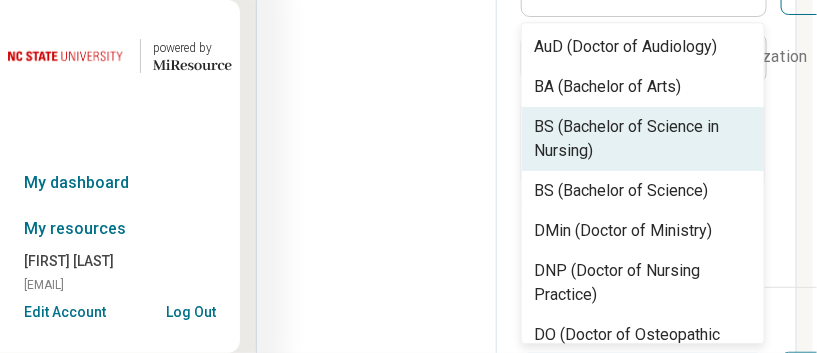 scroll, scrollTop: 1127, scrollLeft: 0, axis: vertical 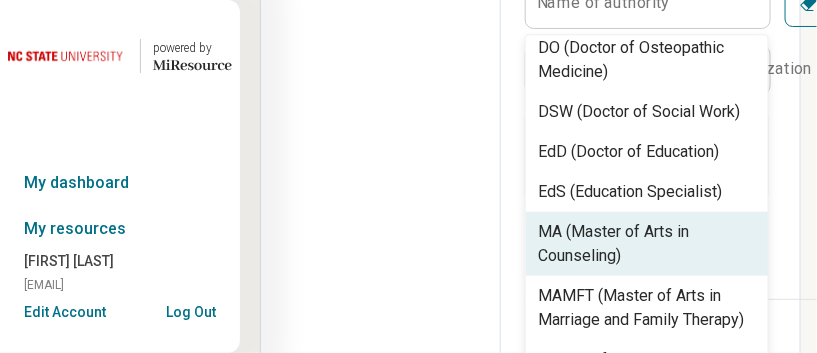 click on "MA (Master of Arts in Counseling)" at bounding box center (647, 244) 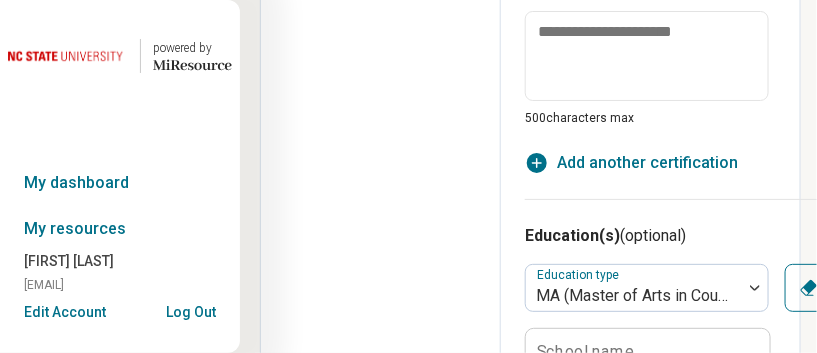 scroll, scrollTop: 1328, scrollLeft: 0, axis: vertical 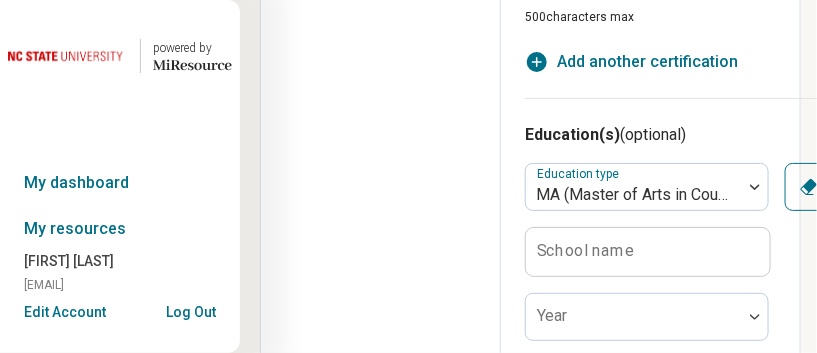 click on "School name" at bounding box center (586, 251) 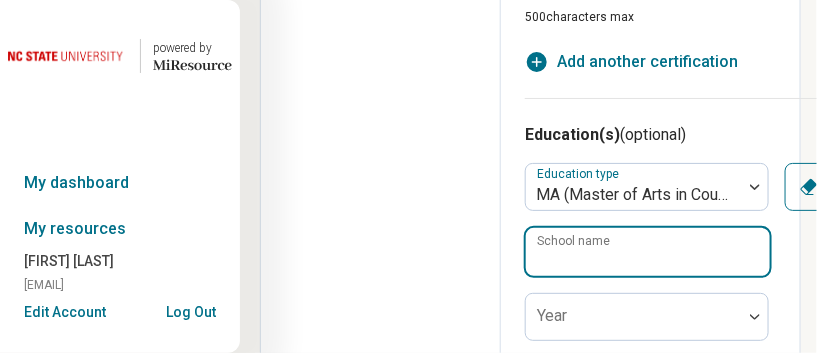 click on "School name" at bounding box center [648, 252] 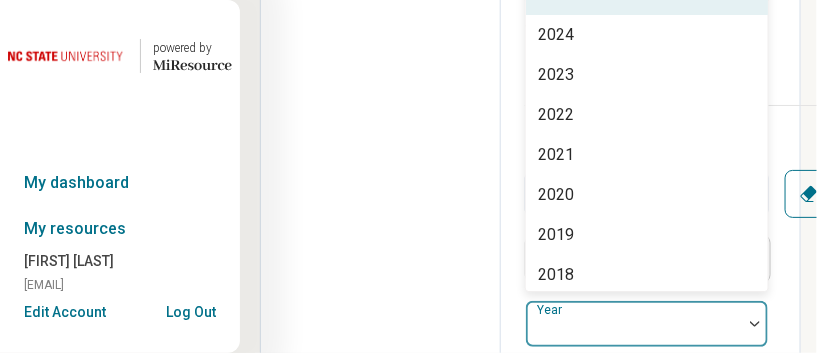 click at bounding box center (634, 332) 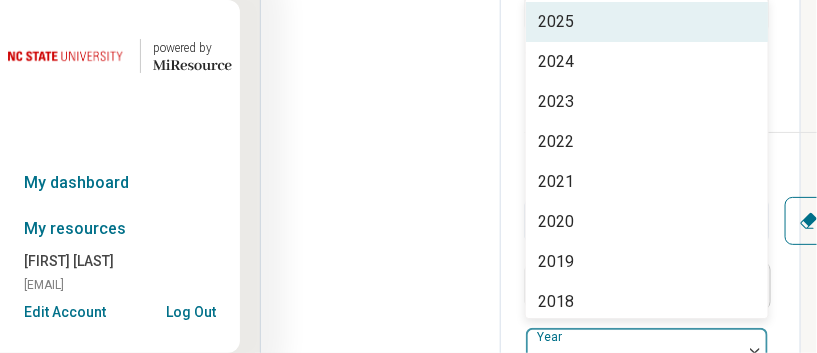 scroll, scrollTop: 1257, scrollLeft: 0, axis: vertical 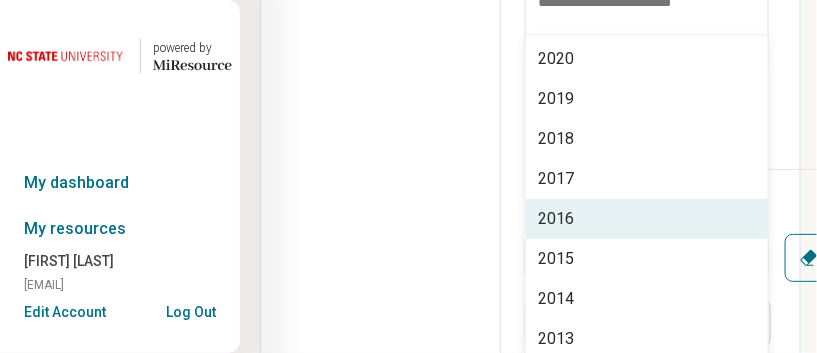 click on "2016" at bounding box center [556, 219] 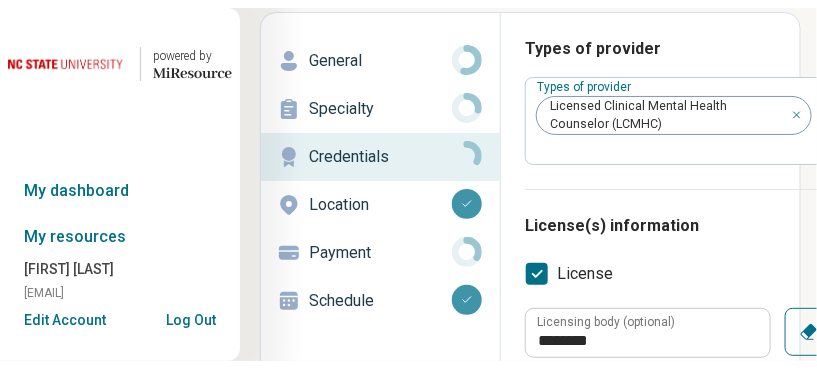 scroll, scrollTop: 0, scrollLeft: 0, axis: both 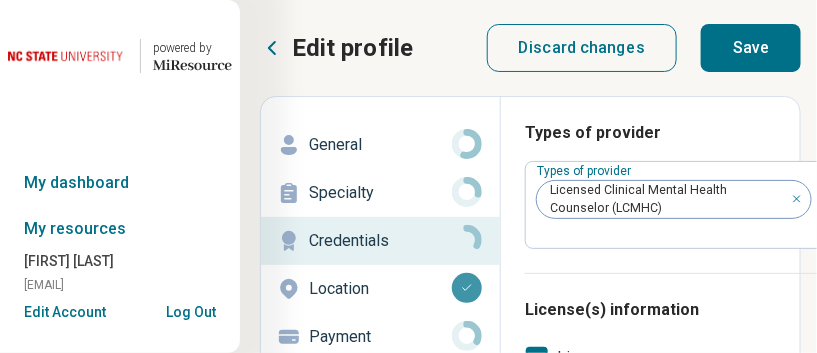 click on "Save" at bounding box center (751, 48) 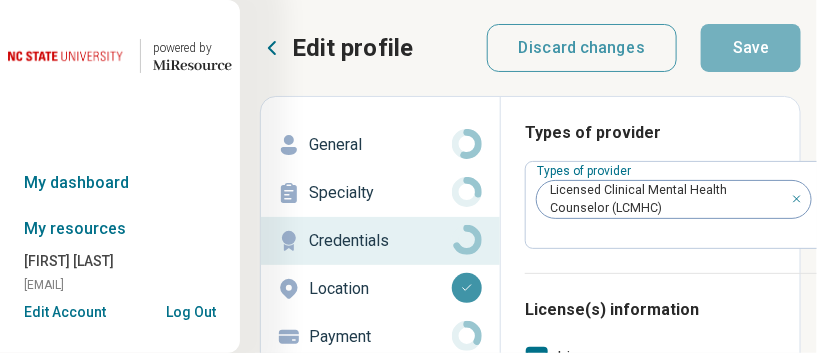 click on "Location" at bounding box center [380, 289] 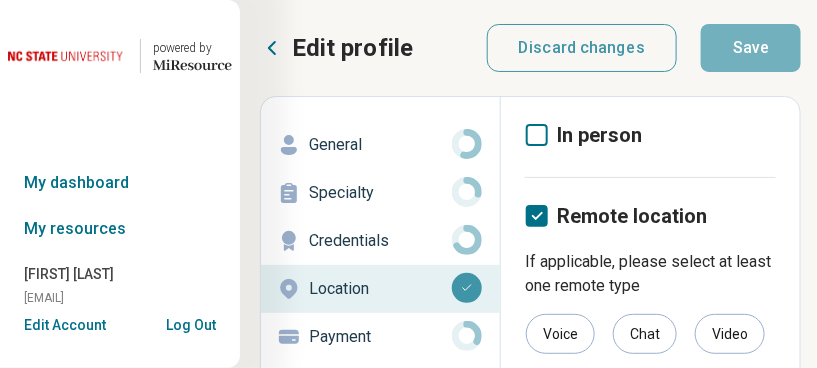 scroll, scrollTop: 100, scrollLeft: 0, axis: vertical 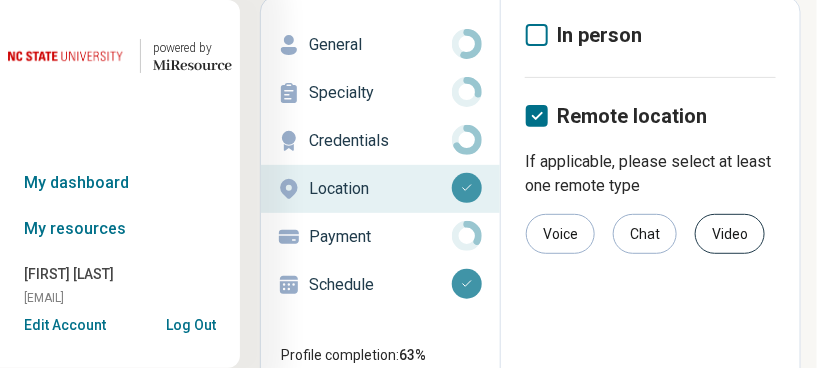 click on "Video" at bounding box center [730, 234] 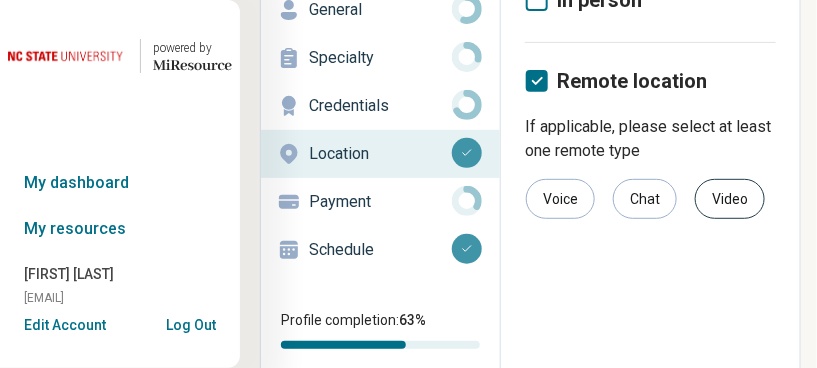 scroll, scrollTop: 0, scrollLeft: 0, axis: both 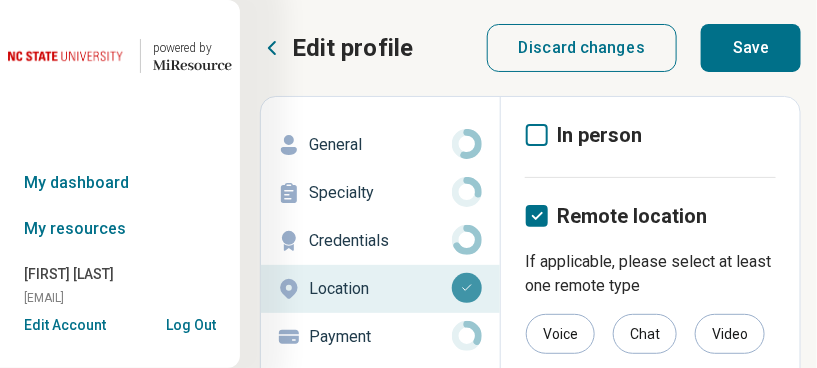 click on "Save" at bounding box center (751, 48) 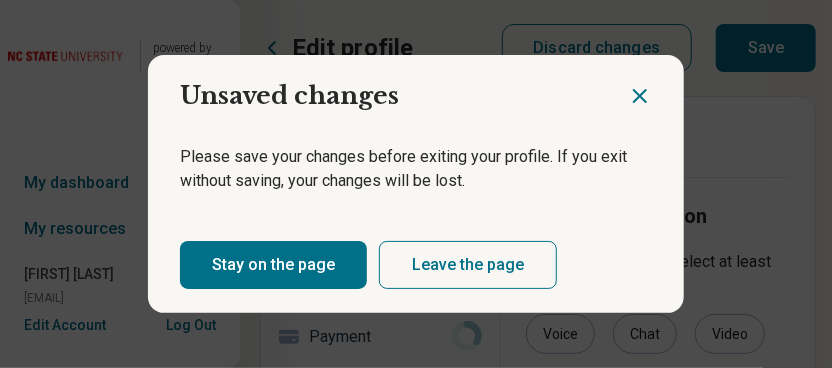 click on "Stay on the page" at bounding box center [273, 265] 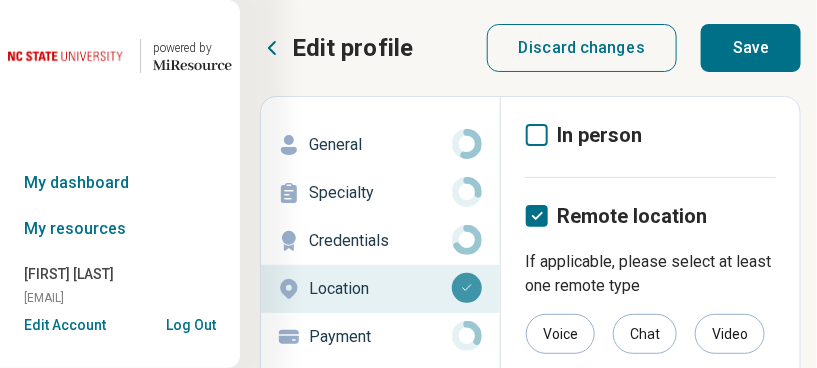 click on "Save" at bounding box center (751, 48) 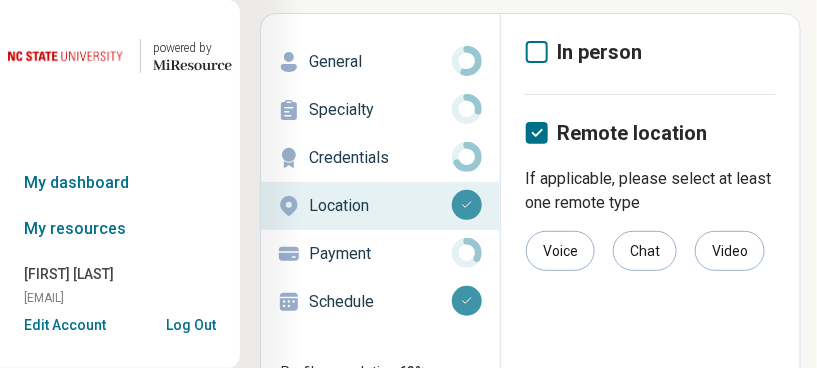 scroll, scrollTop: 100, scrollLeft: 0, axis: vertical 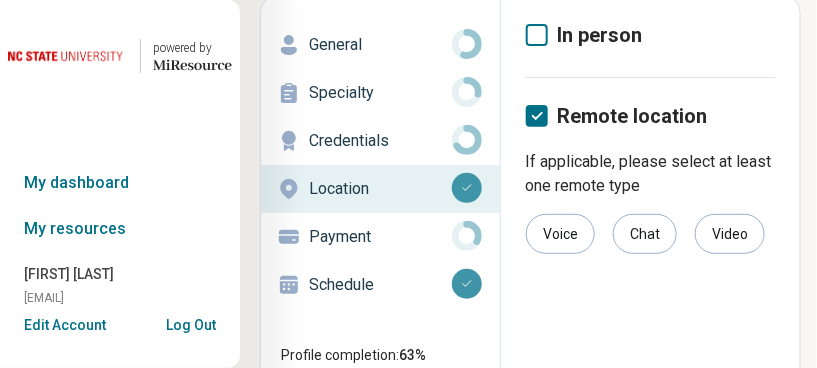 click on "Payment" at bounding box center (380, 237) 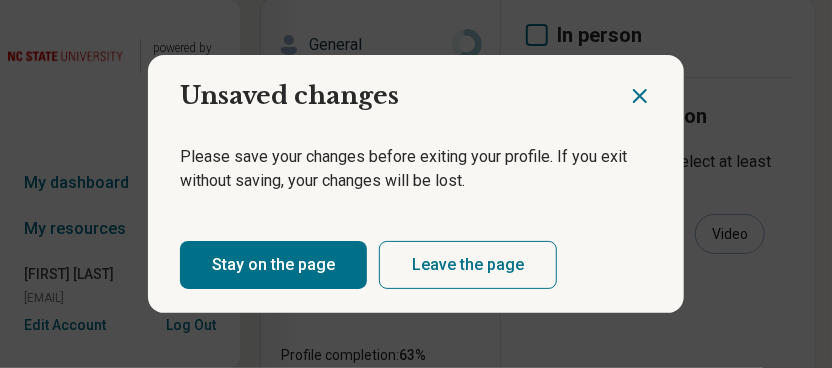 click on "Leave the page" at bounding box center (468, 265) 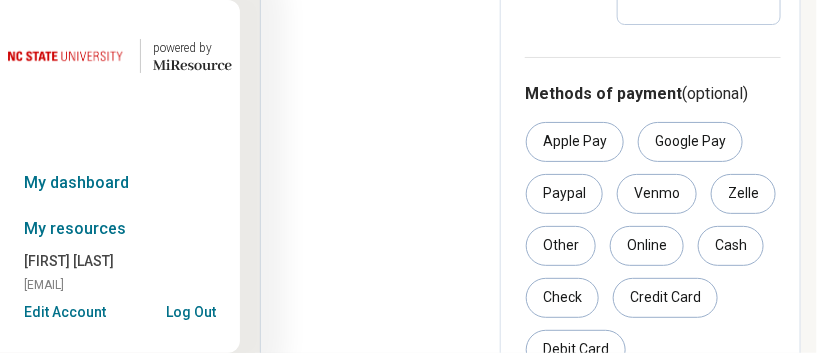 scroll, scrollTop: 799, scrollLeft: 0, axis: vertical 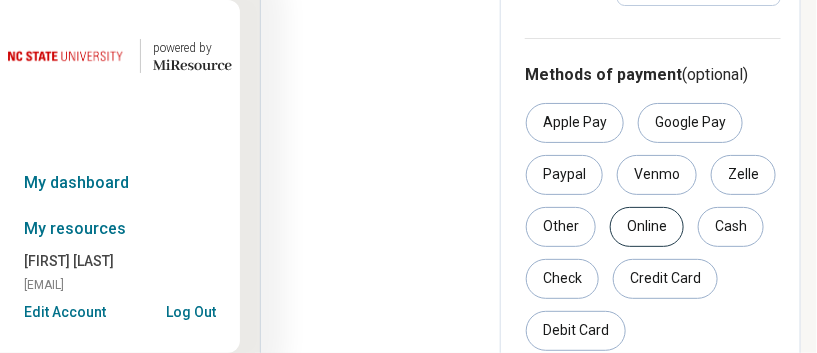 click on "Online" at bounding box center [647, 227] 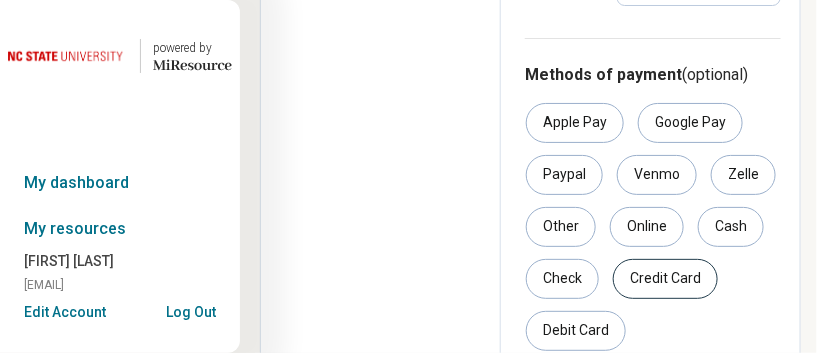 click on "Credit Card" at bounding box center [665, 279] 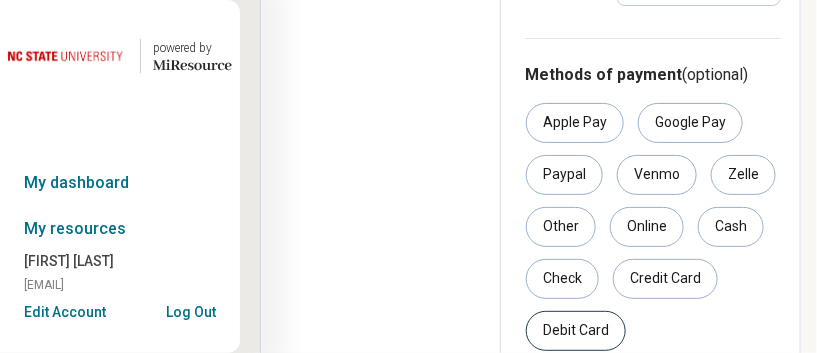click on "Debit Card" at bounding box center [576, 331] 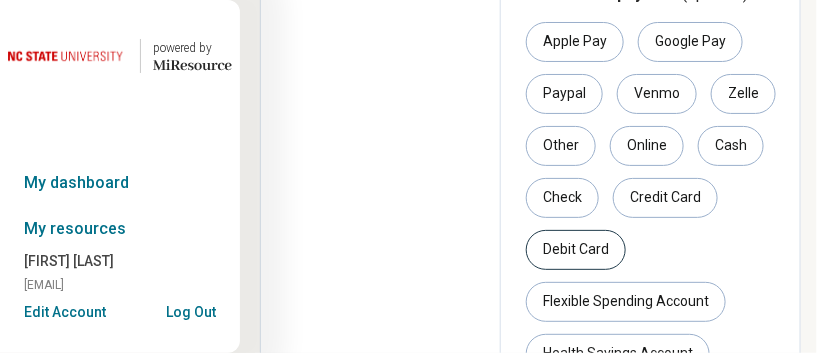 scroll, scrollTop: 900, scrollLeft: 0, axis: vertical 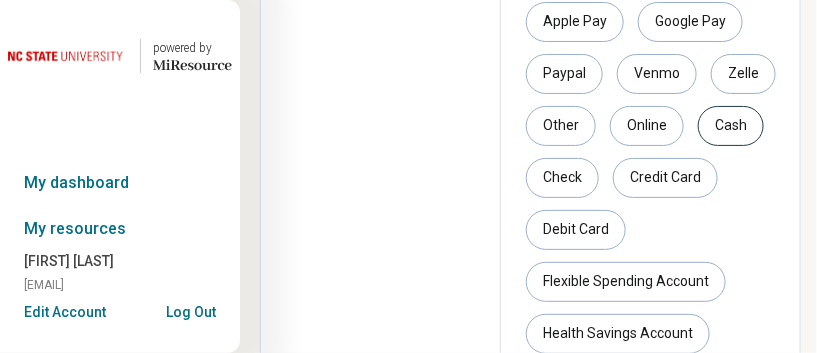 click on "Cash" at bounding box center [731, 126] 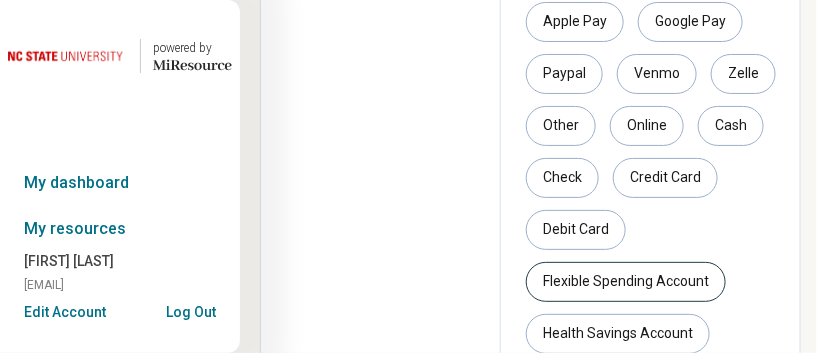 click on "Flexible Spending Account" at bounding box center [626, 282] 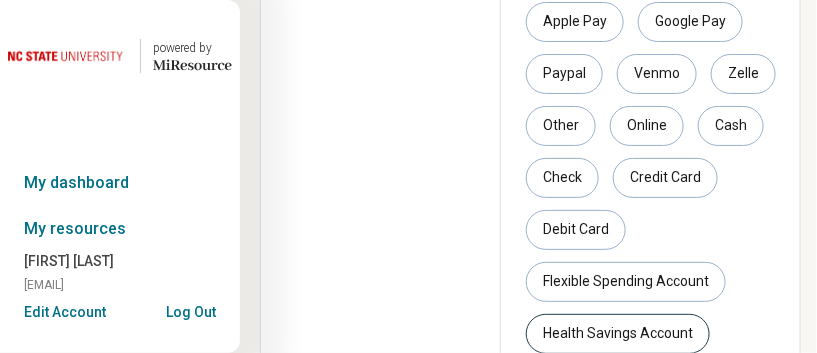 click on "Health Savings Account" at bounding box center [618, 334] 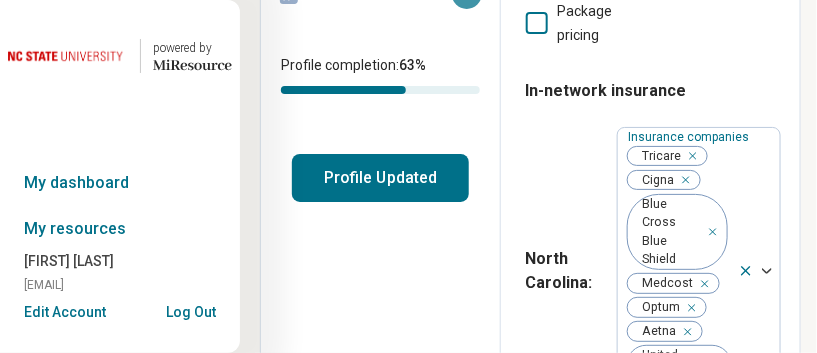 scroll, scrollTop: 392, scrollLeft: 0, axis: vertical 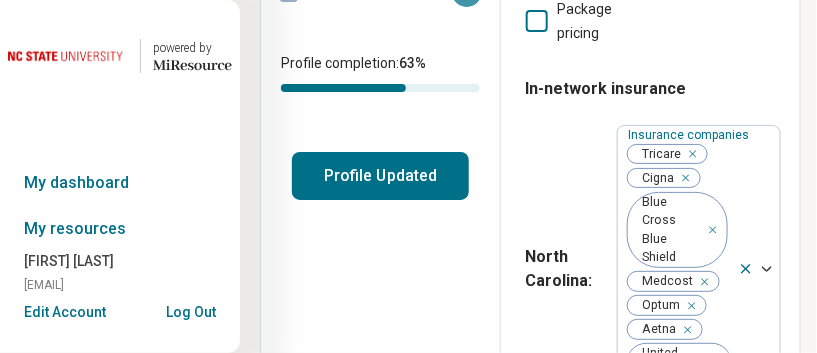 click on "Profile Updated" at bounding box center [380, 176] 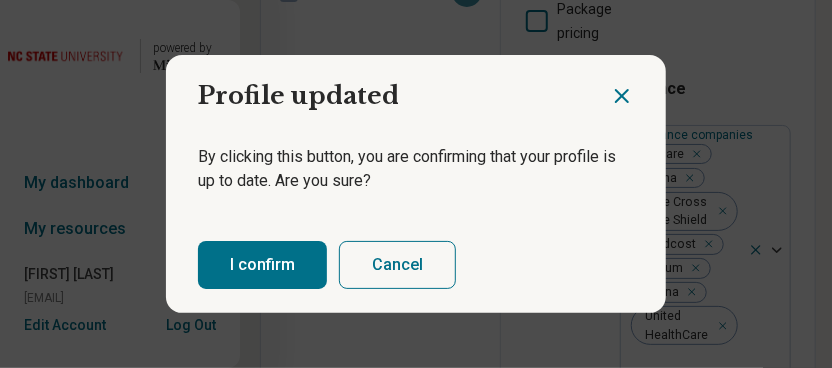 click on "I confirm" at bounding box center [262, 265] 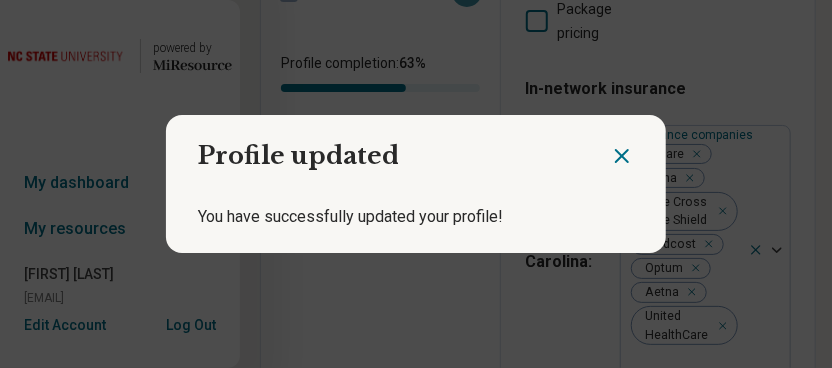 click 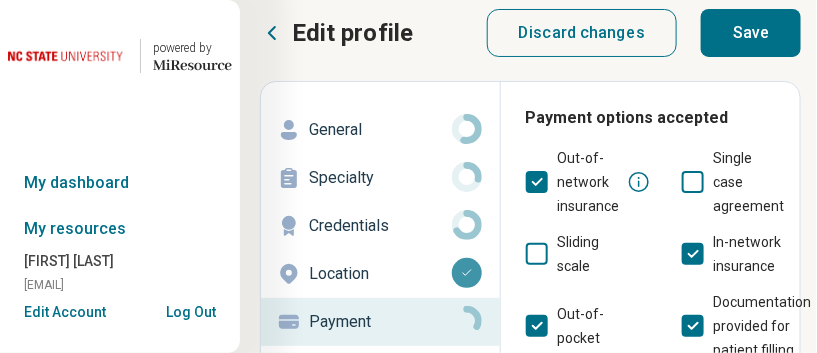 scroll, scrollTop: 0, scrollLeft: 0, axis: both 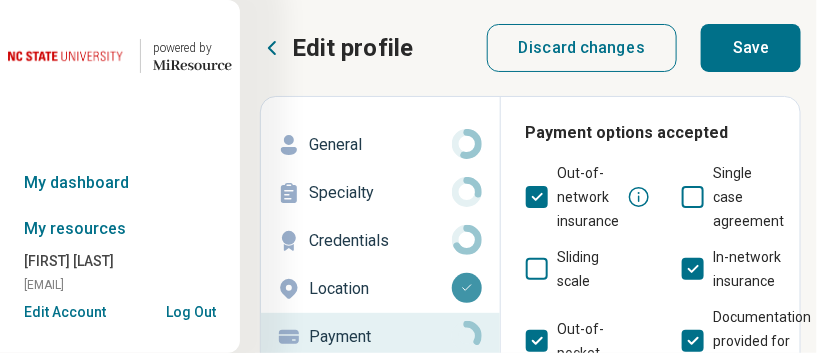 click 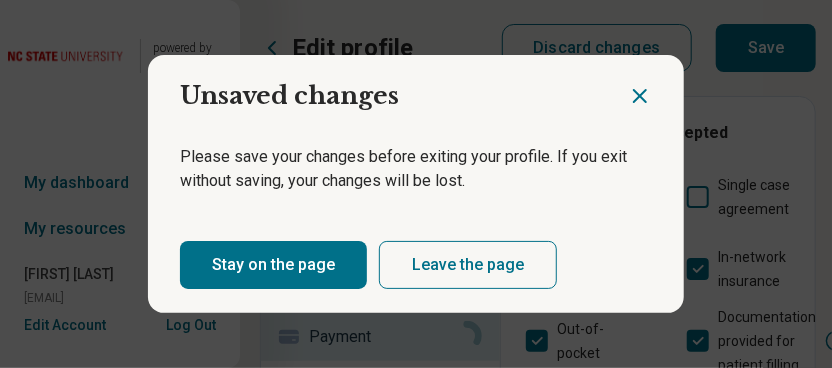 click on "Leave the page" at bounding box center (468, 265) 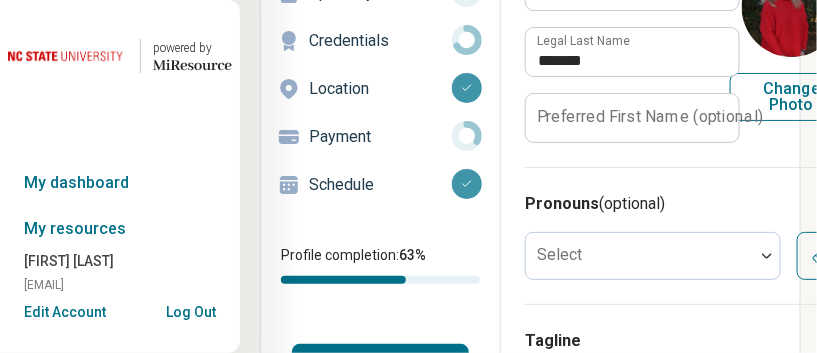 scroll, scrollTop: 299, scrollLeft: 0, axis: vertical 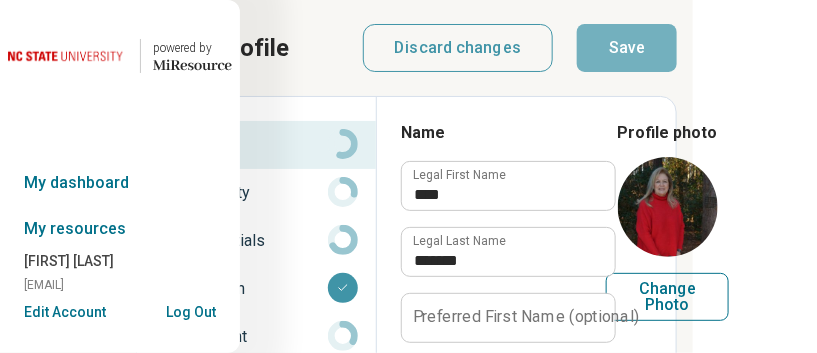 click 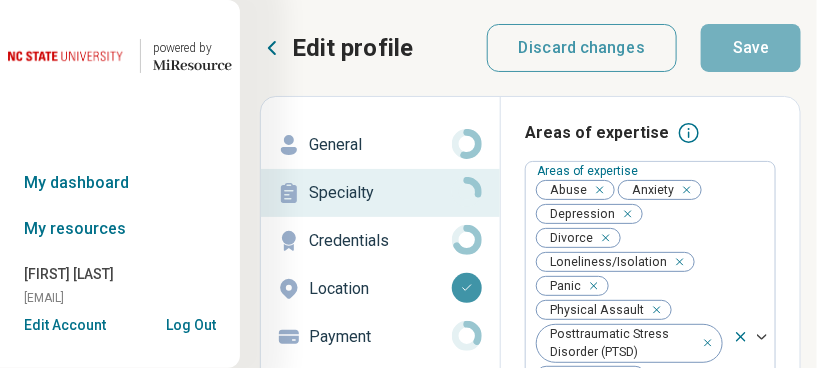 click on "Credentials" at bounding box center (380, 241) 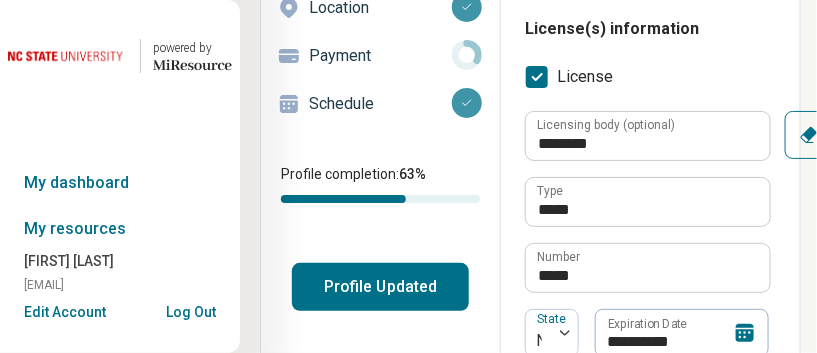 scroll, scrollTop: 299, scrollLeft: 0, axis: vertical 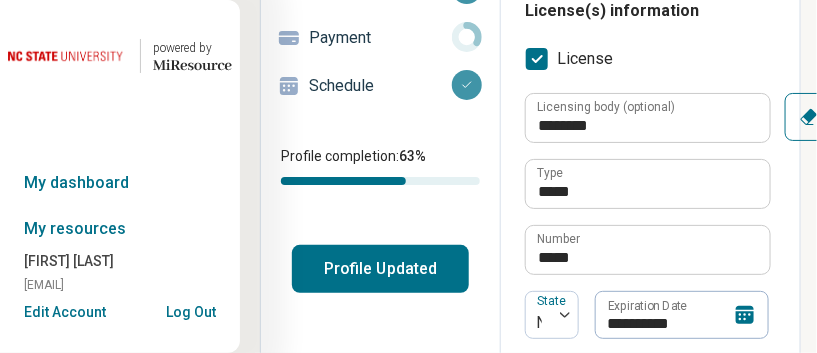 click on "Profile Updated" at bounding box center [380, 269] 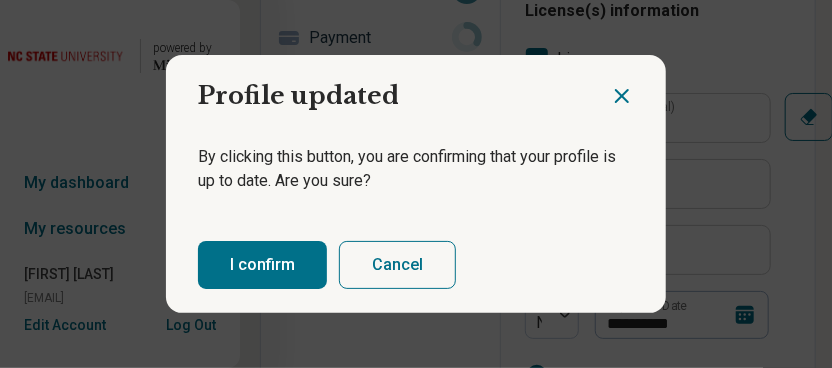 click on "I confirm" at bounding box center (262, 265) 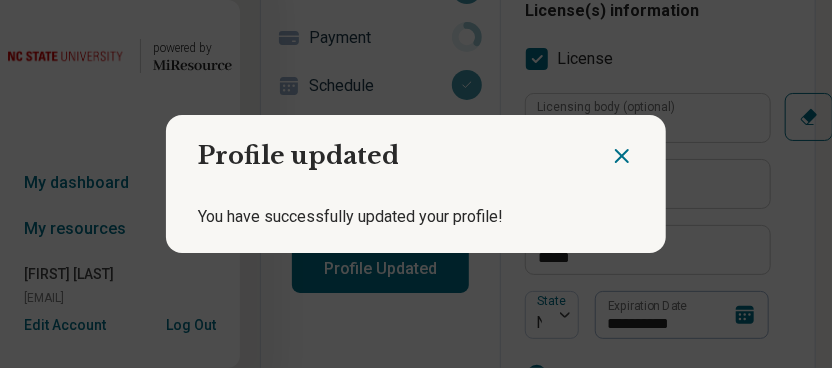 click 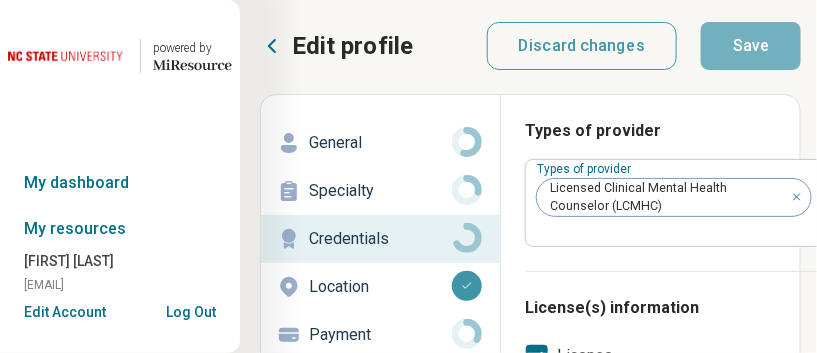 scroll, scrollTop: 0, scrollLeft: 0, axis: both 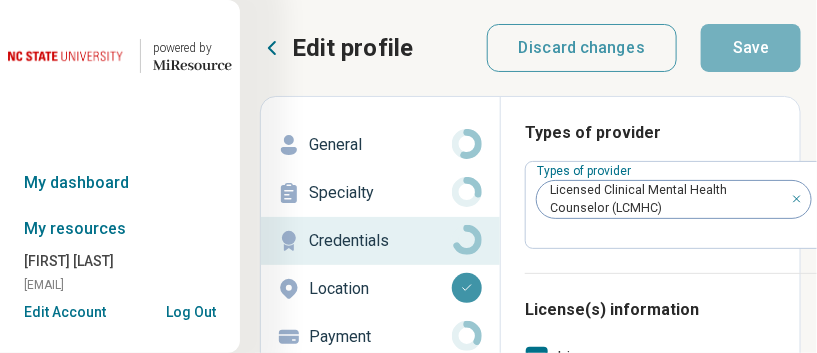click on "Edit profile" at bounding box center [352, 48] 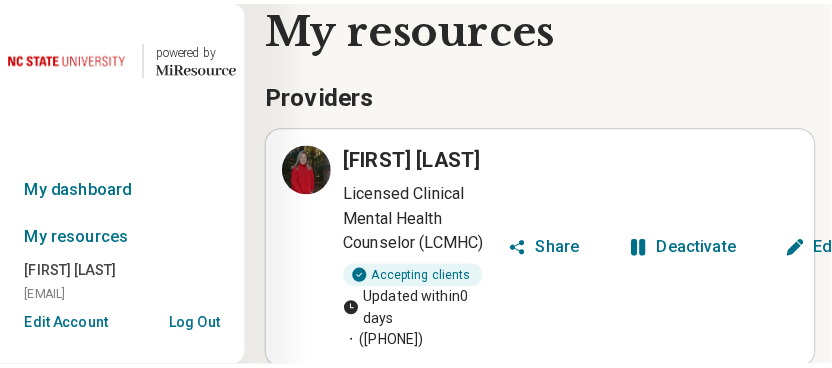 scroll, scrollTop: 0, scrollLeft: 0, axis: both 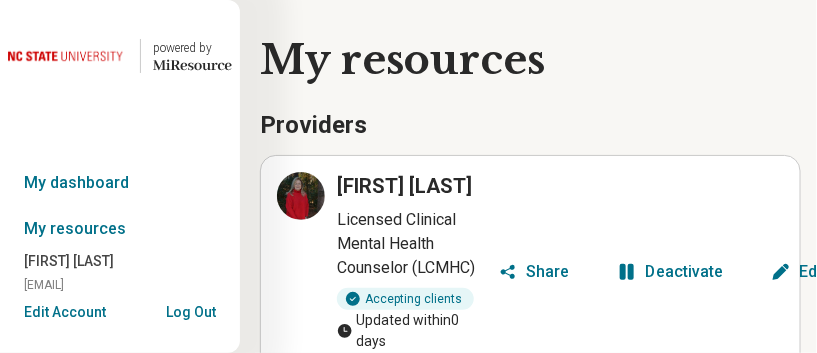 click on "Edit" at bounding box center [812, 272] 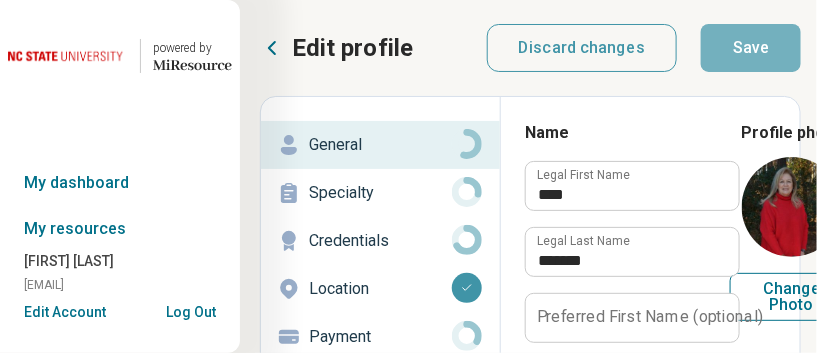 click on "Edit Account" at bounding box center [65, 312] 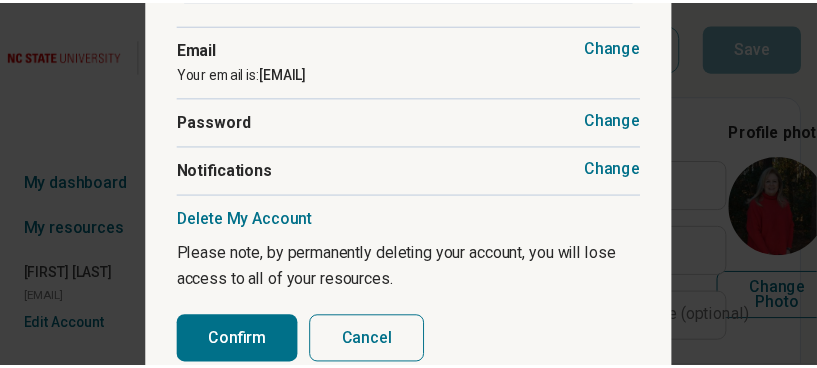 scroll, scrollTop: 0, scrollLeft: 0, axis: both 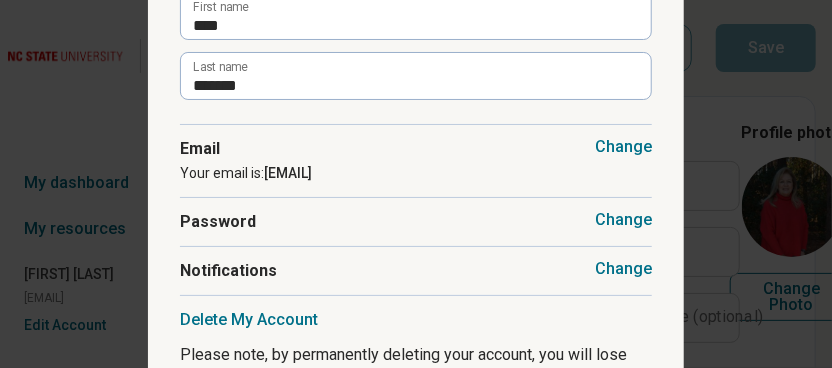 click on "Edit Account Name **** First name ******* Last name Change Email Your email is:  [EMAIL] Change Password Change Notifications Delete My Account Please note, by permanently deleting your account, you will lose access to all of your resources. Confirm Cancel" at bounding box center (416, 184) 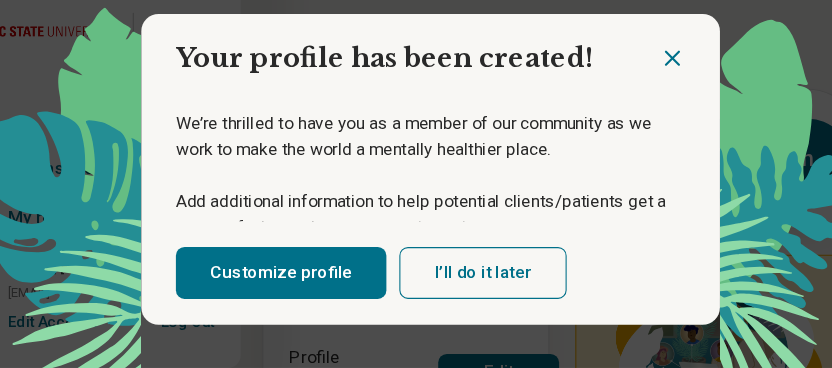 click on "I’ll do it later" at bounding box center (464, 280) 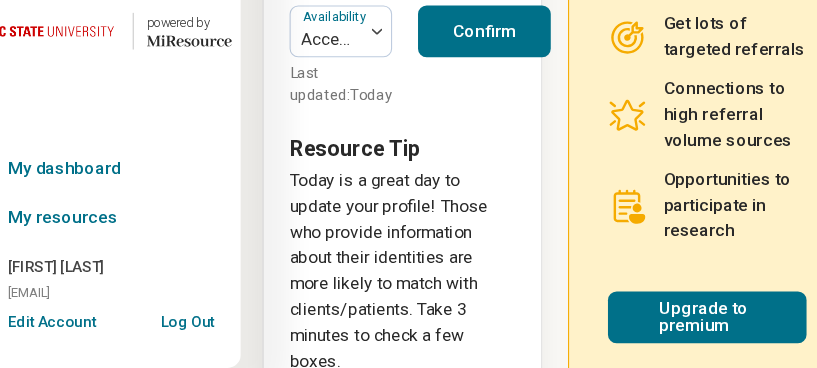 scroll, scrollTop: 740, scrollLeft: 0, axis: vertical 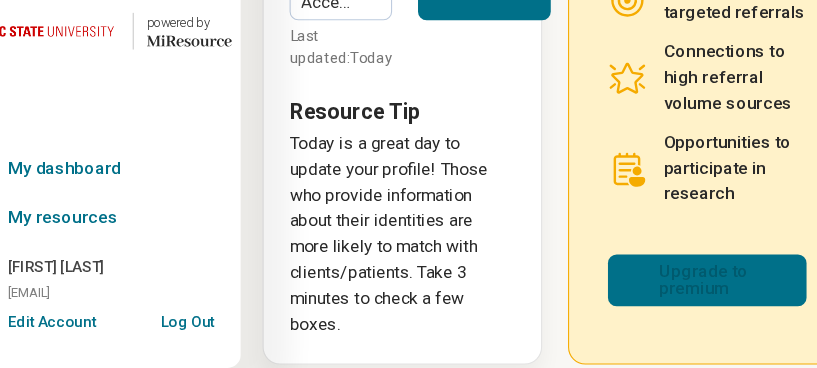 click on "Upgrade to premium" at bounding box center (672, 287) 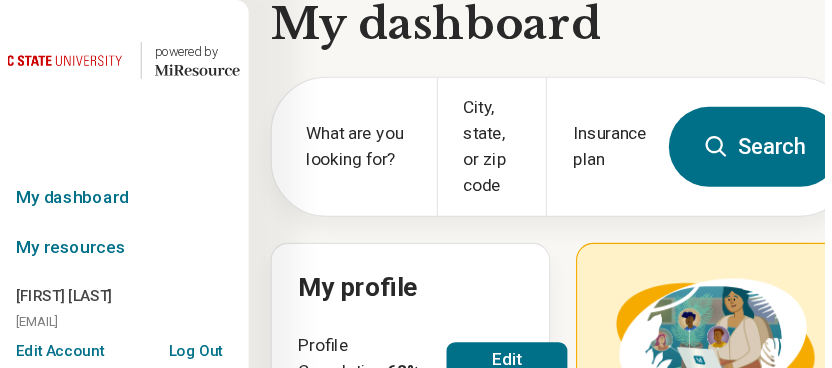 scroll, scrollTop: 0, scrollLeft: 0, axis: both 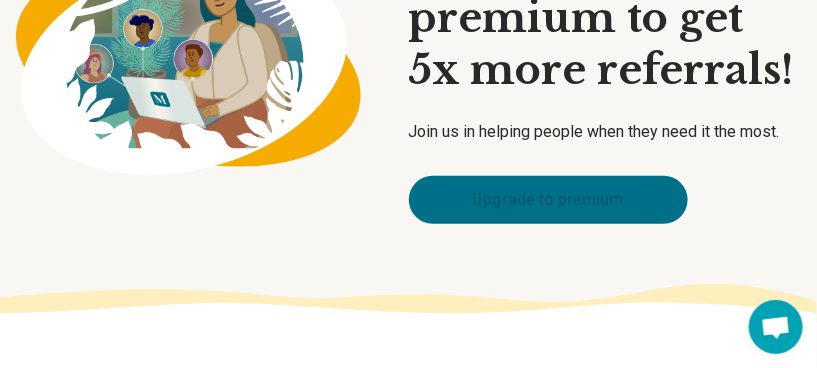click on "Upgrade to premium" at bounding box center (548, 200) 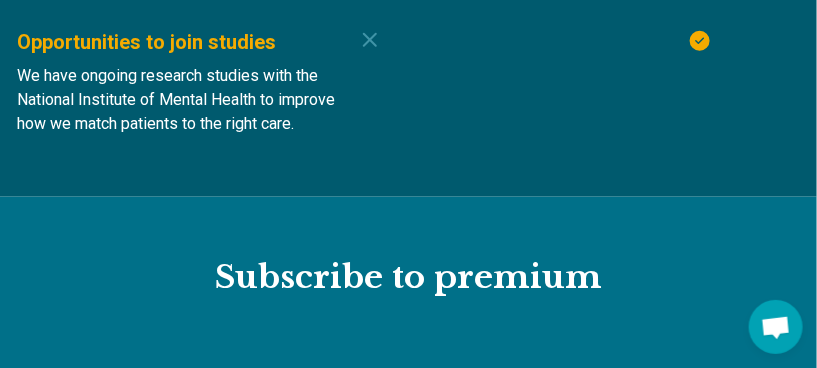 scroll, scrollTop: 2288, scrollLeft: 0, axis: vertical 